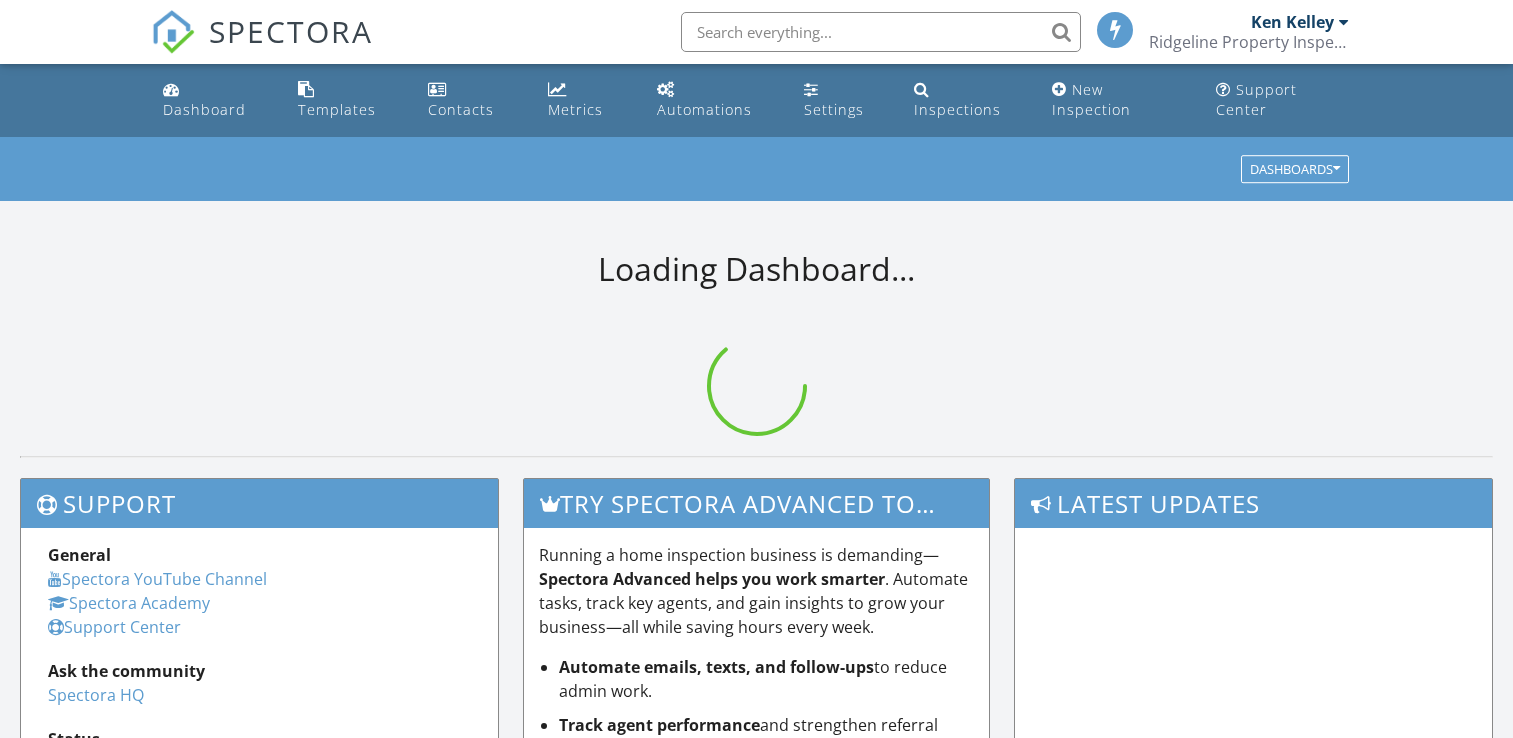 scroll, scrollTop: 0, scrollLeft: 0, axis: both 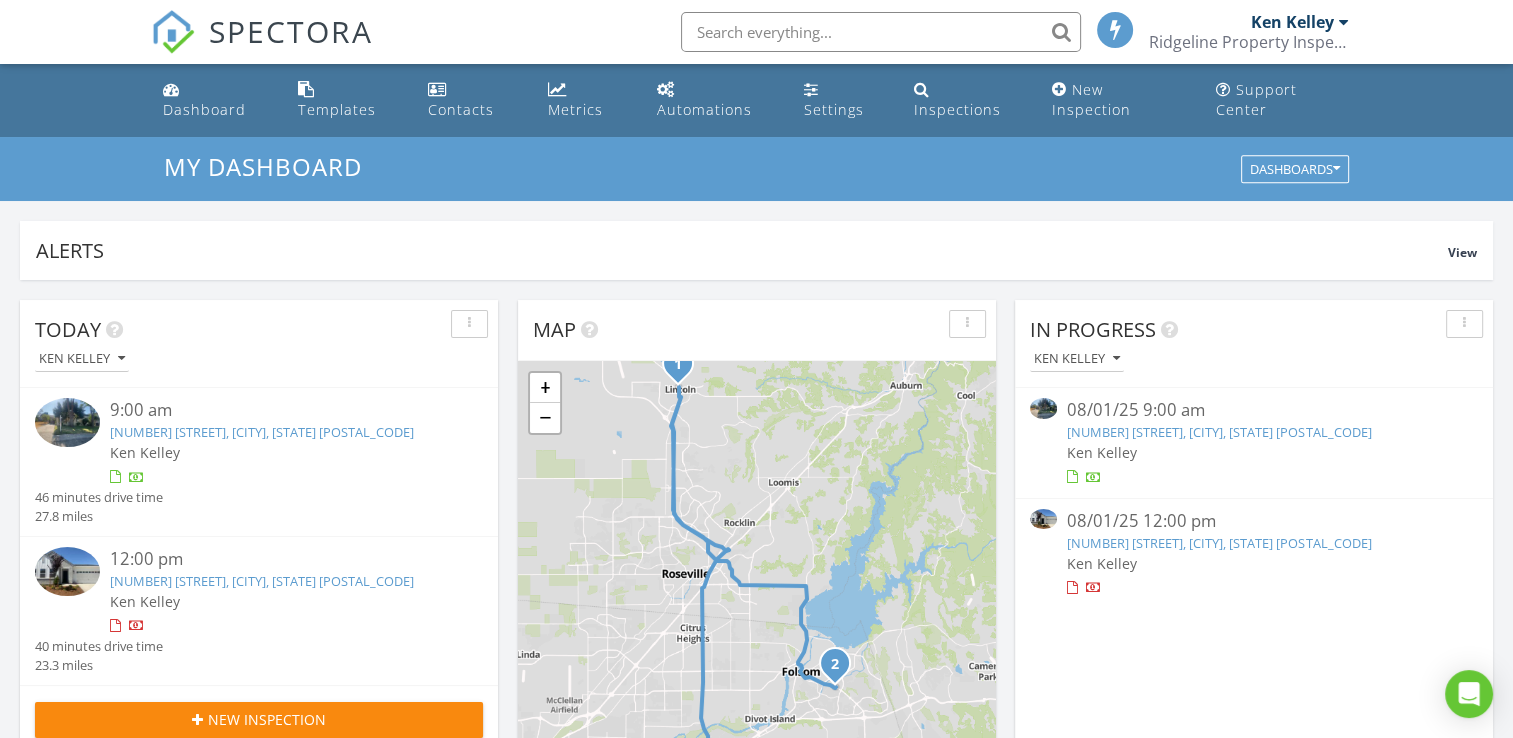 click on "641 I St, Lincoln, CA 95648" at bounding box center (262, 432) 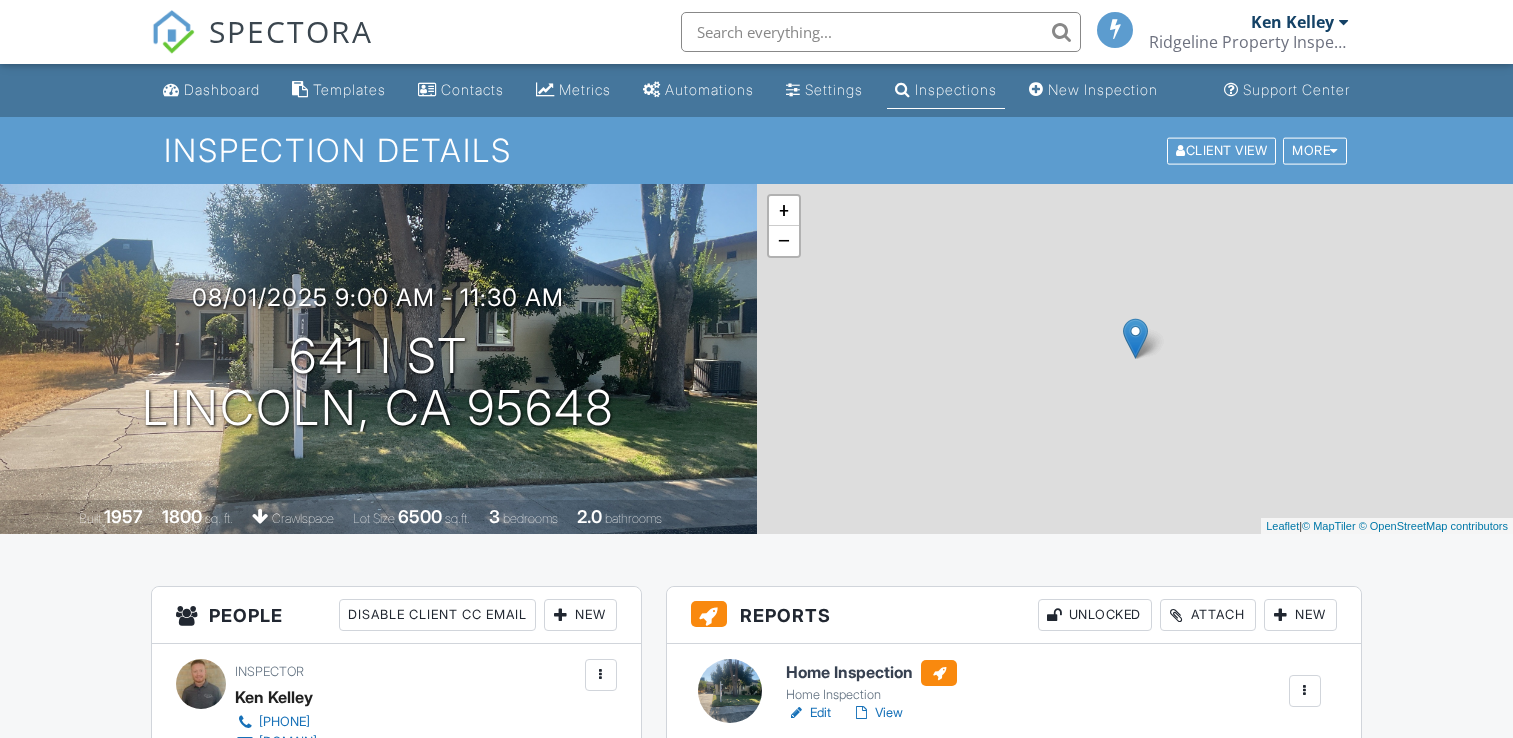 scroll, scrollTop: 300, scrollLeft: 0, axis: vertical 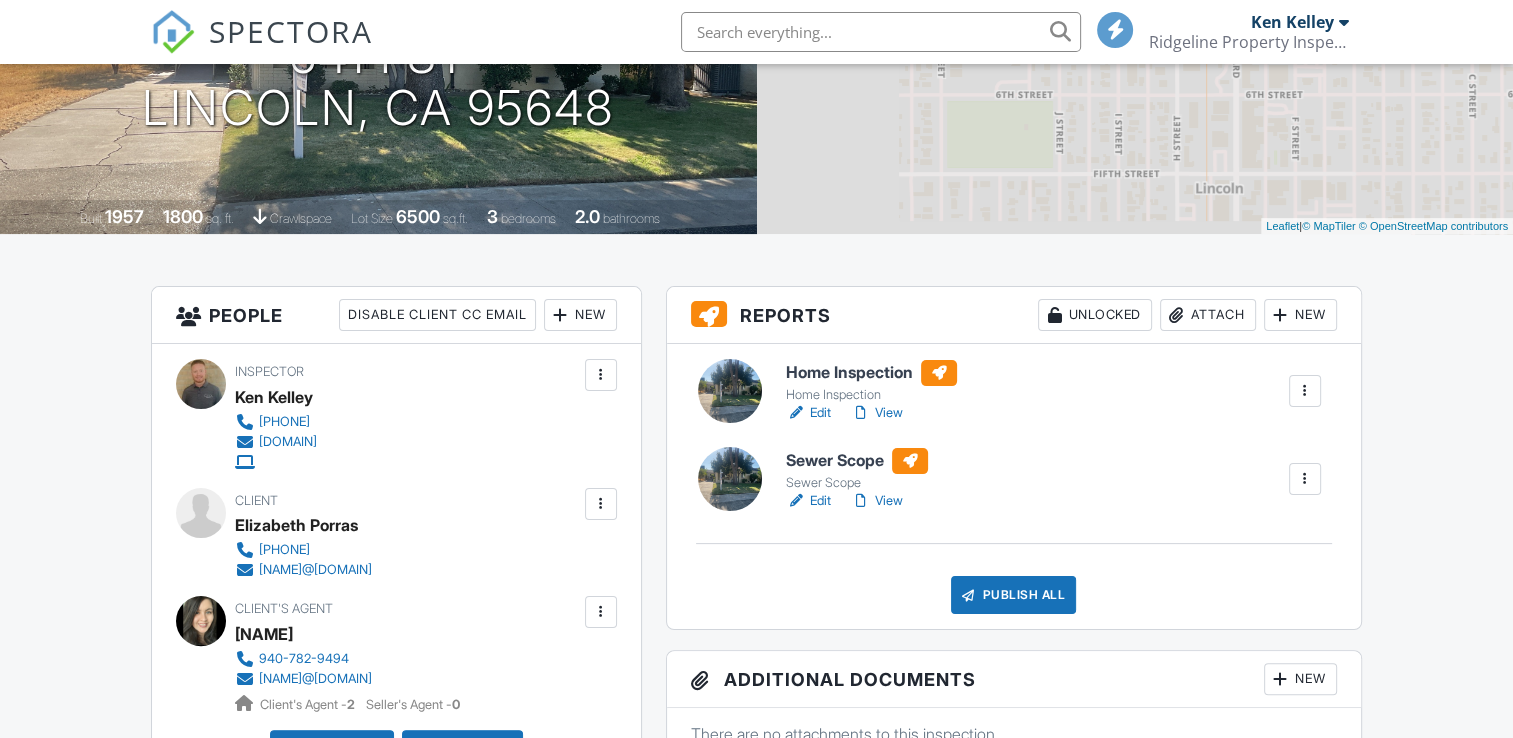 click on "Edit" at bounding box center (808, 501) 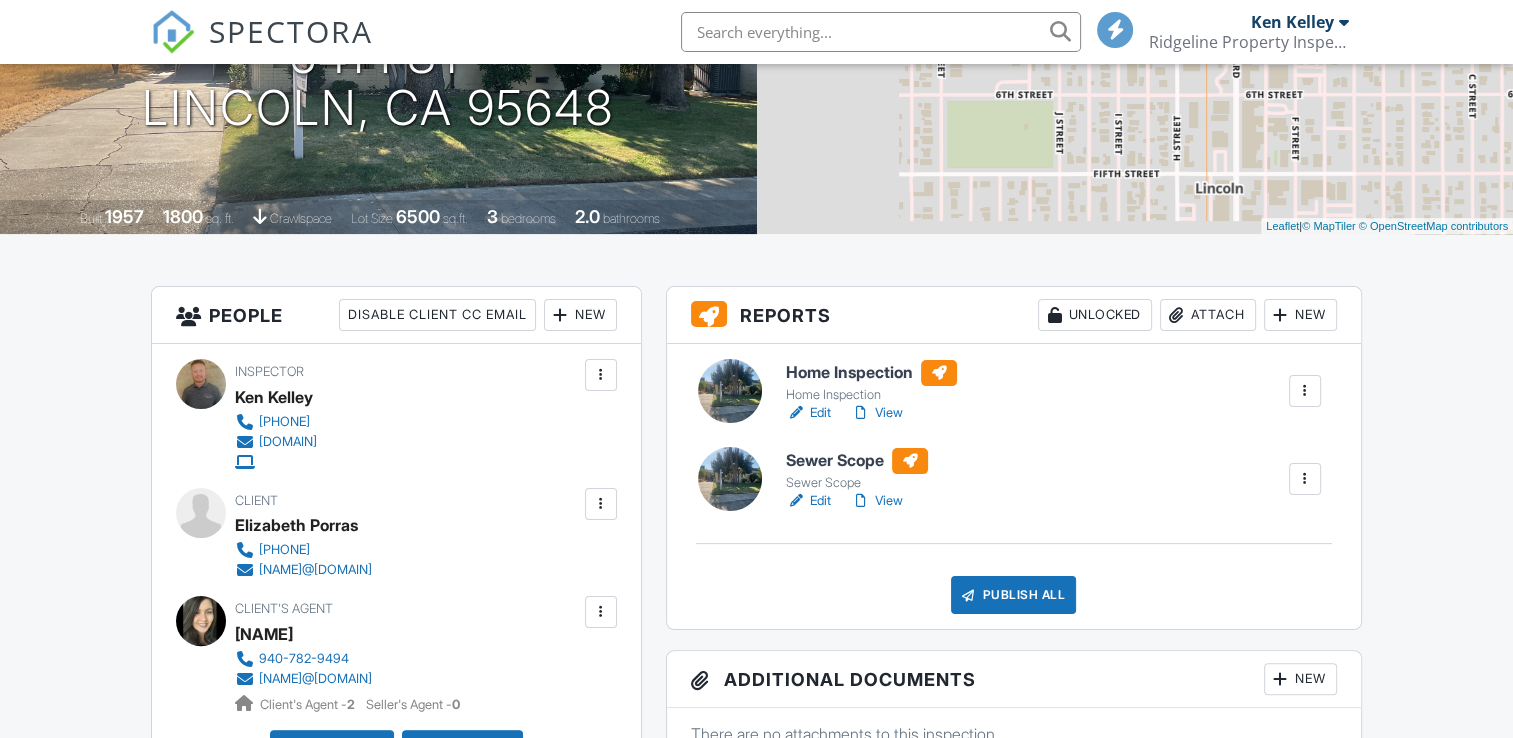 scroll, scrollTop: 300, scrollLeft: 0, axis: vertical 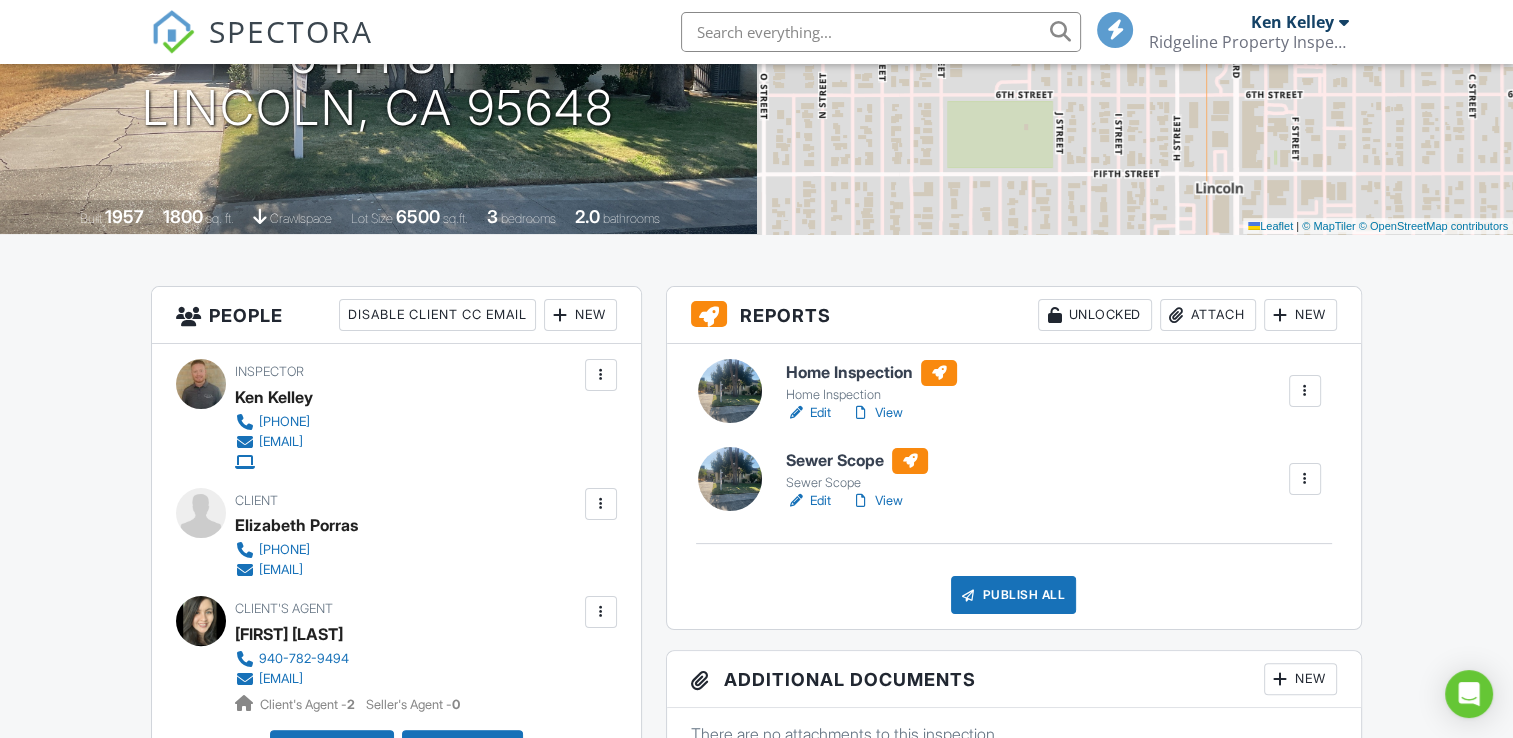 click on "Edit" at bounding box center (808, 501) 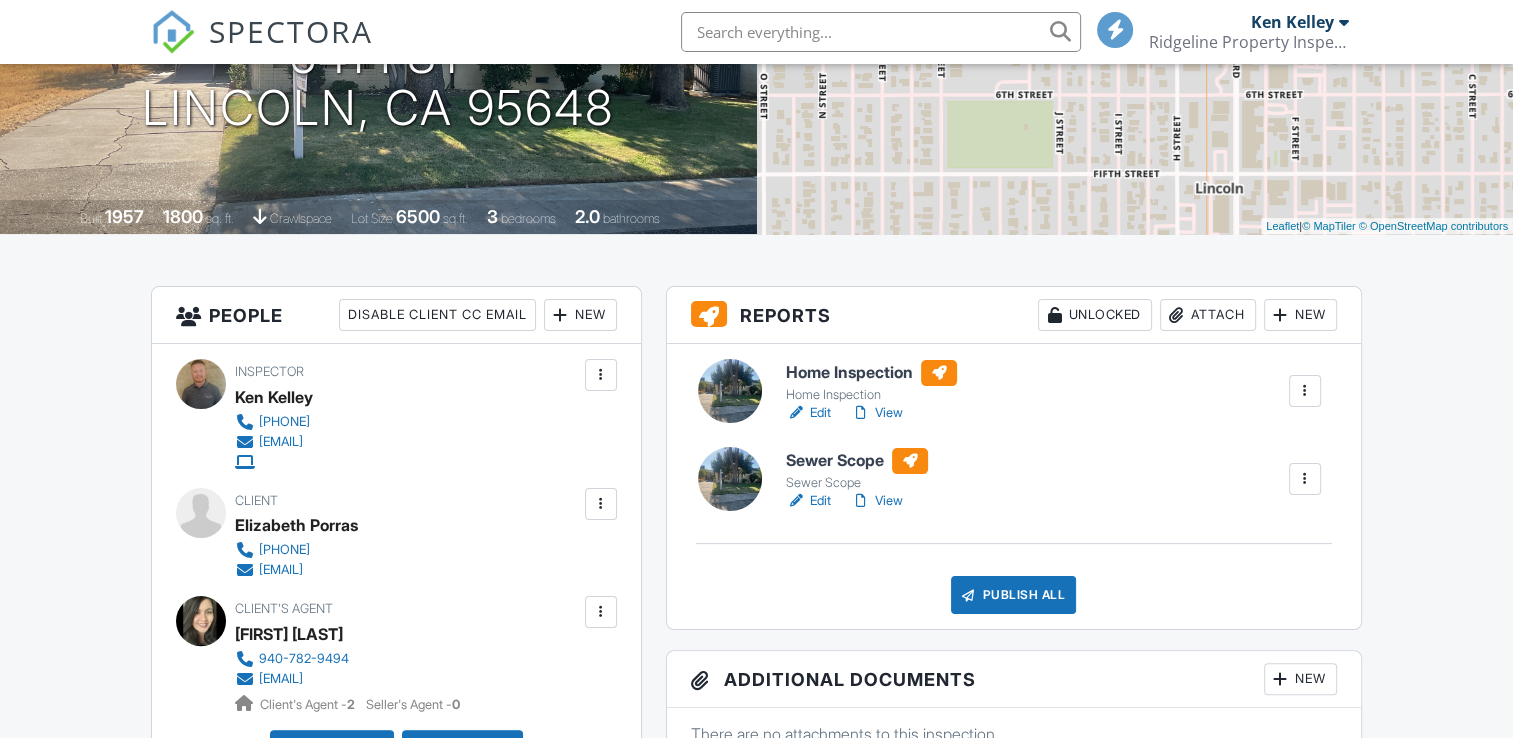 scroll, scrollTop: 300, scrollLeft: 0, axis: vertical 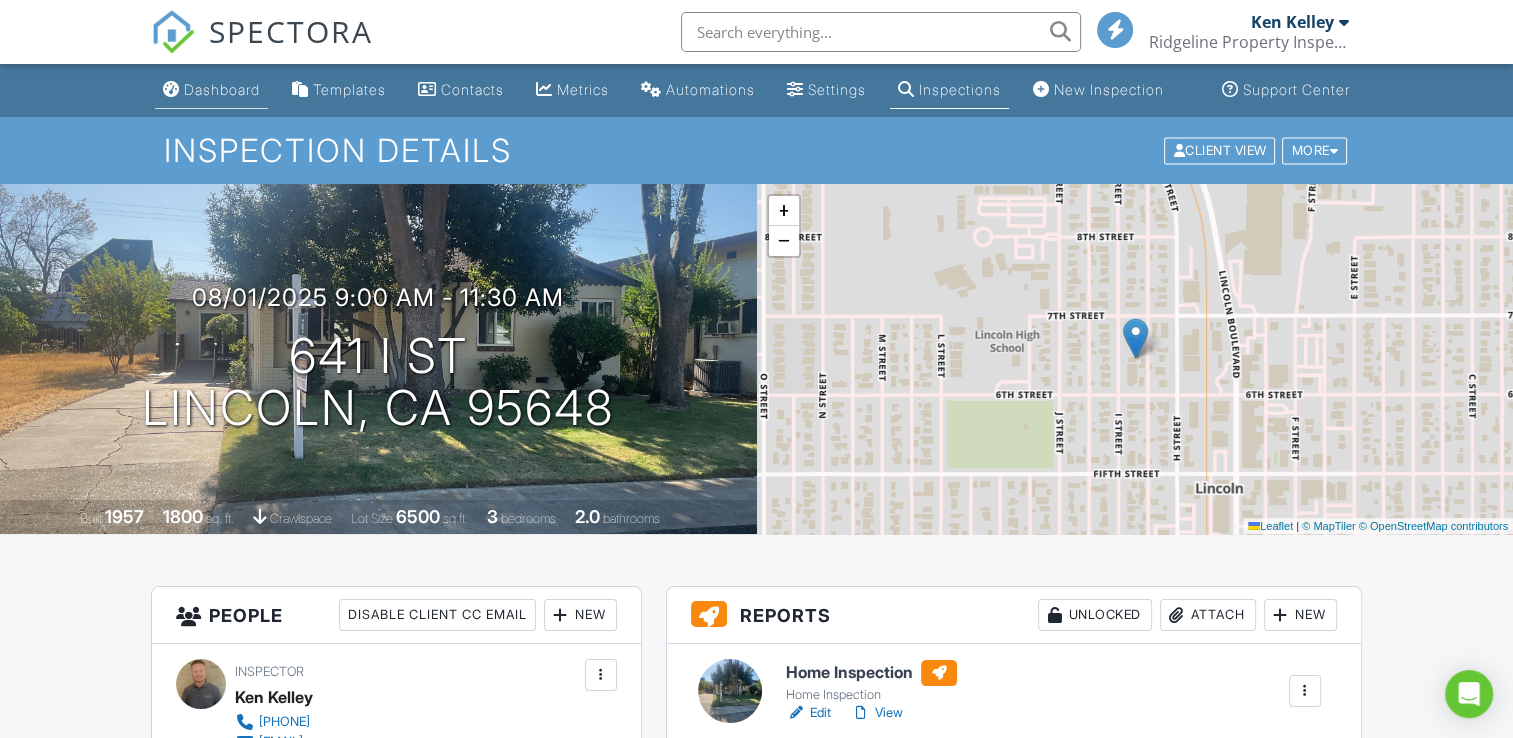 click on "Dashboard" at bounding box center (222, 89) 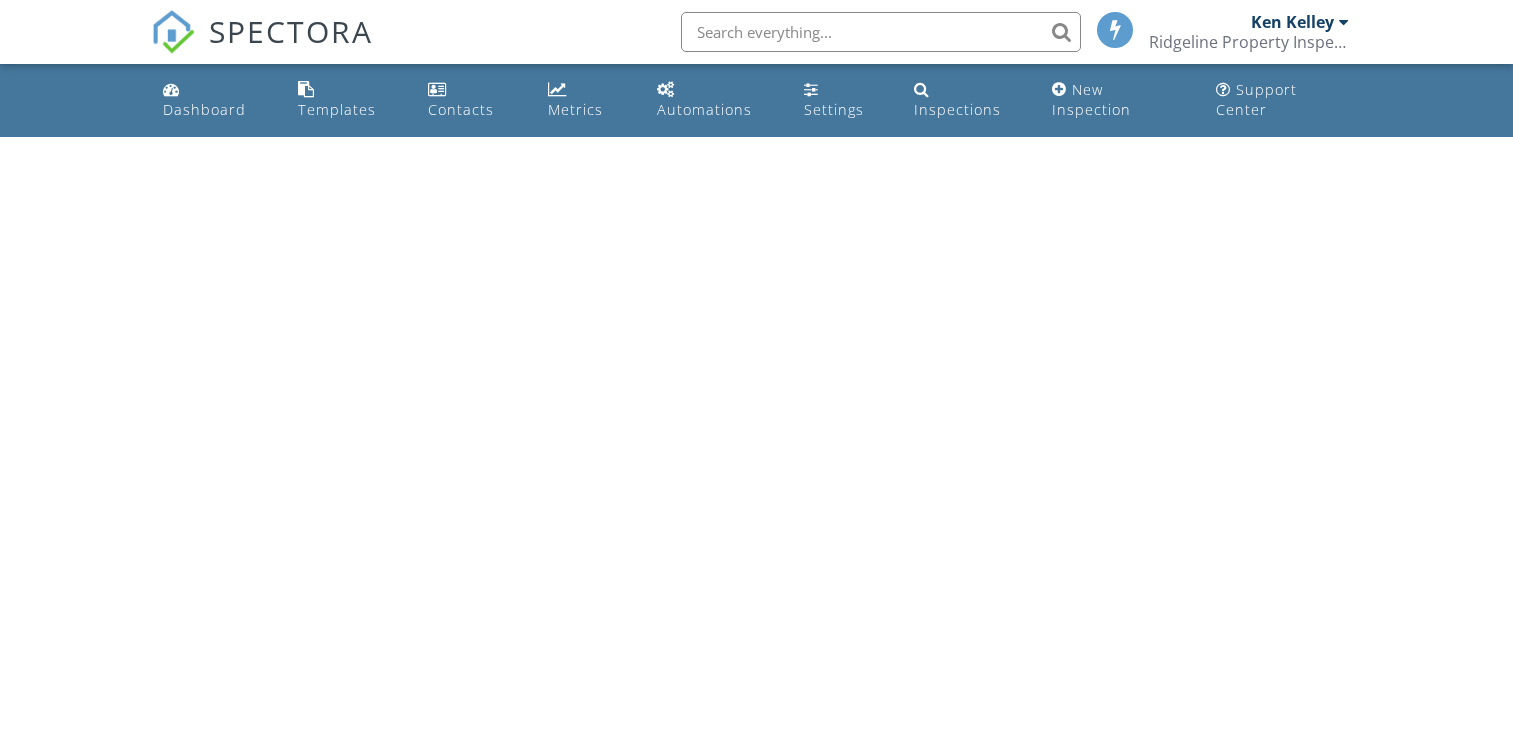 scroll, scrollTop: 0, scrollLeft: 0, axis: both 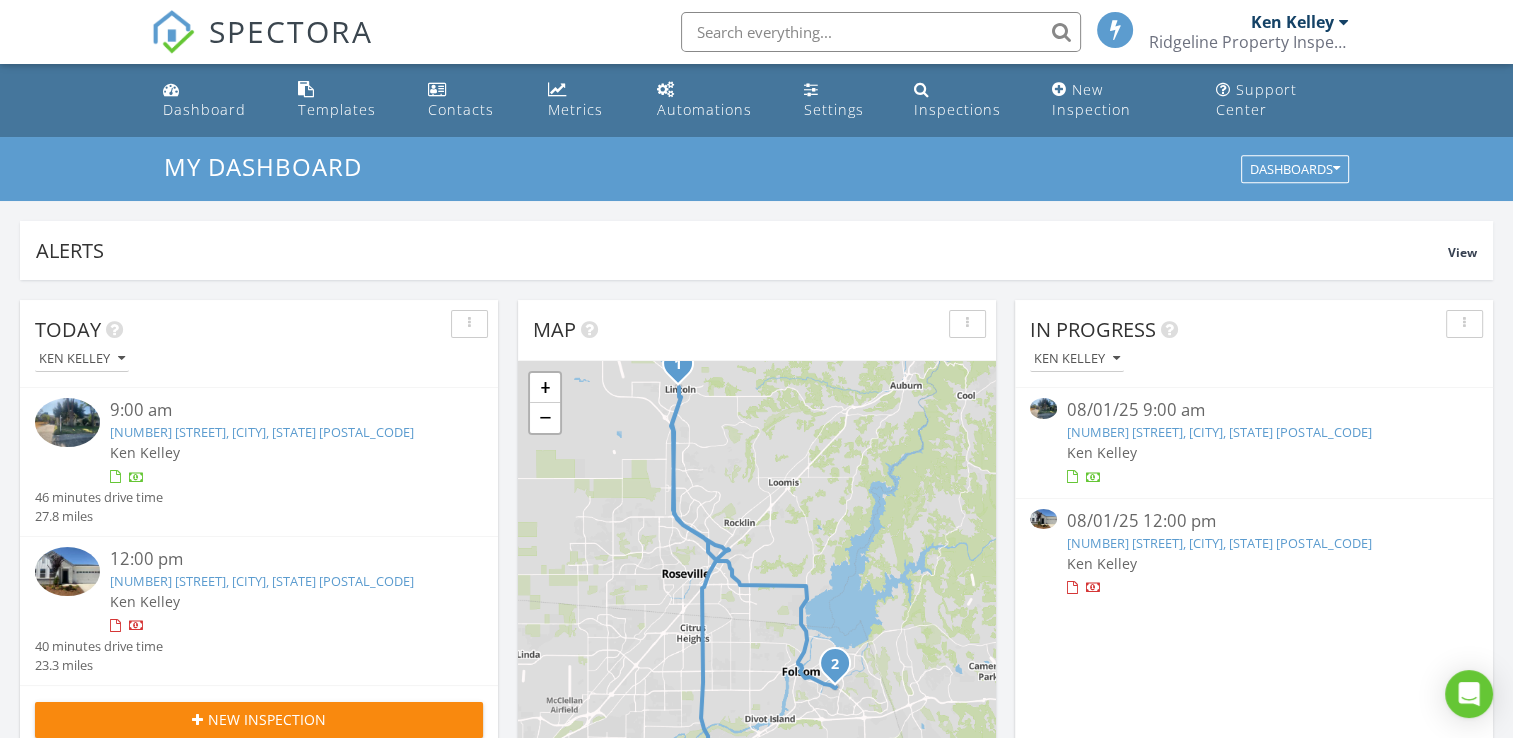 click on "[NUMBER] [STREET], [CITY], [STATE] [POSTAL_CODE]" at bounding box center [262, 581] 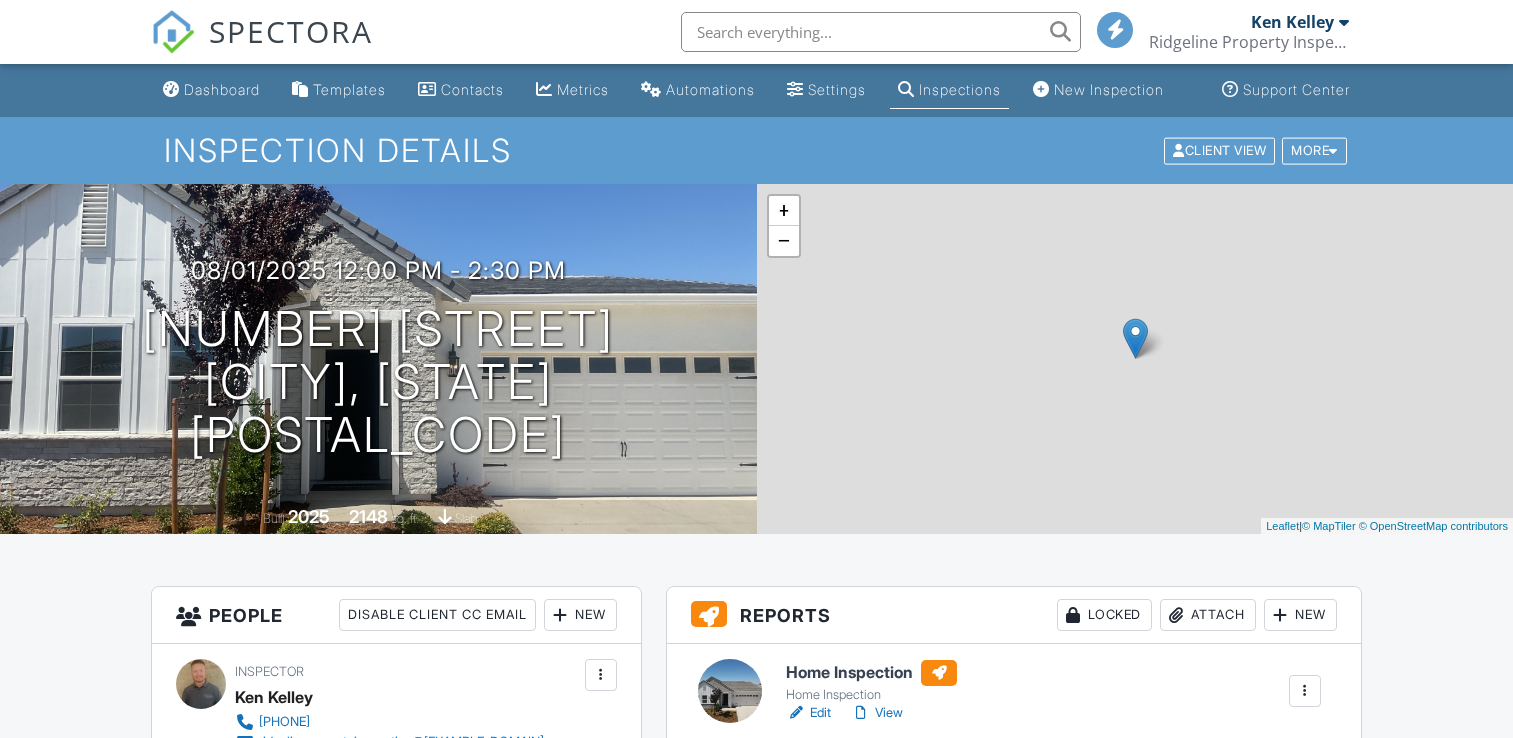scroll, scrollTop: 0, scrollLeft: 0, axis: both 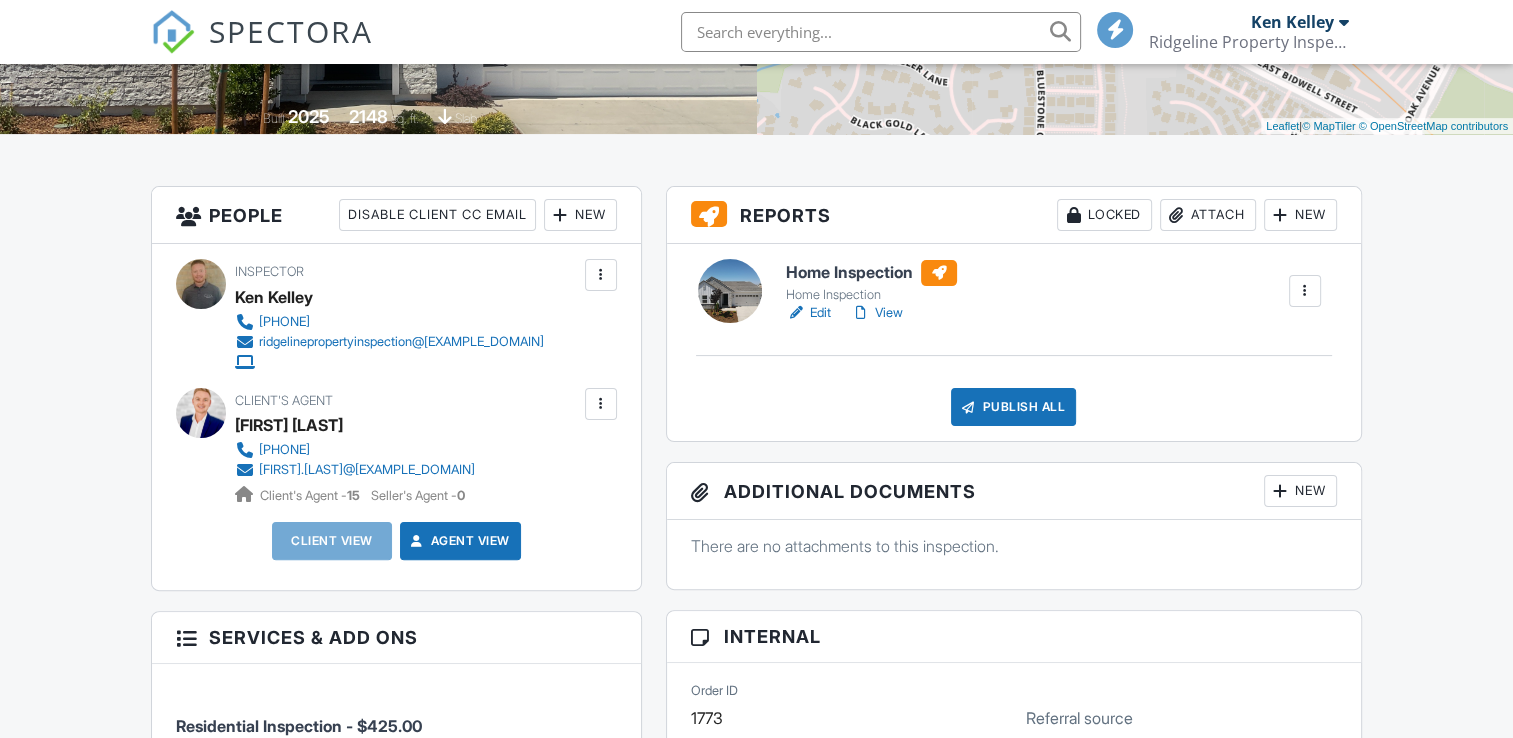 click on "View" at bounding box center [877, 313] 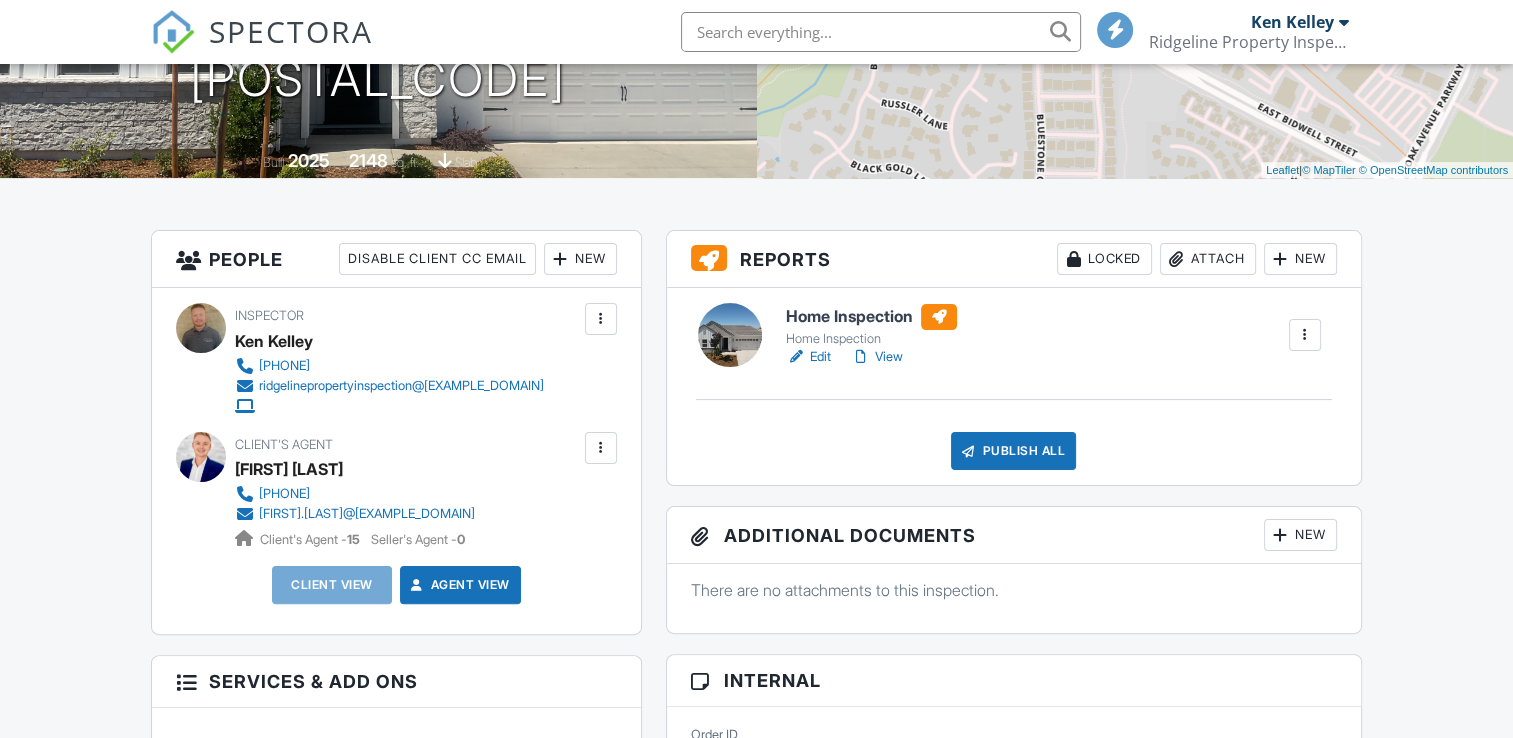 scroll, scrollTop: 271, scrollLeft: 0, axis: vertical 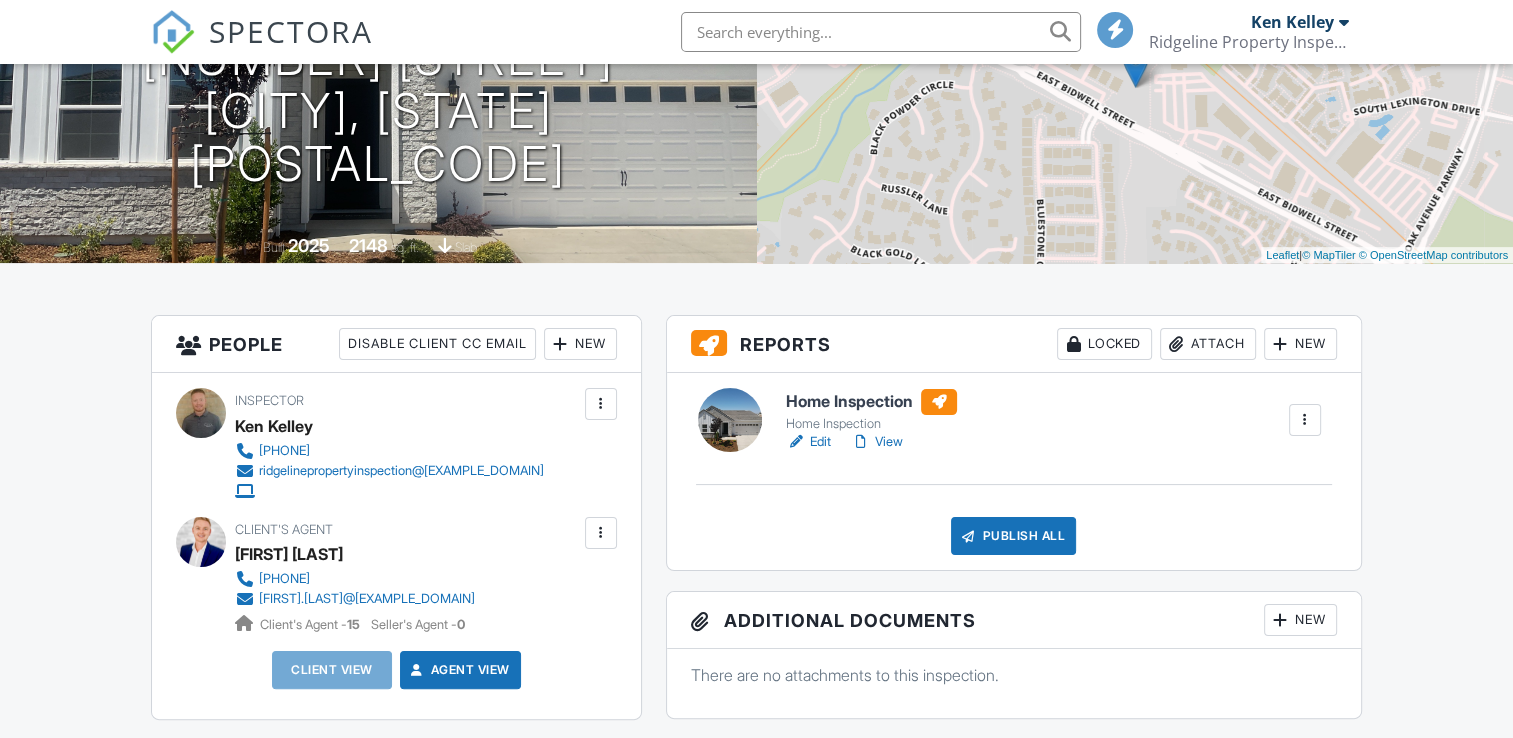 click on "View" at bounding box center (877, 442) 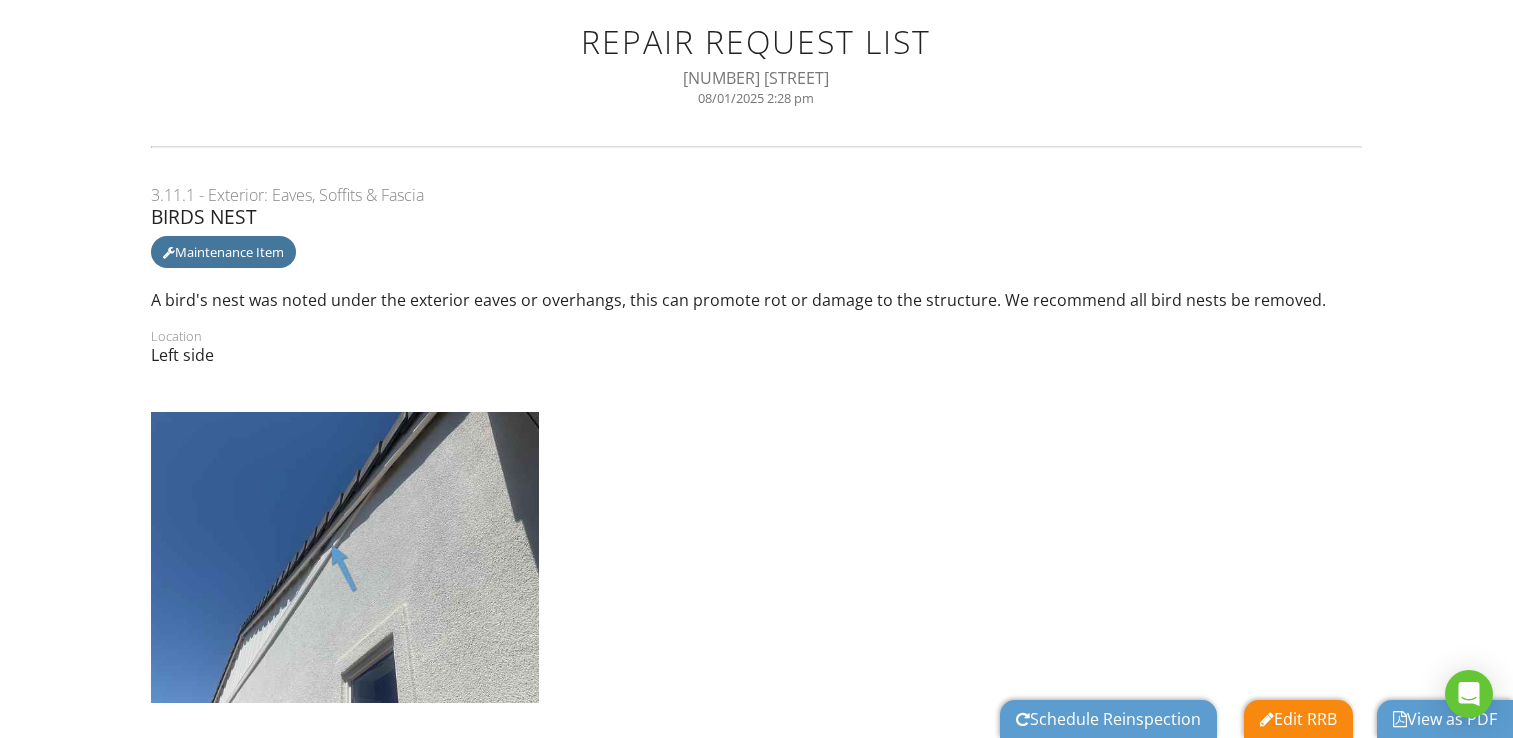scroll, scrollTop: 0, scrollLeft: 0, axis: both 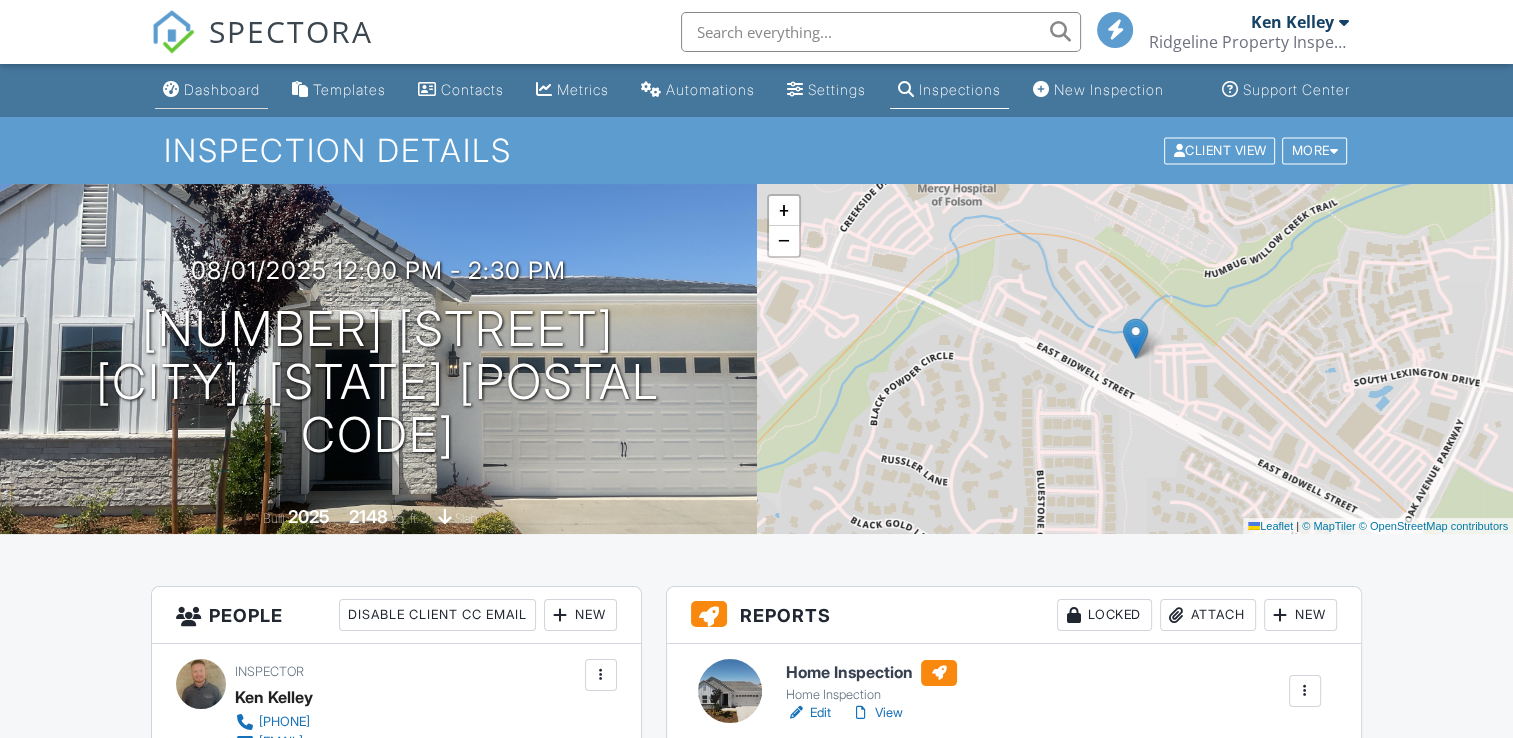 click on "Dashboard" at bounding box center [222, 89] 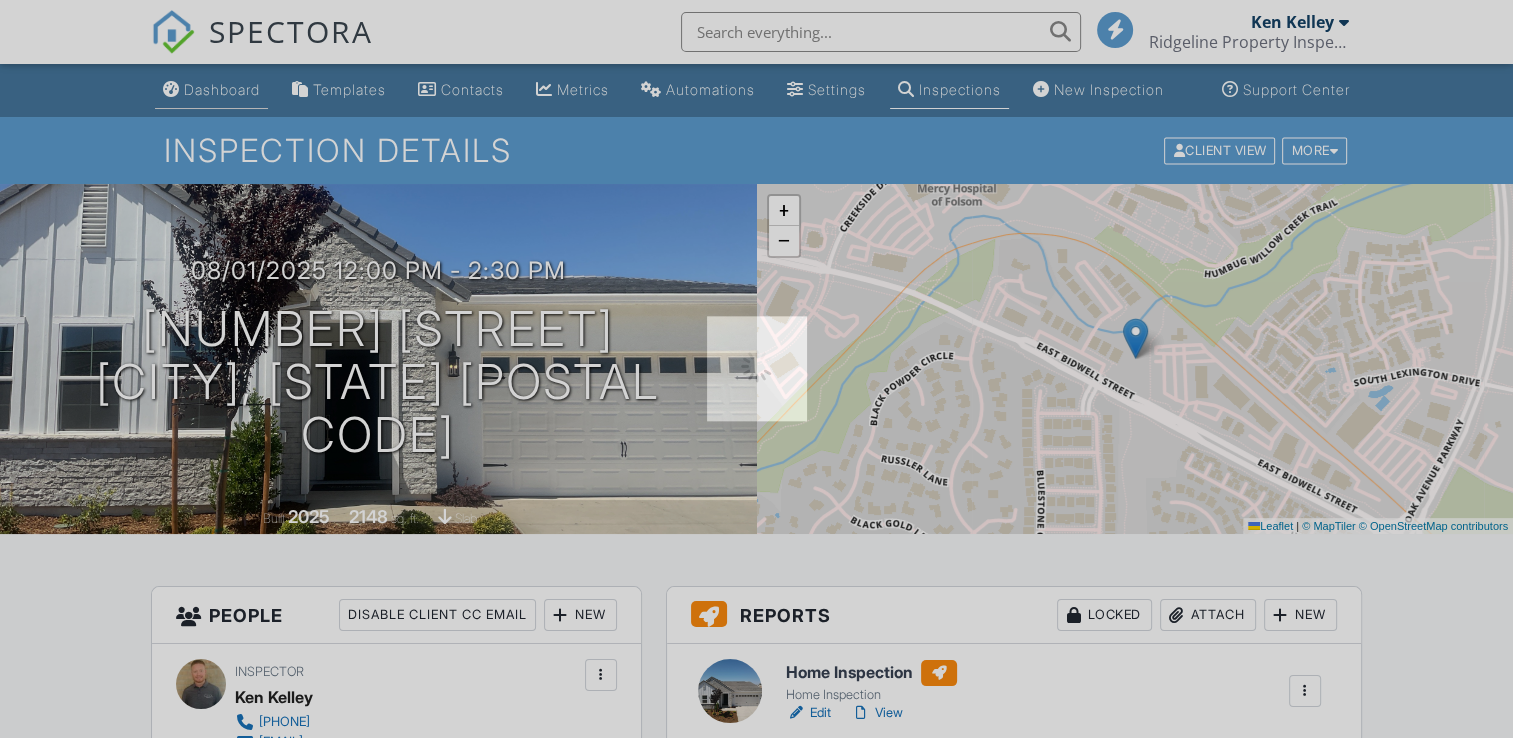 scroll, scrollTop: 0, scrollLeft: 0, axis: both 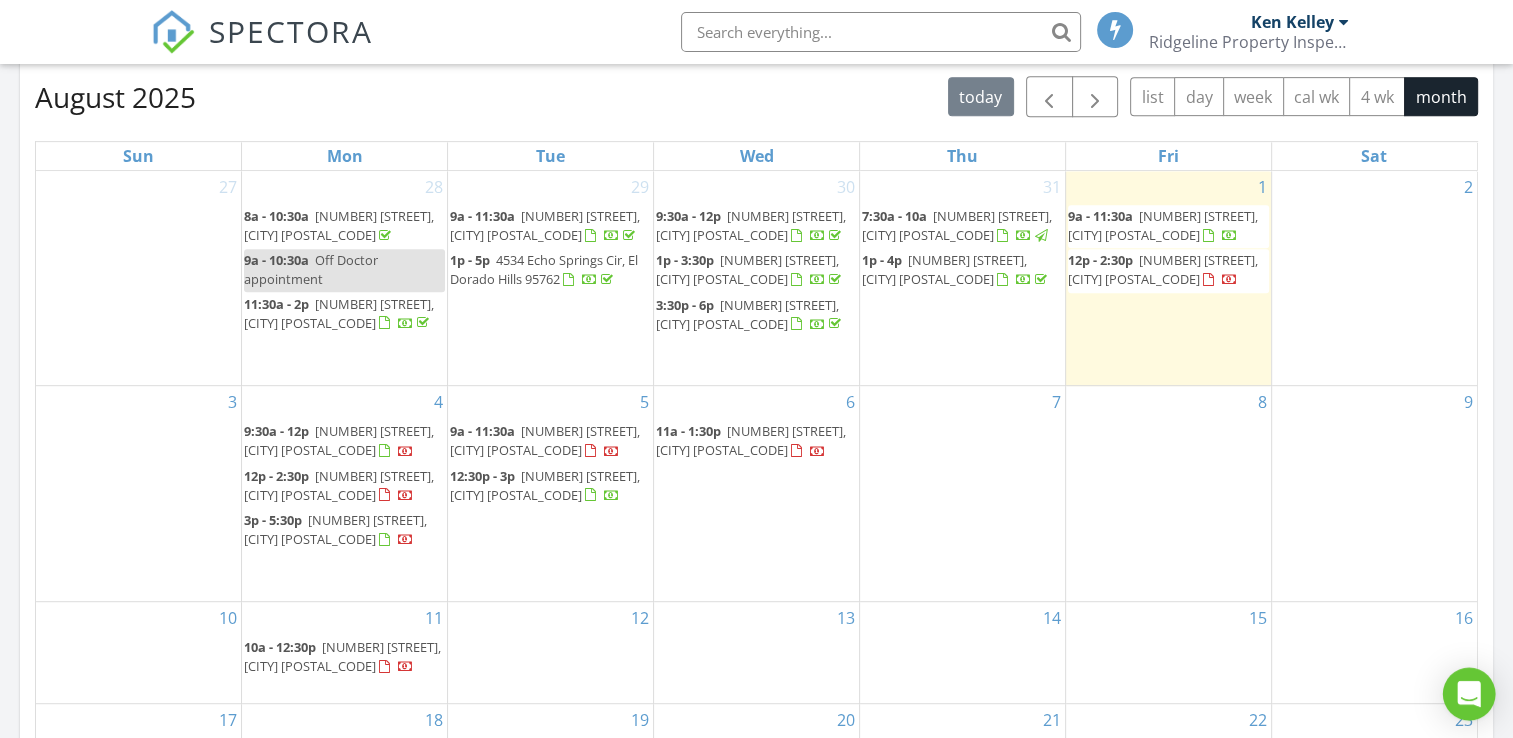 click 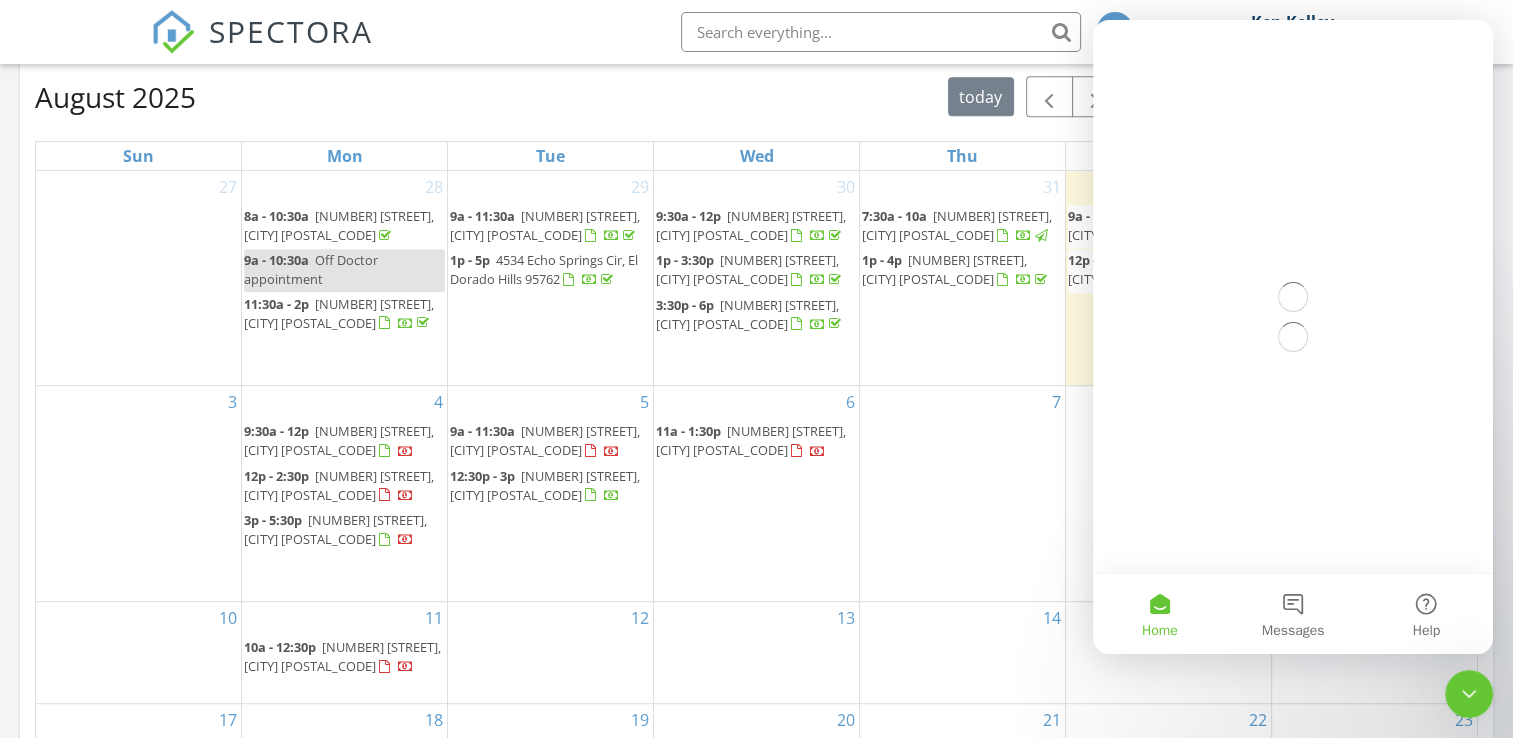 scroll, scrollTop: 0, scrollLeft: 0, axis: both 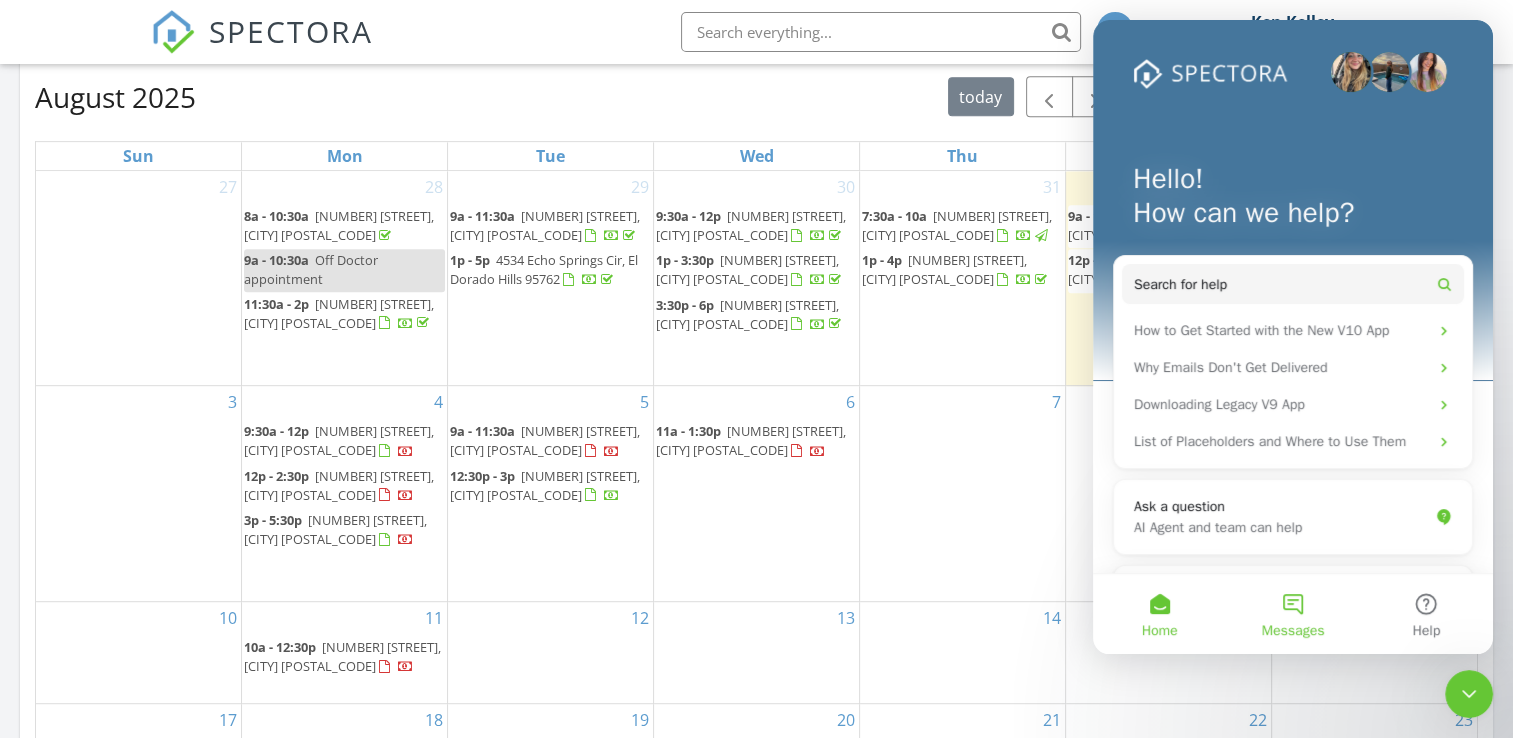 click on "Messages" at bounding box center [1292, 614] 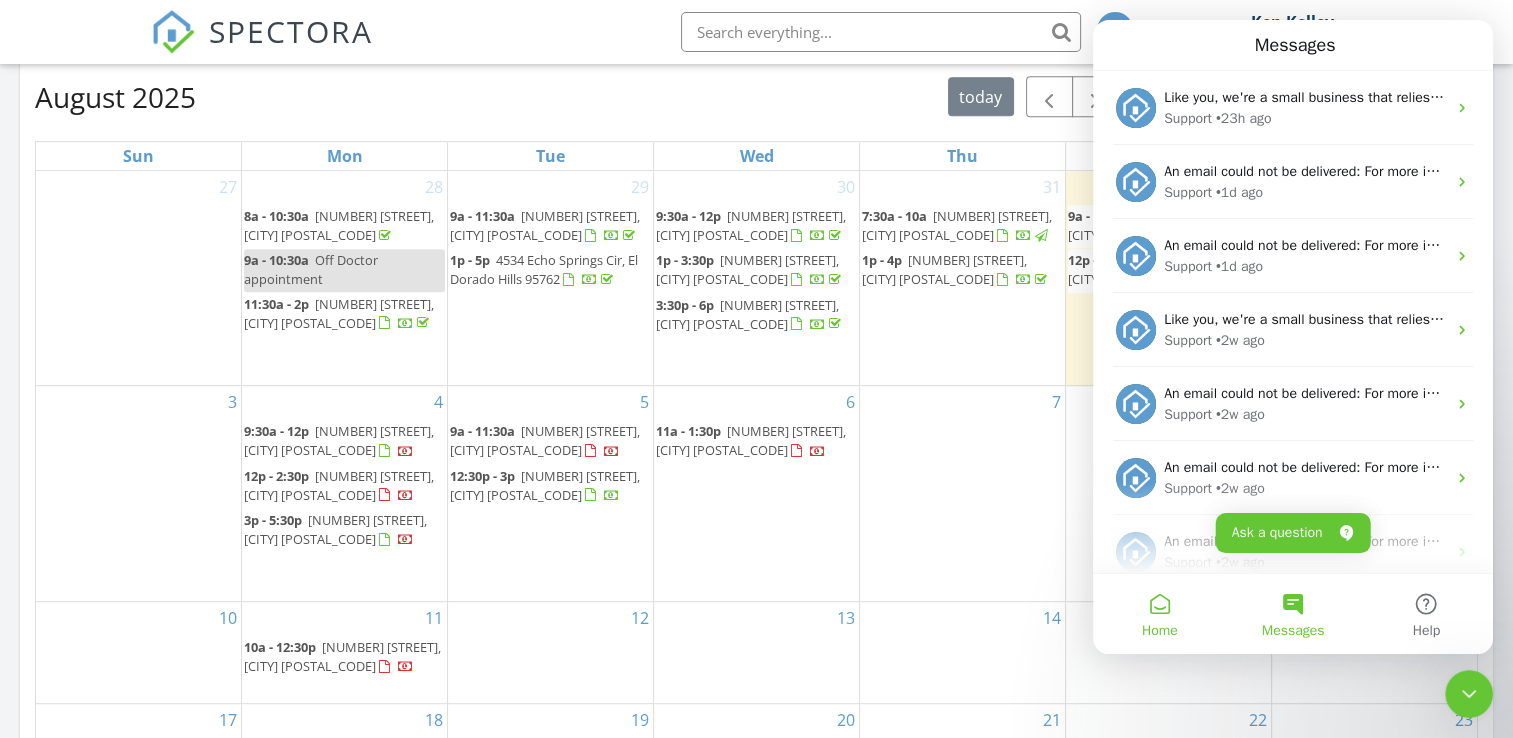 click on "Home" at bounding box center (1159, 614) 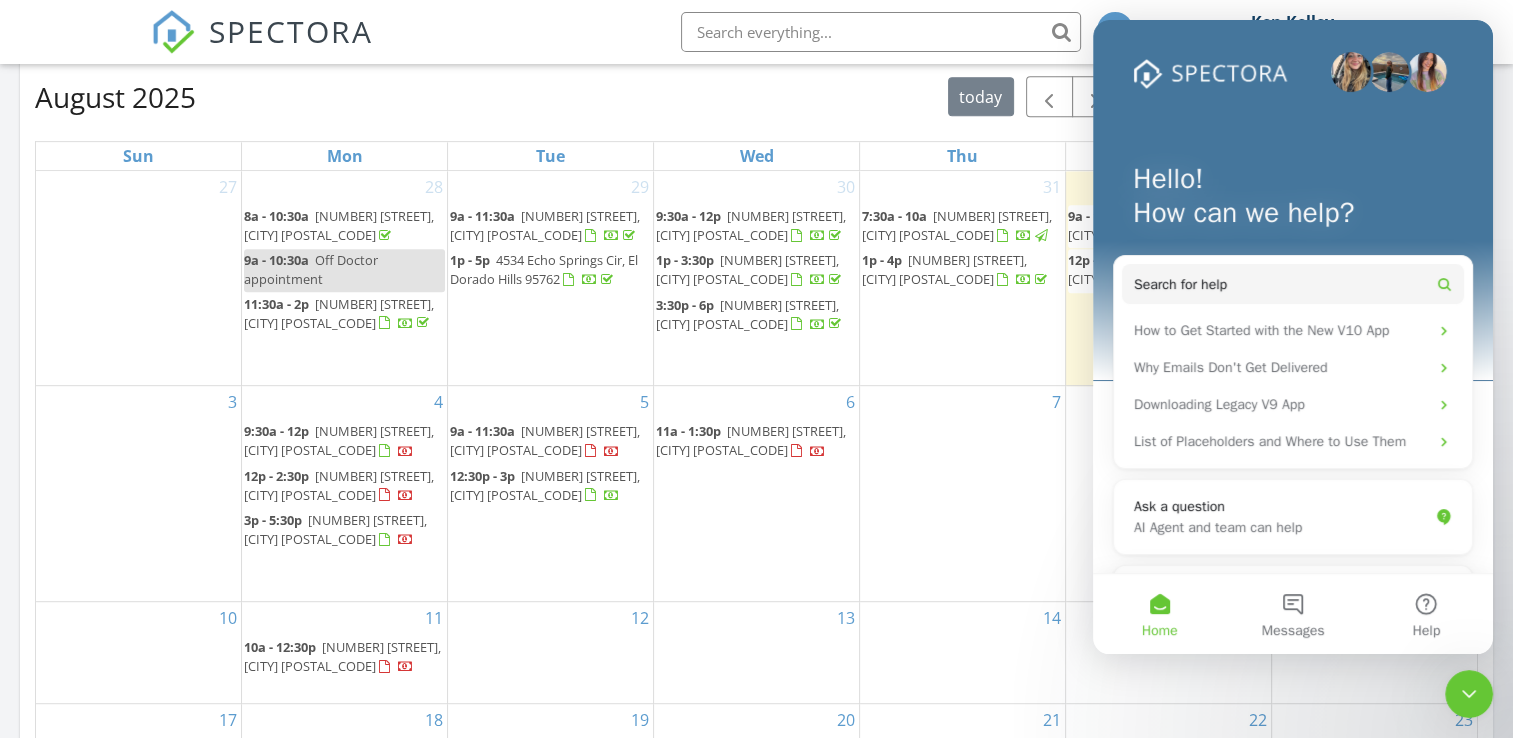 scroll, scrollTop: 100, scrollLeft: 0, axis: vertical 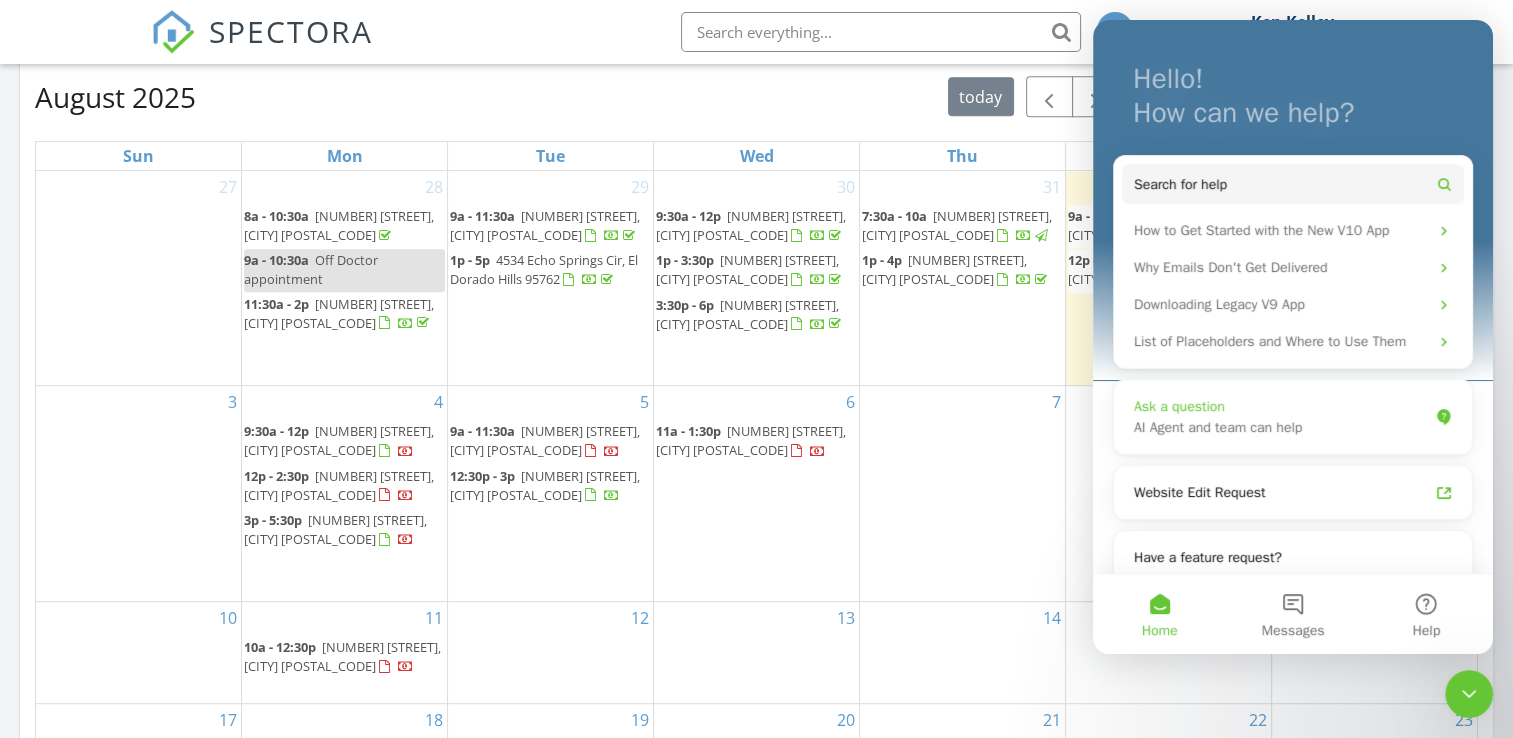 click on "AI Agent and team can help" at bounding box center (1281, 427) 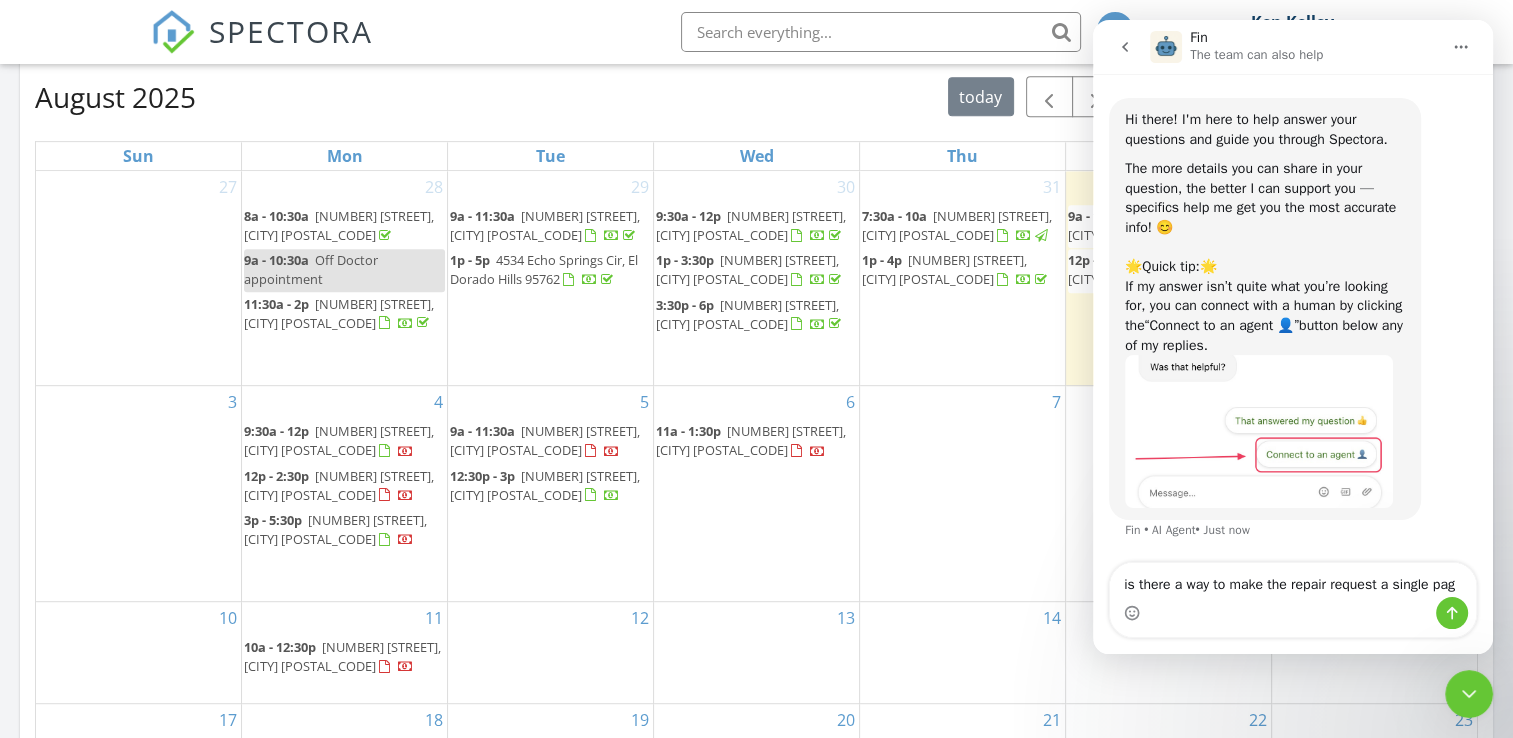 type on "is there a way to make the repair request a single page" 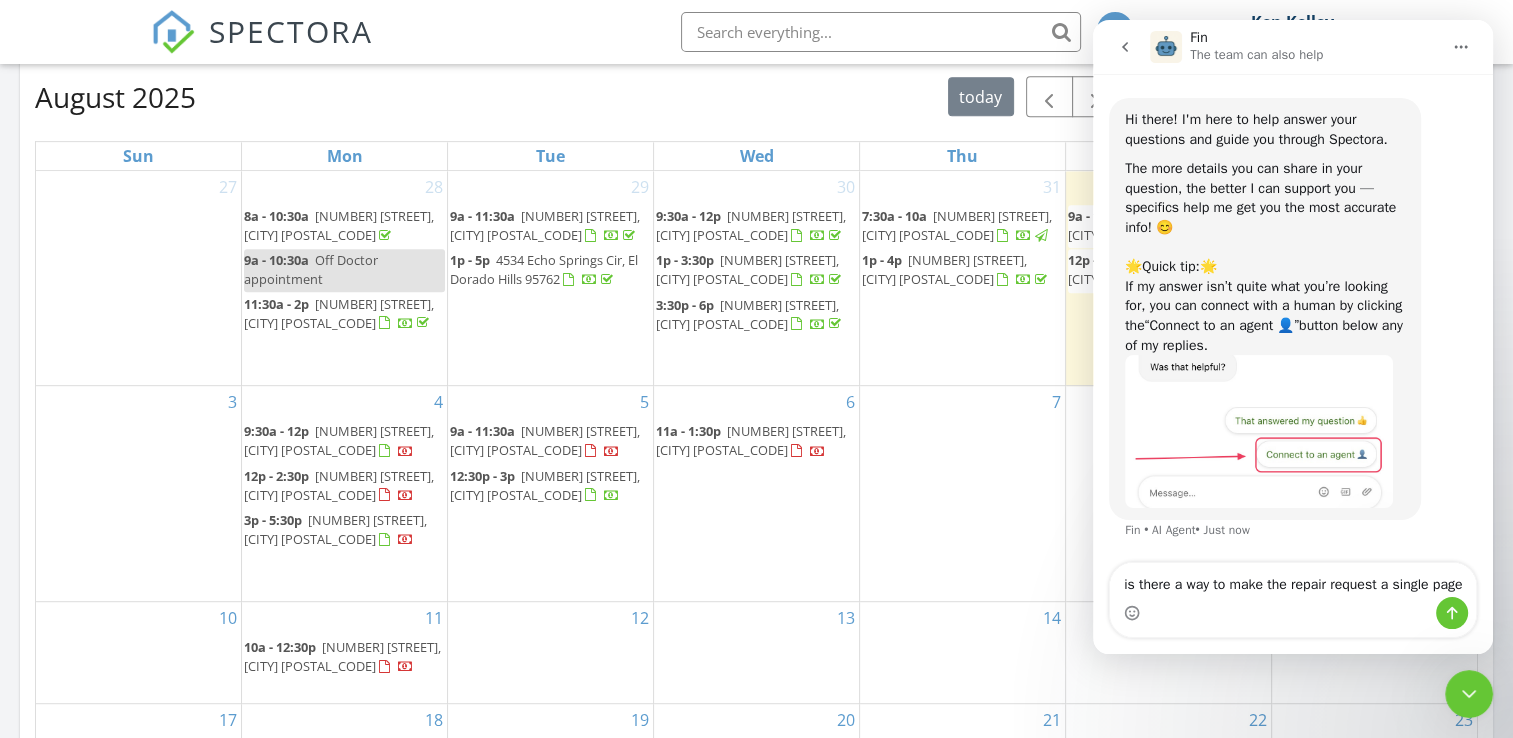 type 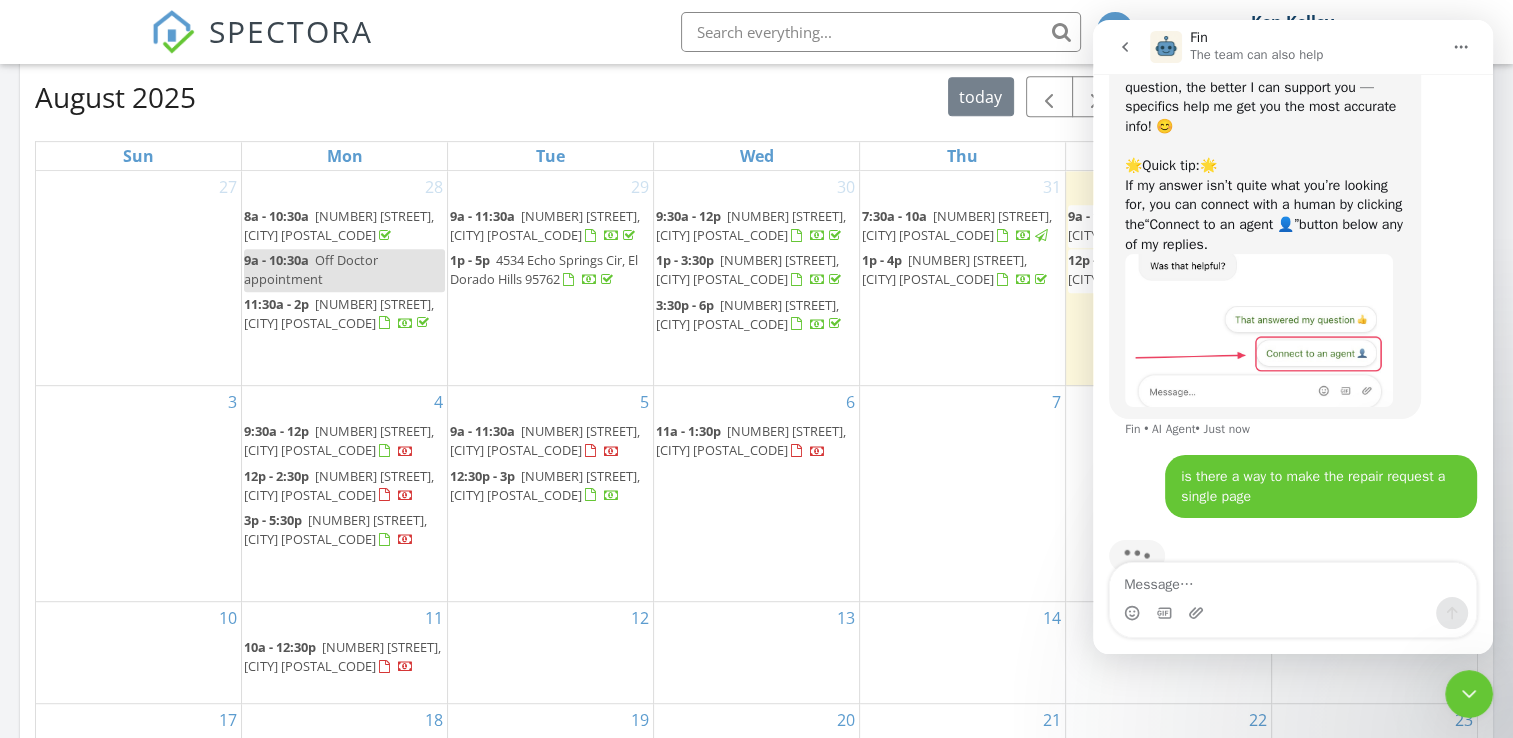 scroll, scrollTop: 142, scrollLeft: 0, axis: vertical 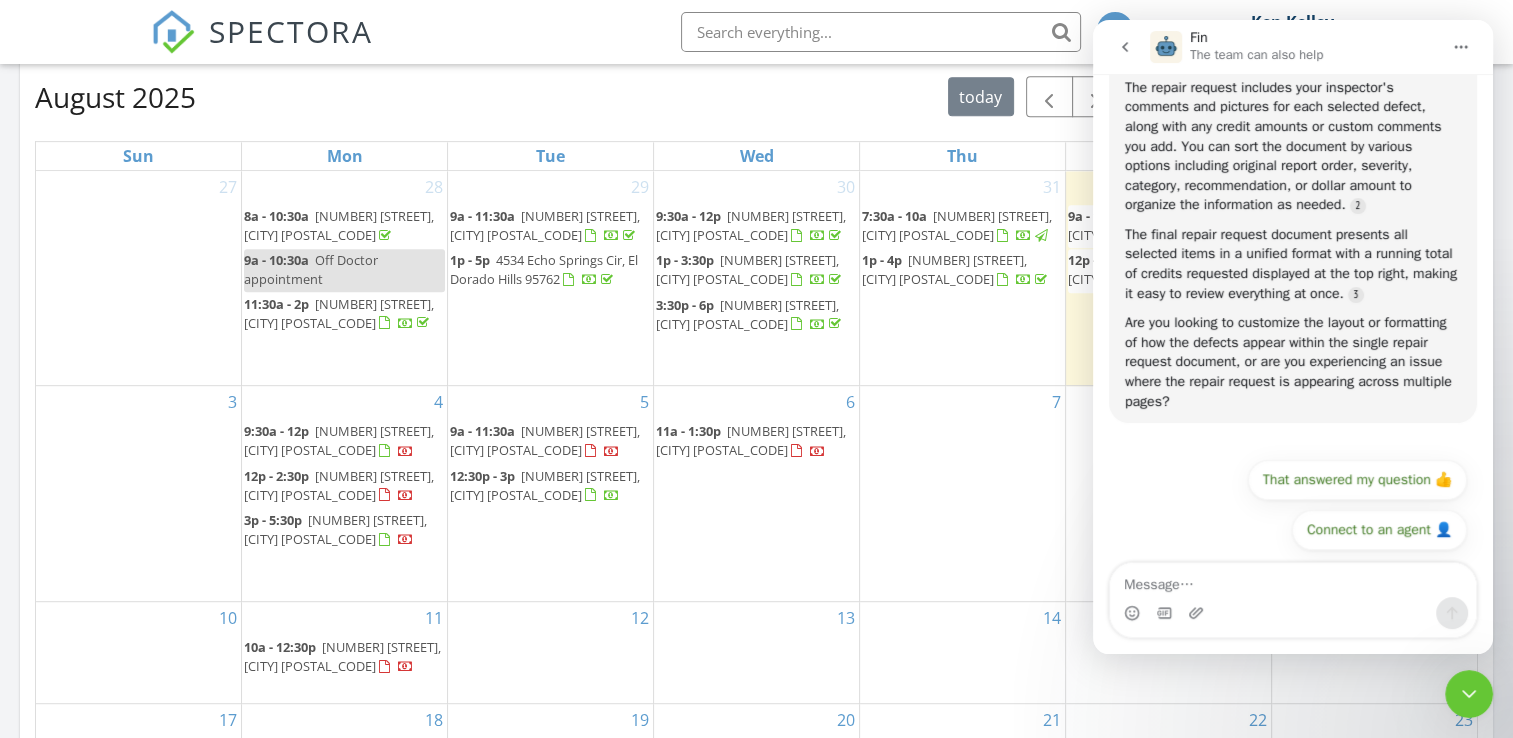 click at bounding box center [1293, 580] 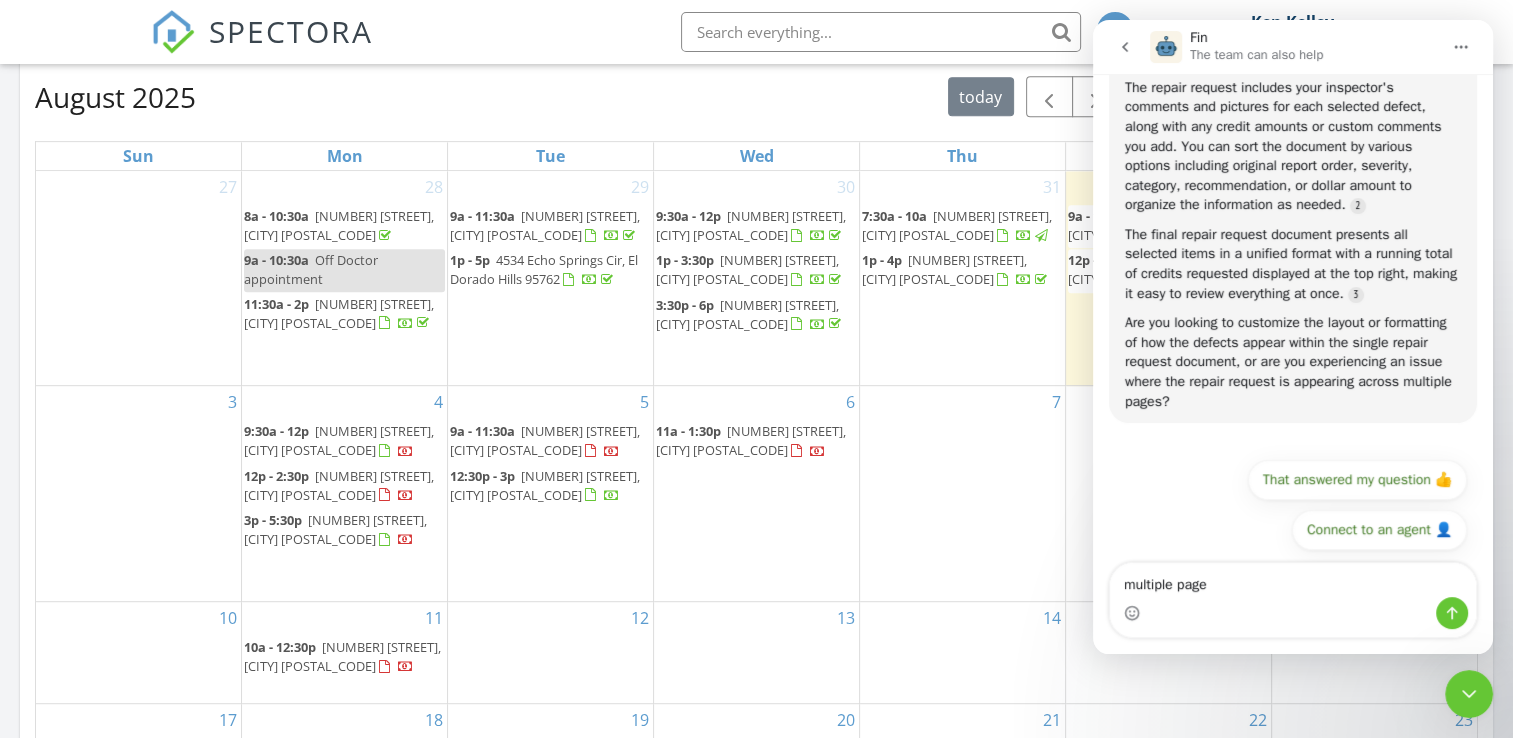 type on "multiple pages" 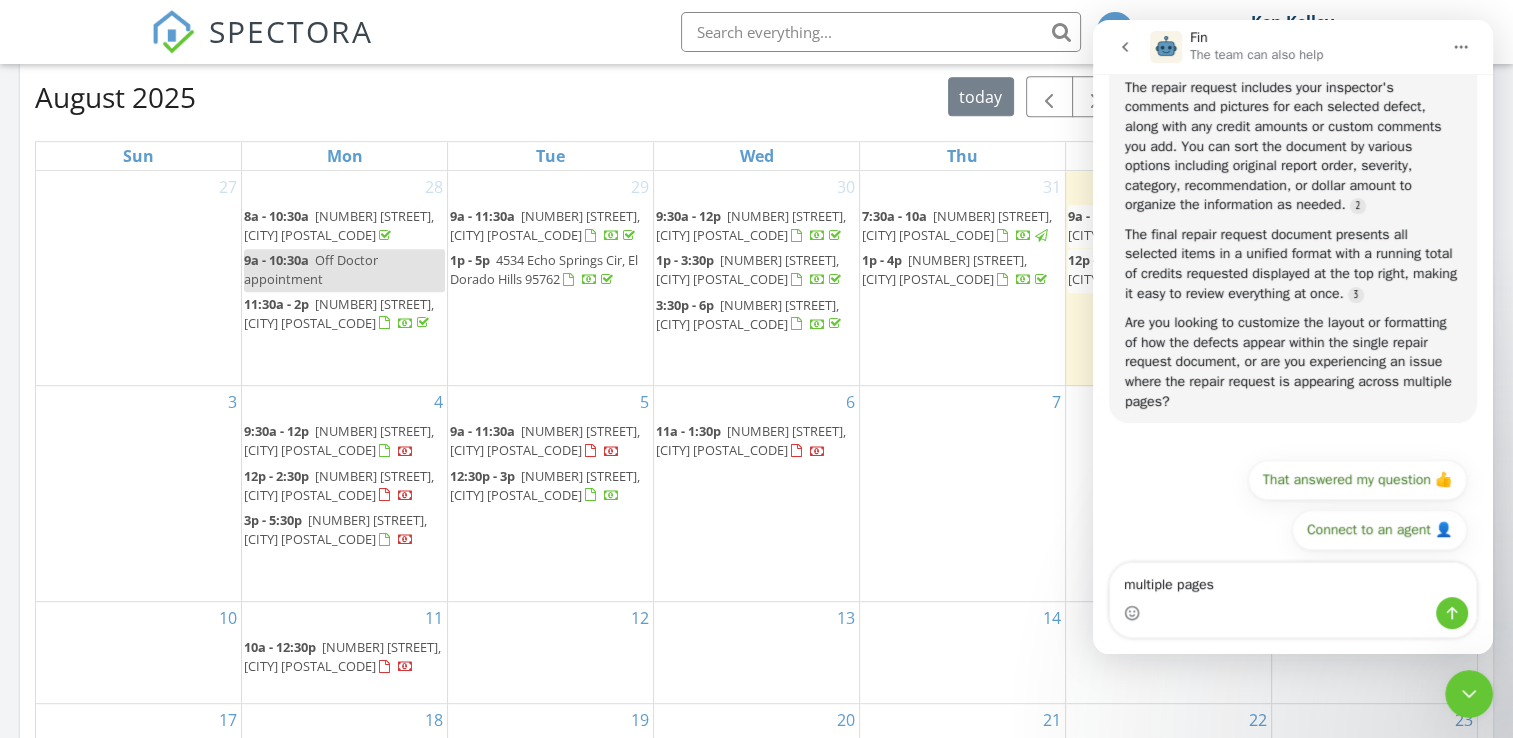 type 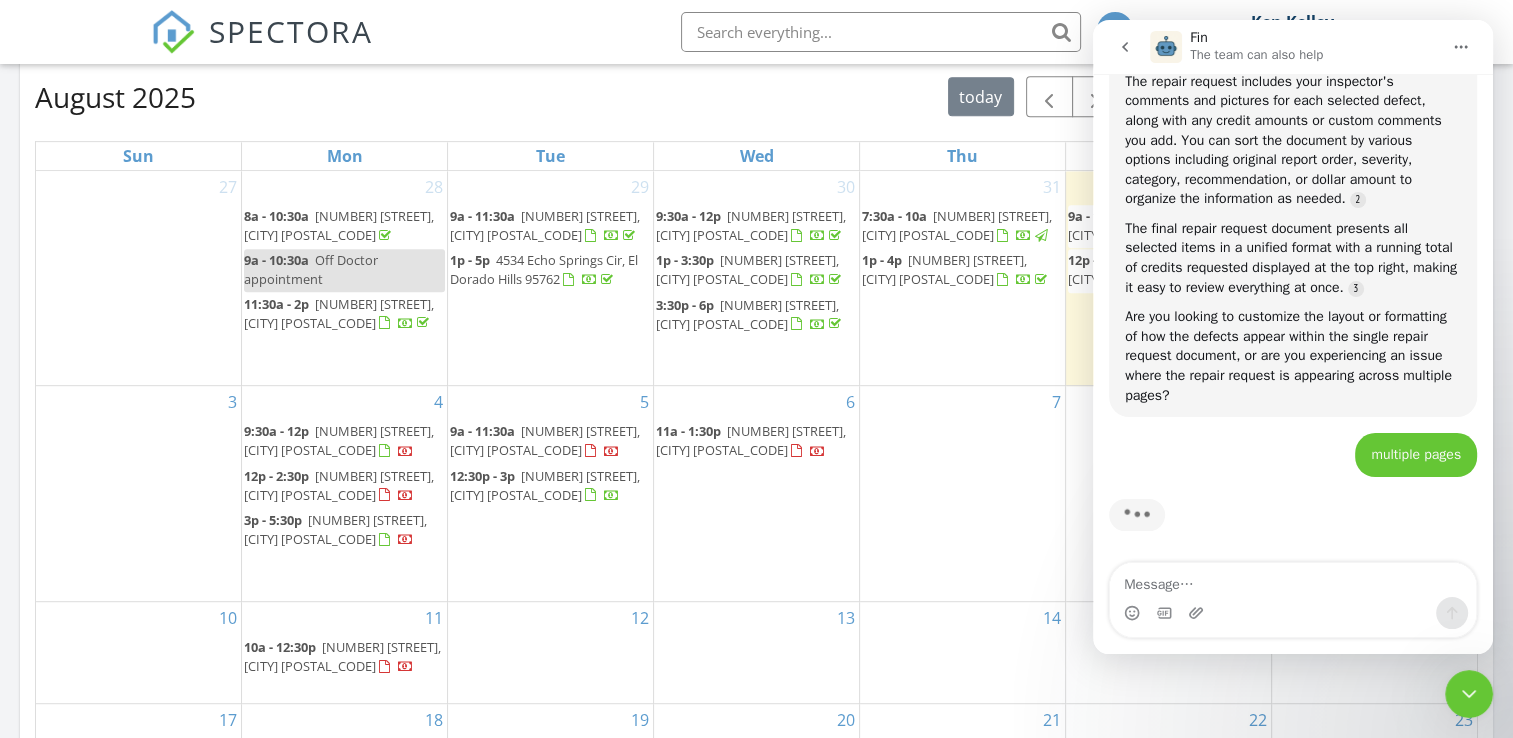 scroll, scrollTop: 1028, scrollLeft: 0, axis: vertical 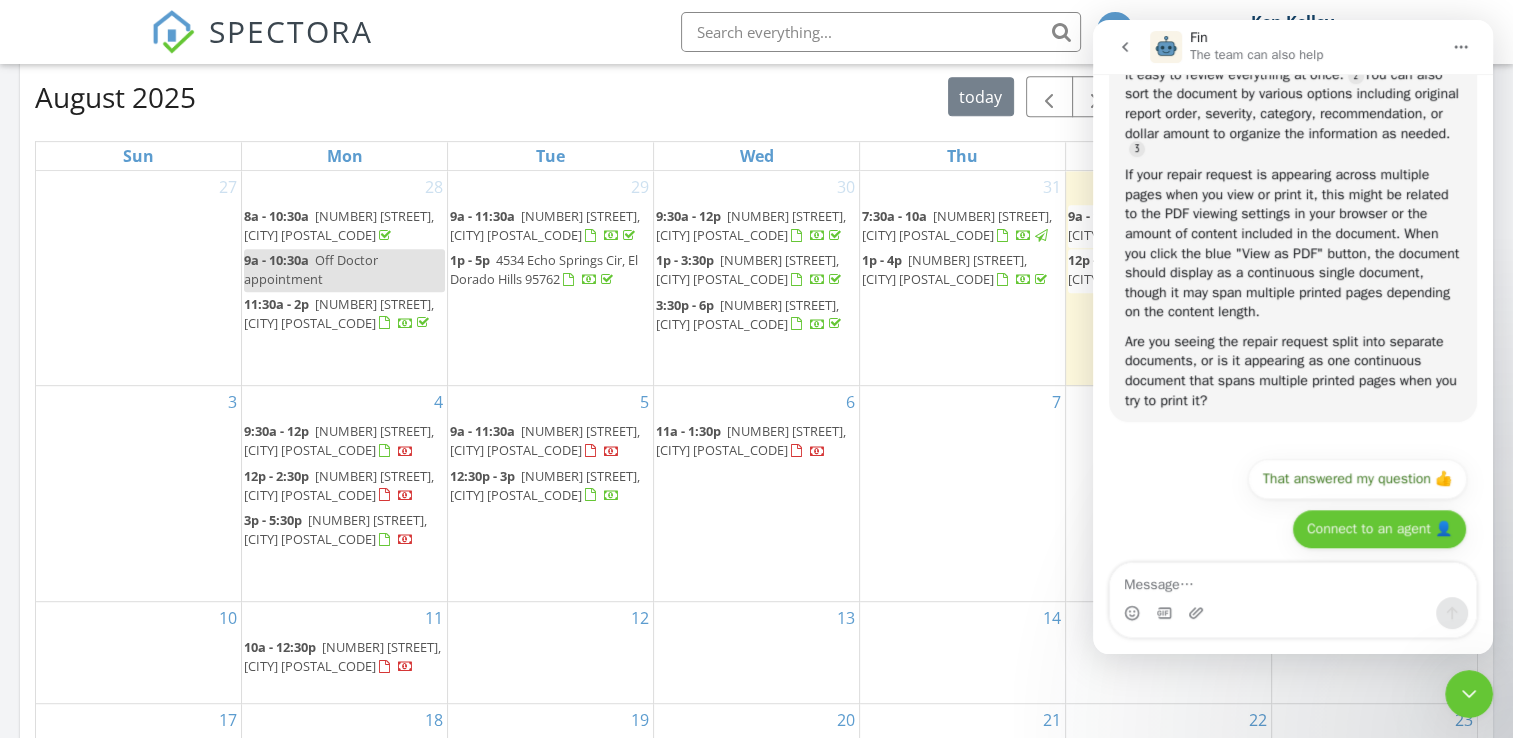 click on "Connect to an agent 👤" at bounding box center (1379, 529) 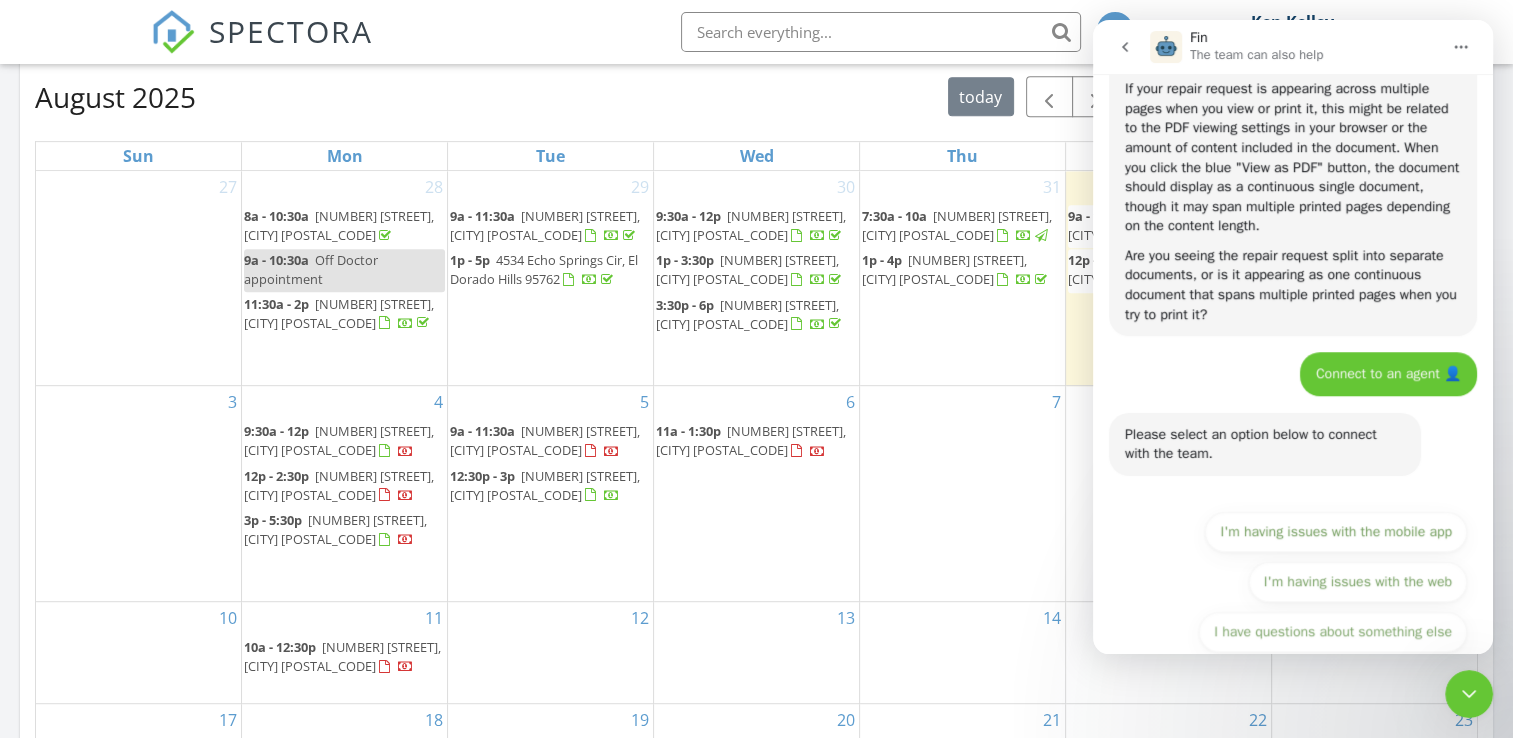 scroll, scrollTop: 1453, scrollLeft: 0, axis: vertical 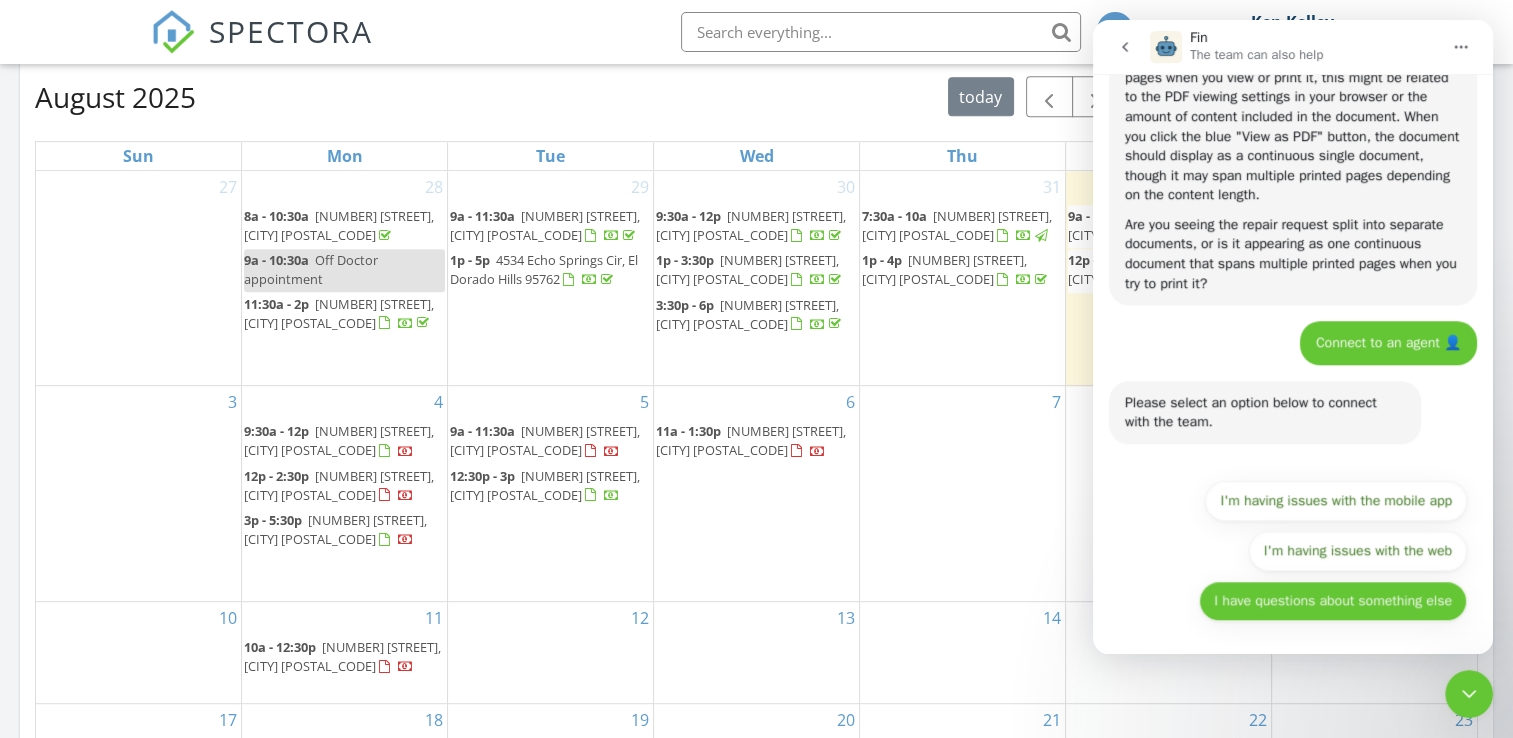 click on "I have questions about something else" at bounding box center [1333, 601] 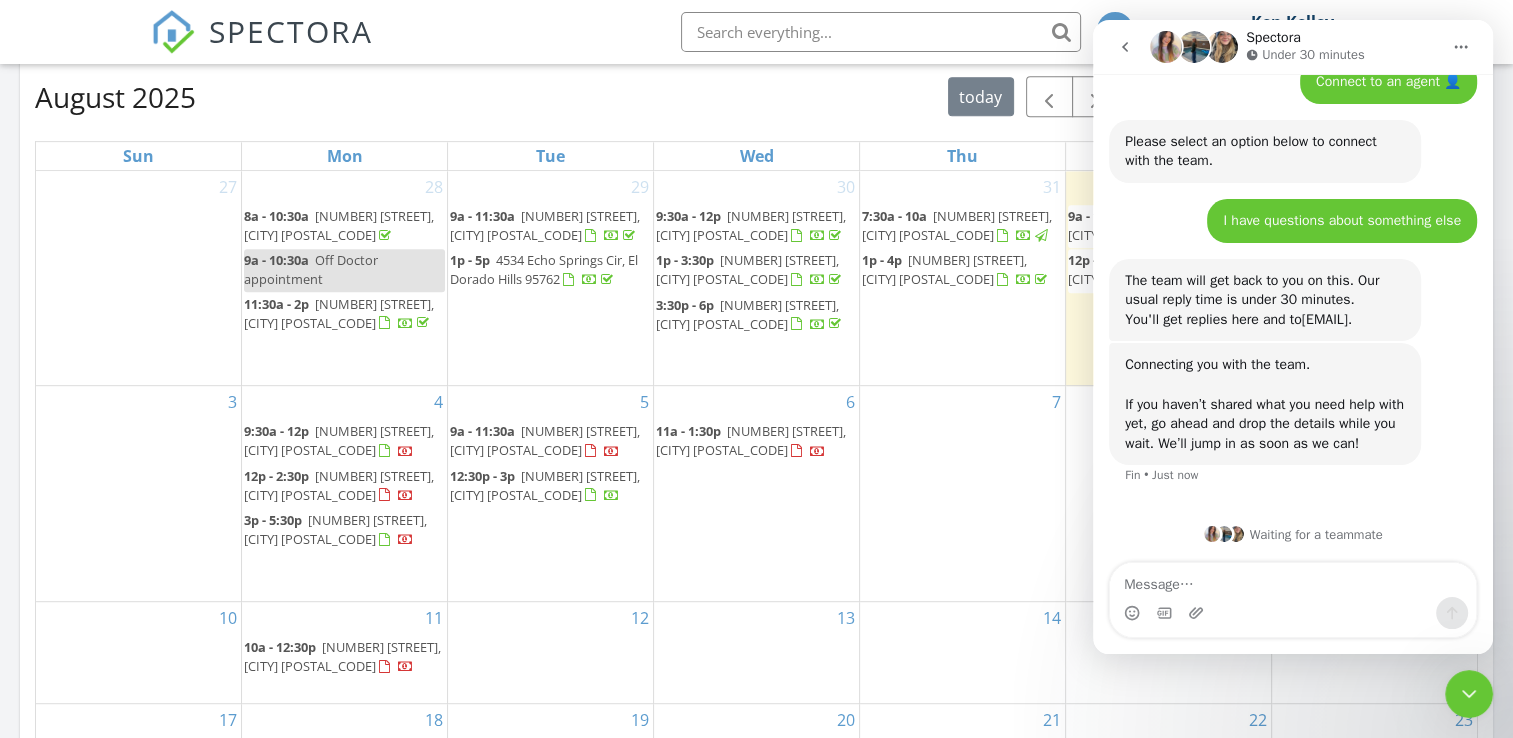 scroll, scrollTop: 1734, scrollLeft: 0, axis: vertical 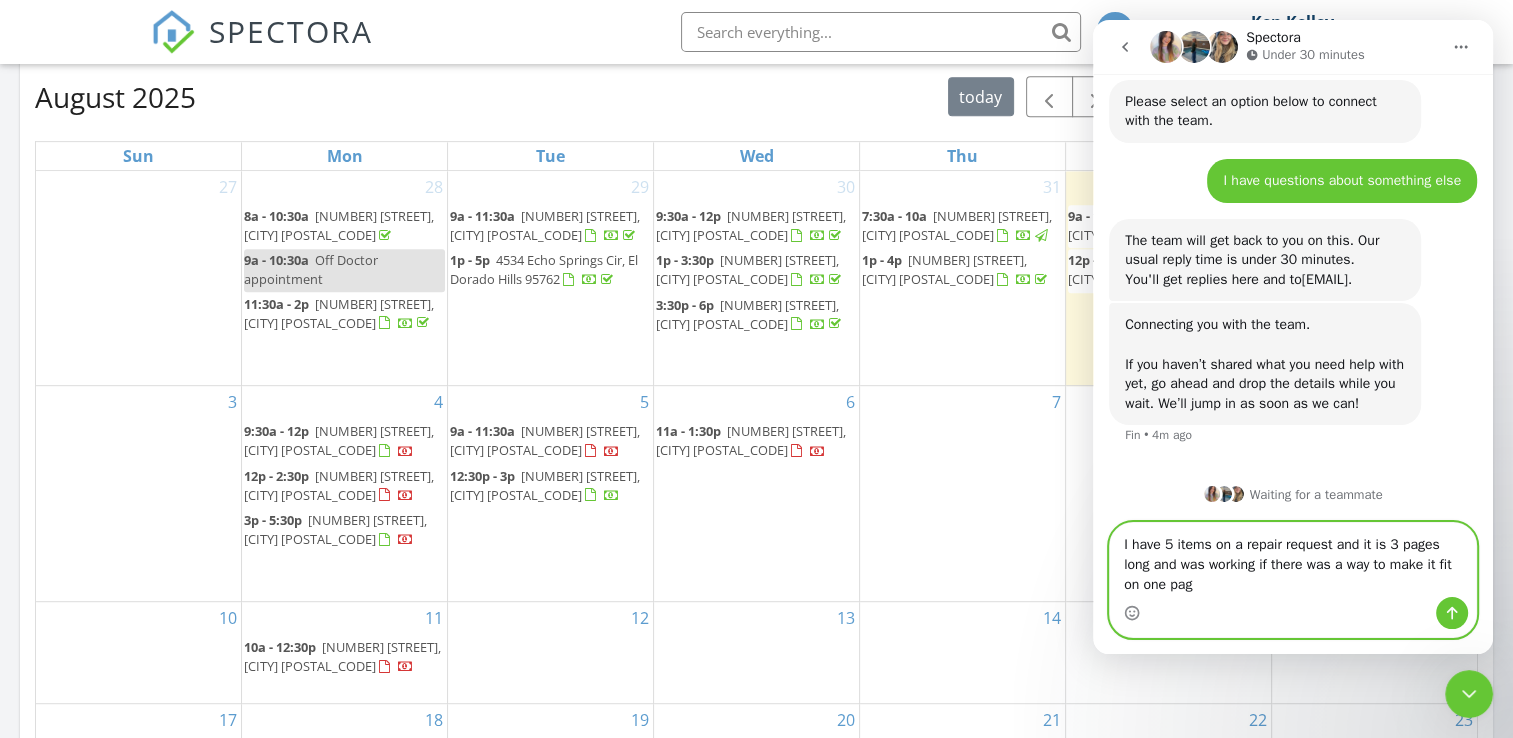 type on "I have 5 items on a repair request and it is 3 pages long and was working if there was a way to make it fit on one page" 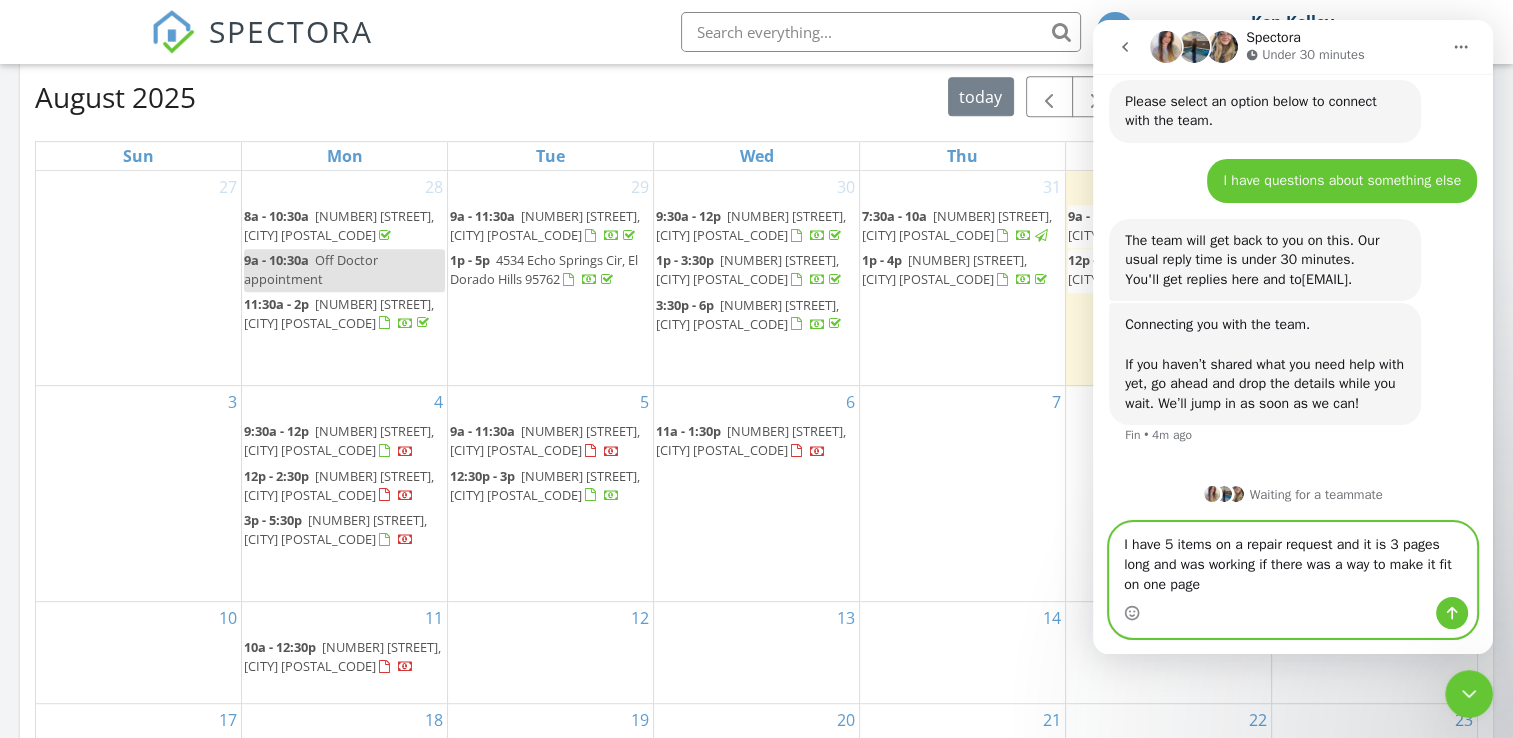type 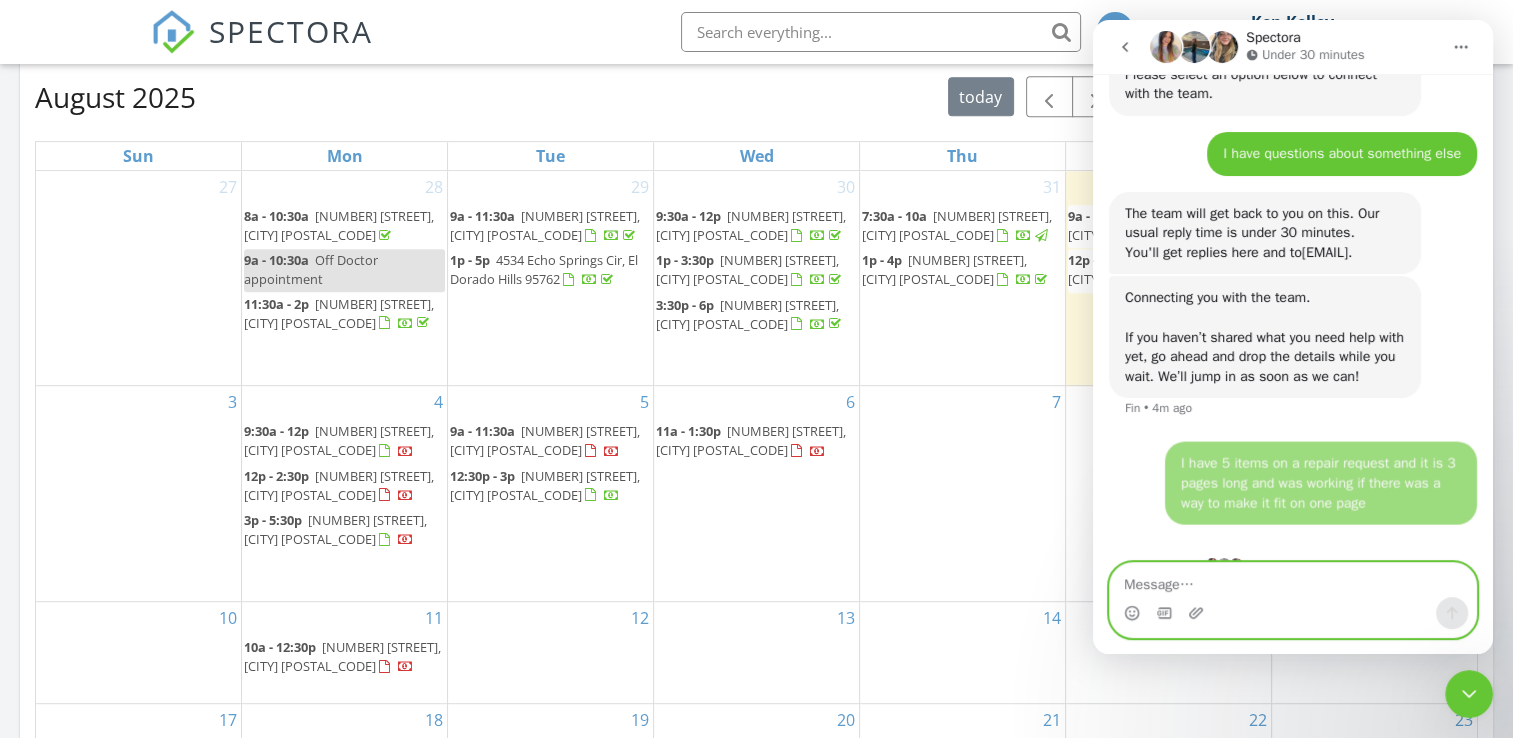 scroll, scrollTop: 1832, scrollLeft: 0, axis: vertical 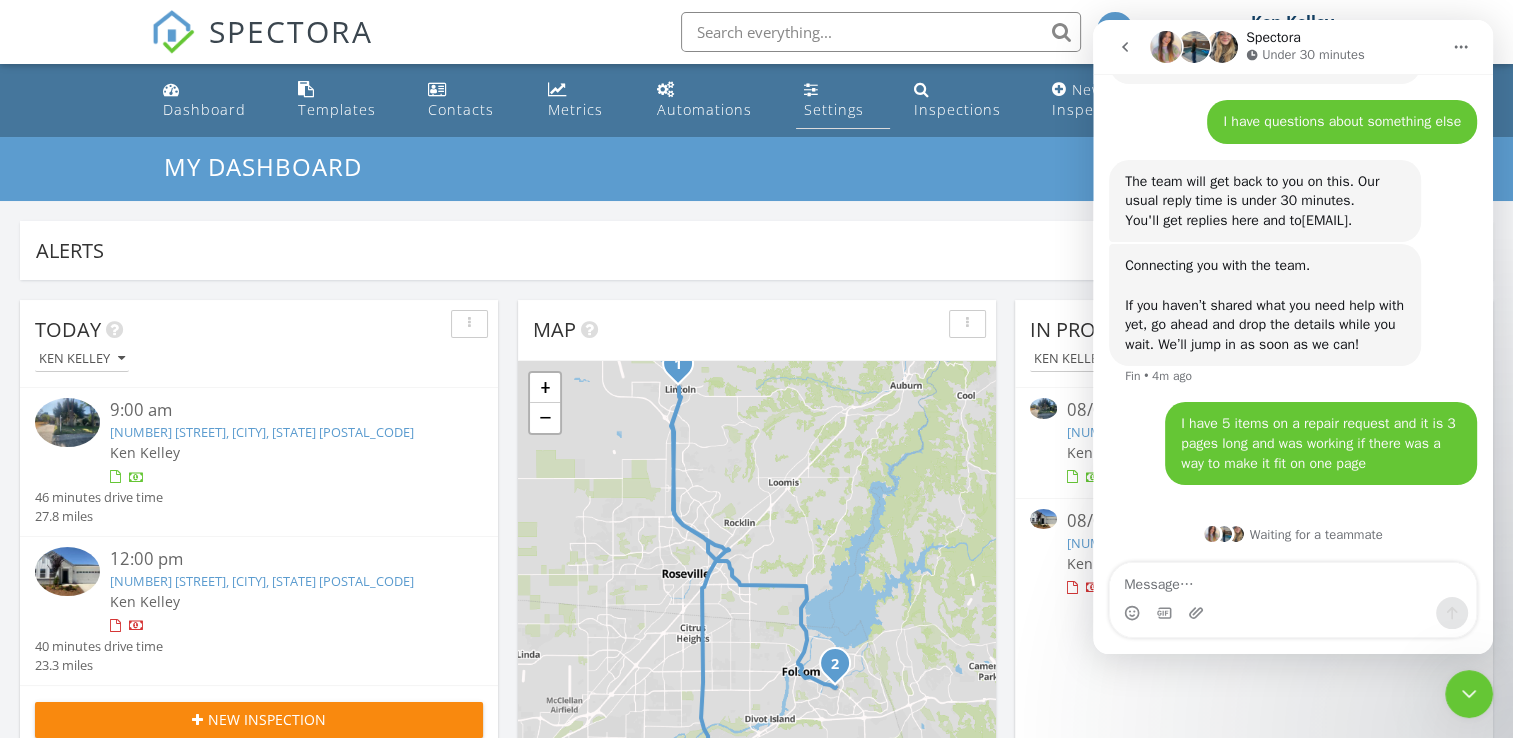 click on "Settings" at bounding box center [834, 109] 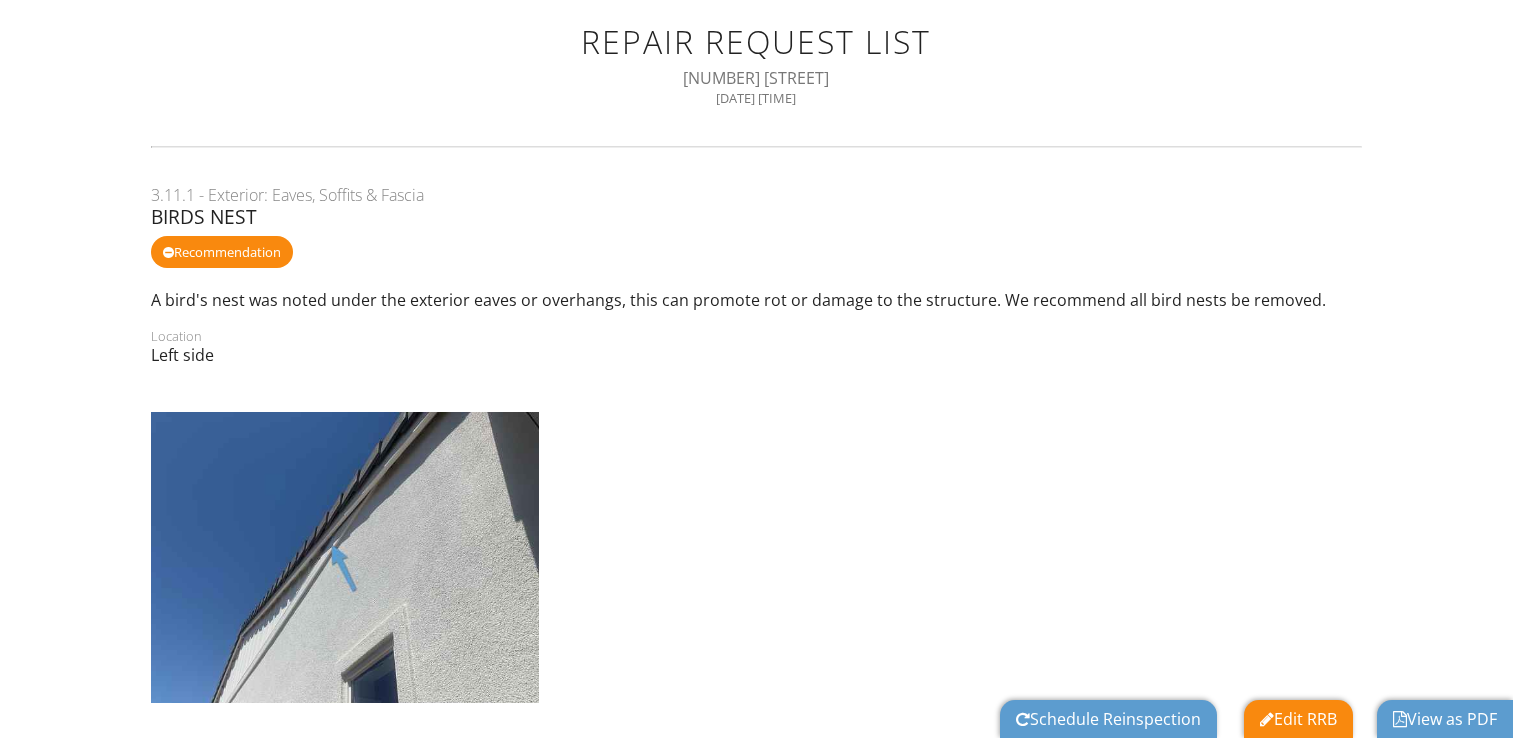 scroll, scrollTop: 0, scrollLeft: 0, axis: both 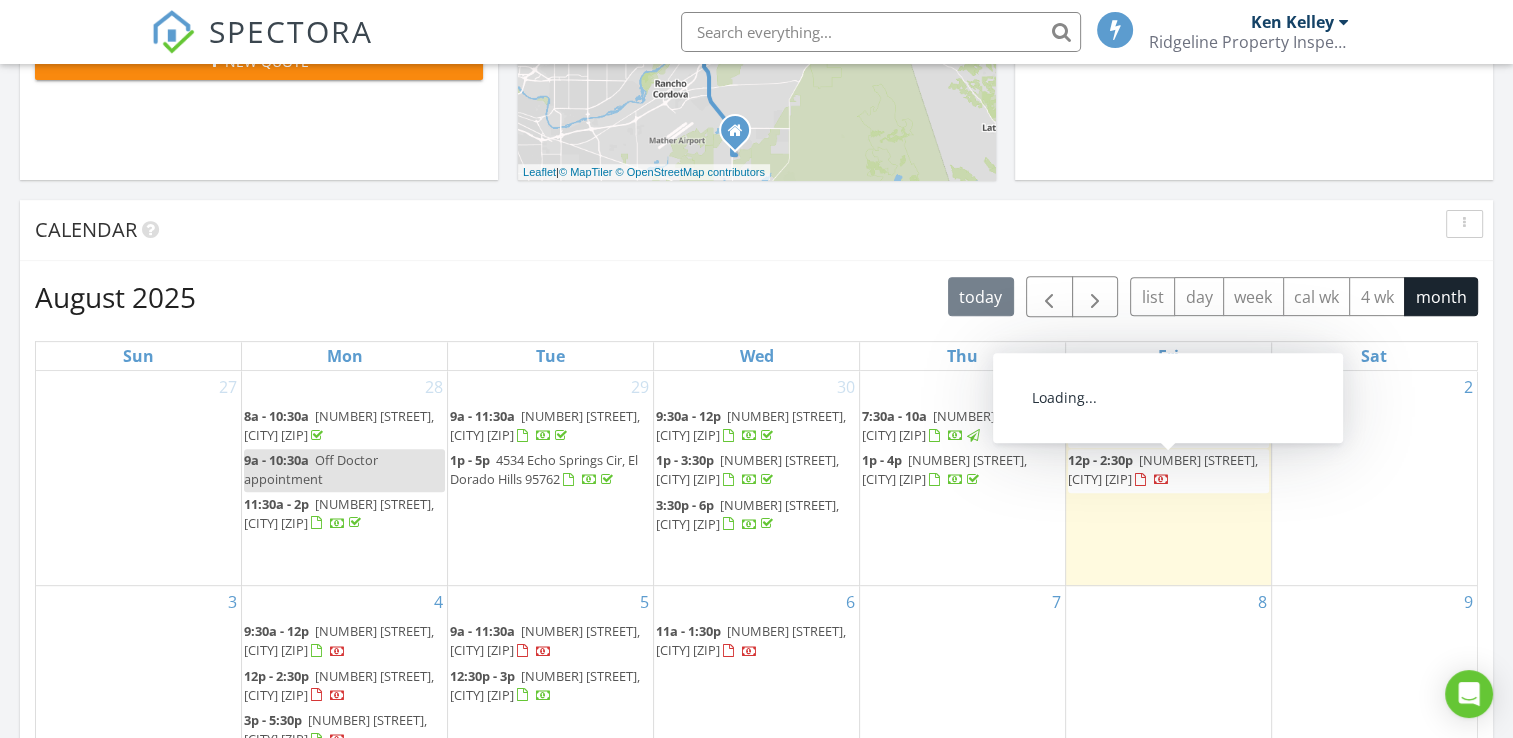 click on "4035 Sunny Oaks Dr, Folsom 95630" at bounding box center [1163, 469] 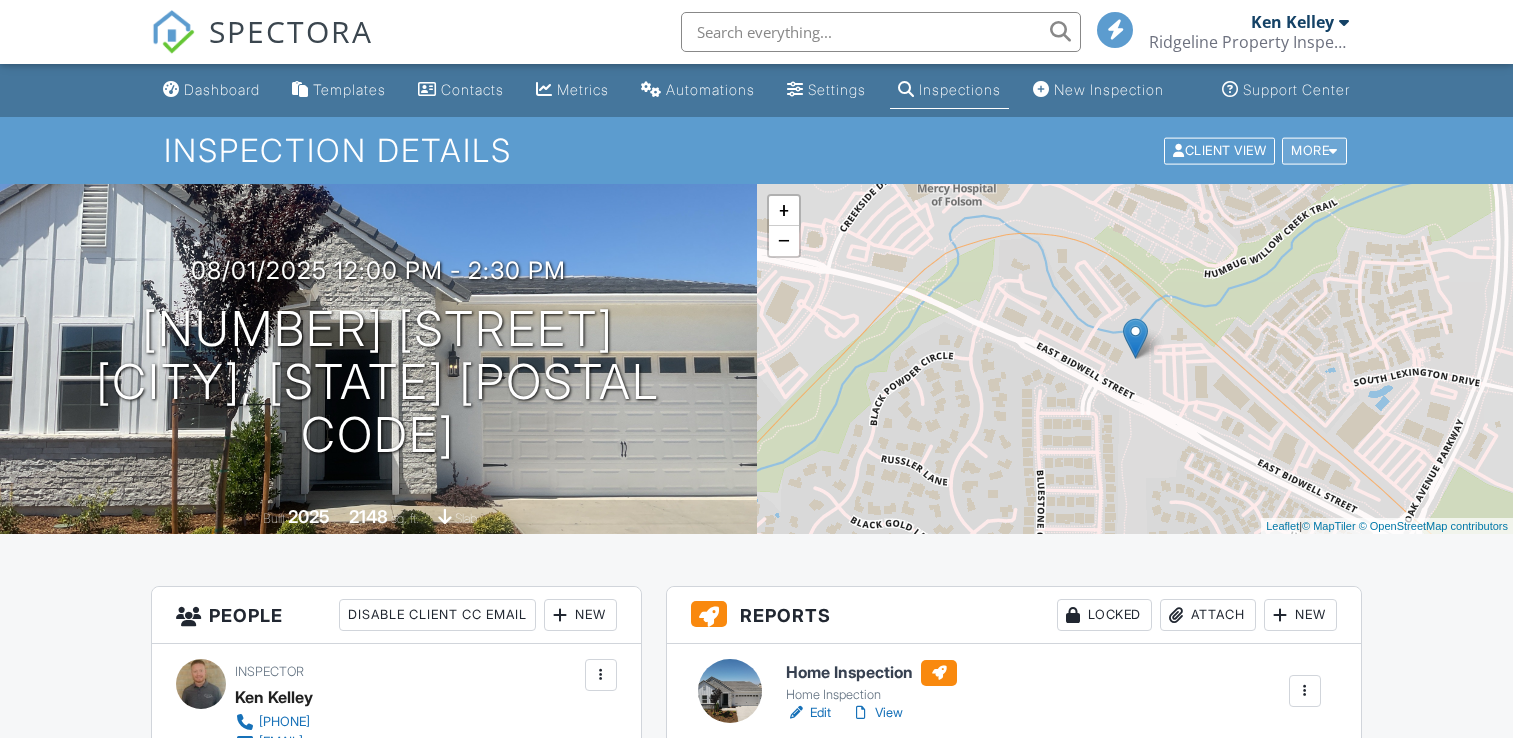 click on "More" at bounding box center [1314, 150] 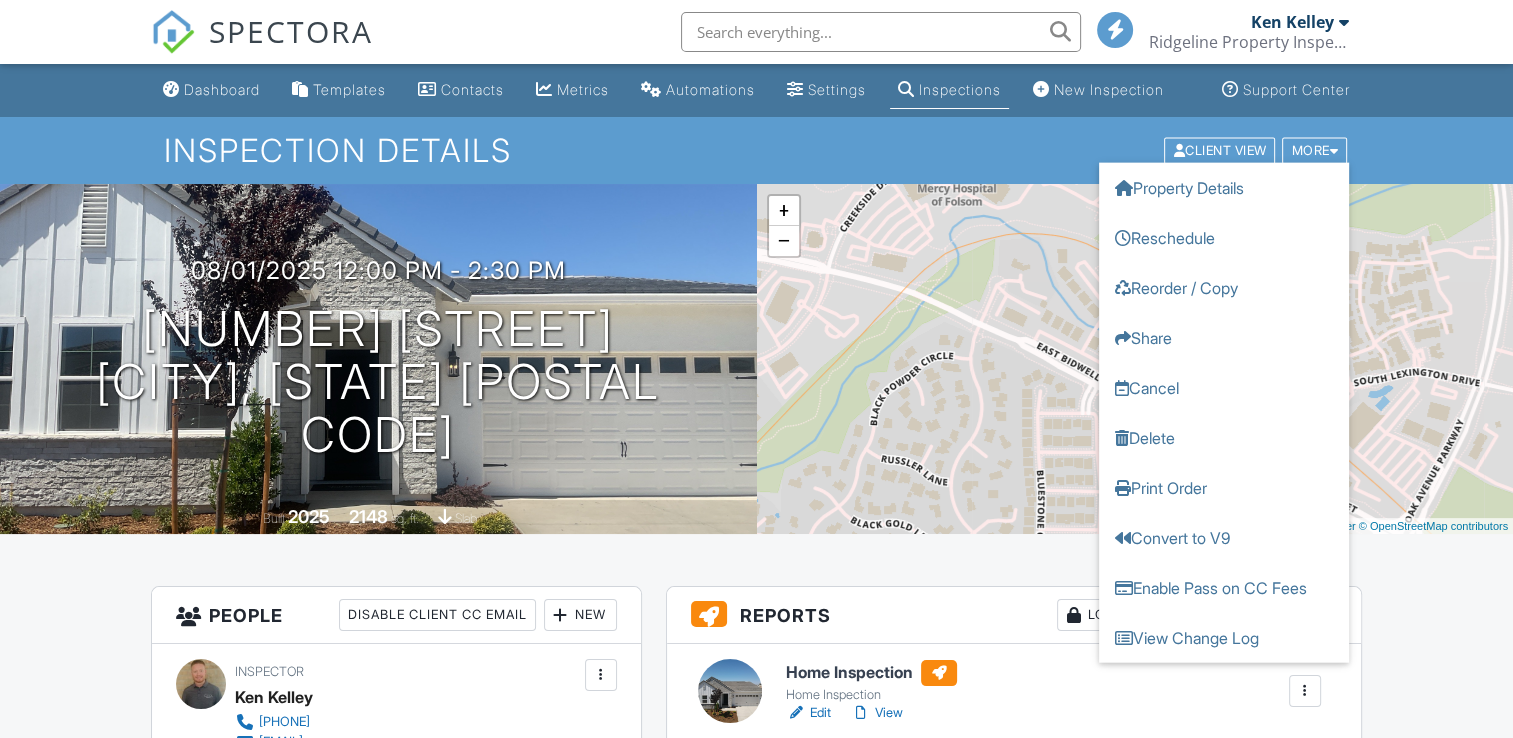 scroll, scrollTop: 300, scrollLeft: 0, axis: vertical 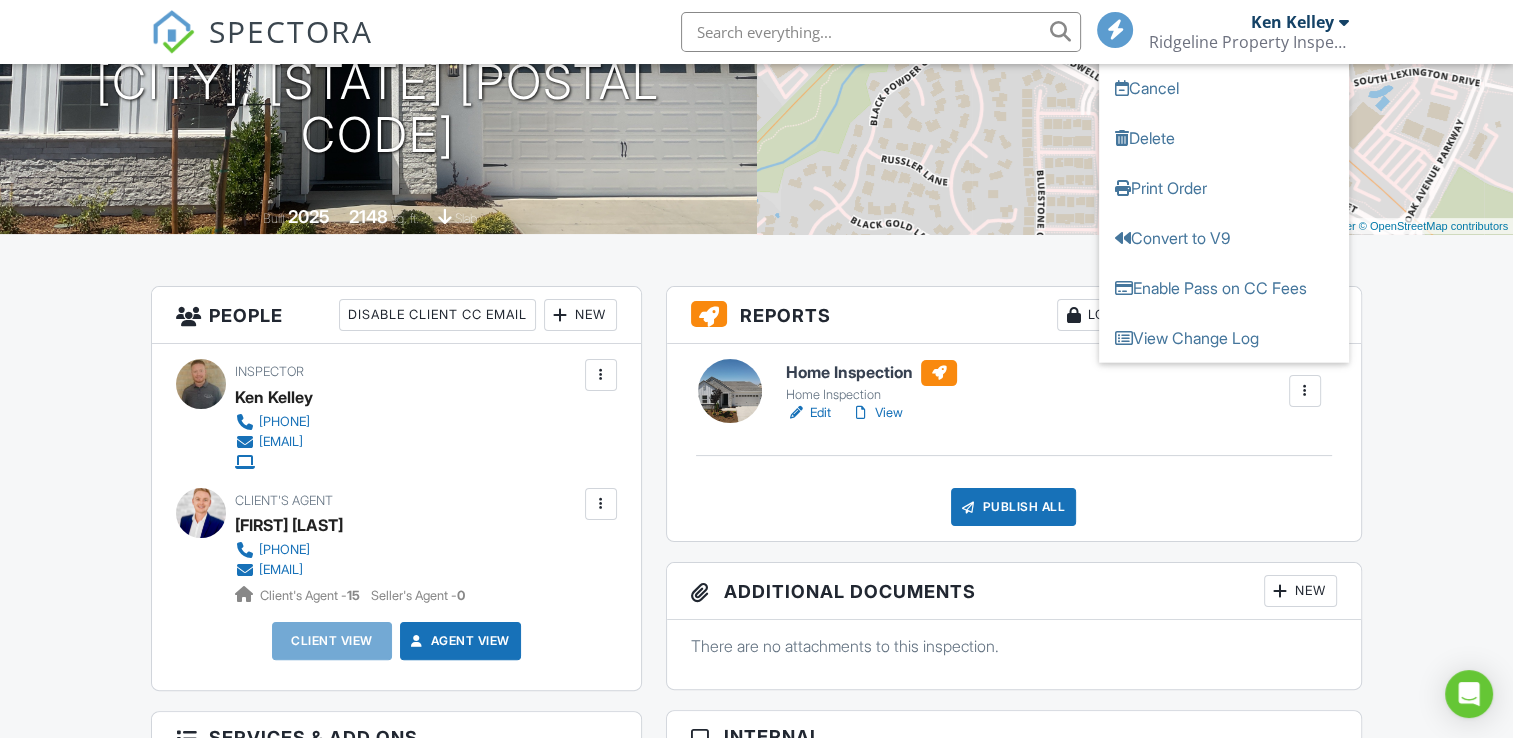click on "Dashboard
Templates
Contacts
Metrics
Automations
Settings
Inspections
New Inspection
Support Center
Inspection Details
Client View
More
Property Details
Reschedule
Reorder / Copy
Share
Cancel
Delete
Print Order
Convert to V9
Enable Pass on CC Fees
View Change Log
08/01/2025 12:00 pm
- 2:30 pm
4035 Sunny Oaks Dr
Folsom, CA 95630
Built
2025
2148
sq. ft.
slab
+ − Leaflet  |  © MapTiler   © OpenStreetMap contributors
All emails and texts are disabled for this inspection!
Turn on emails and texts
Turn on and Requeue Notifications
Reports
Locked
Attach
New
Home Inspection
Home Inspection
Edit
View" at bounding box center (756, 1069) 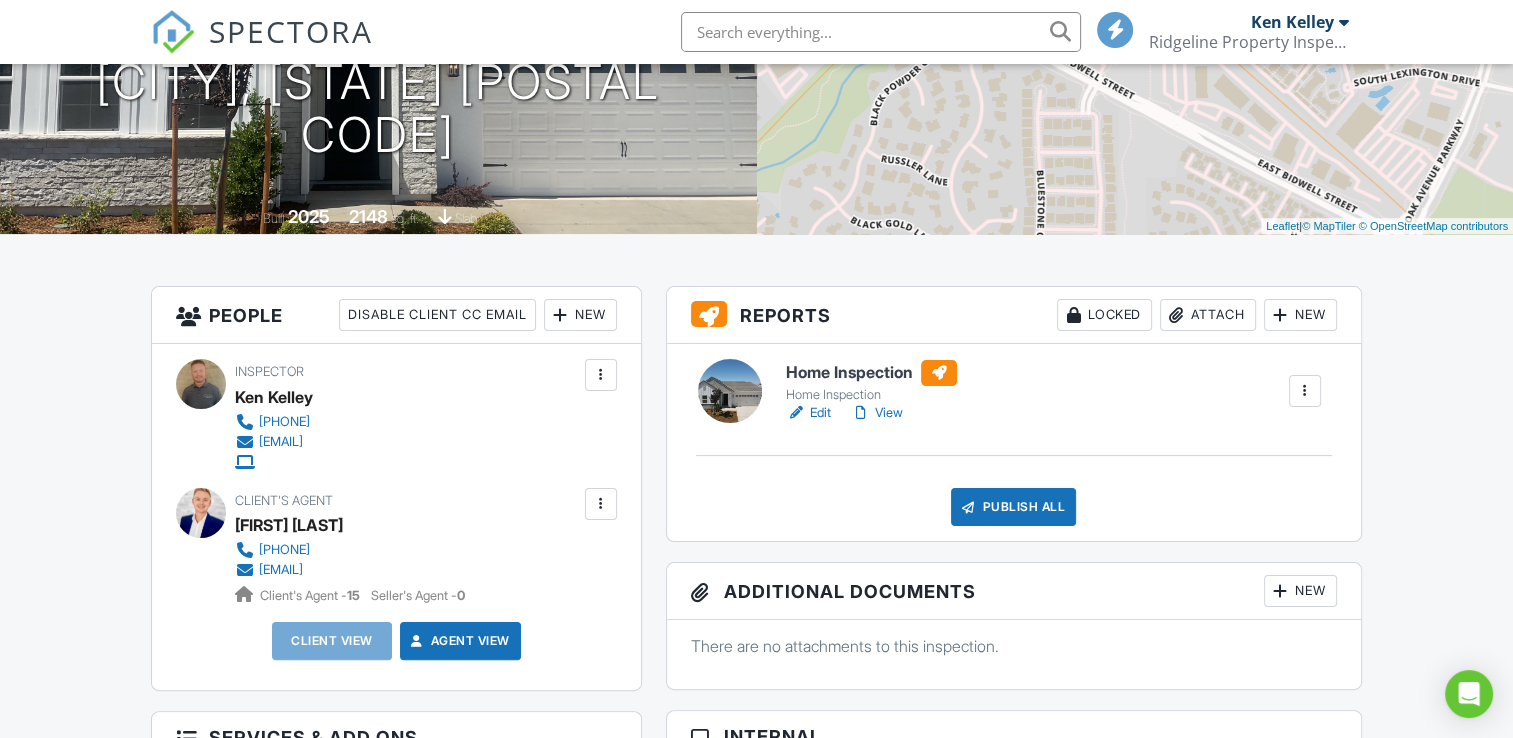 click on "View" at bounding box center [877, 413] 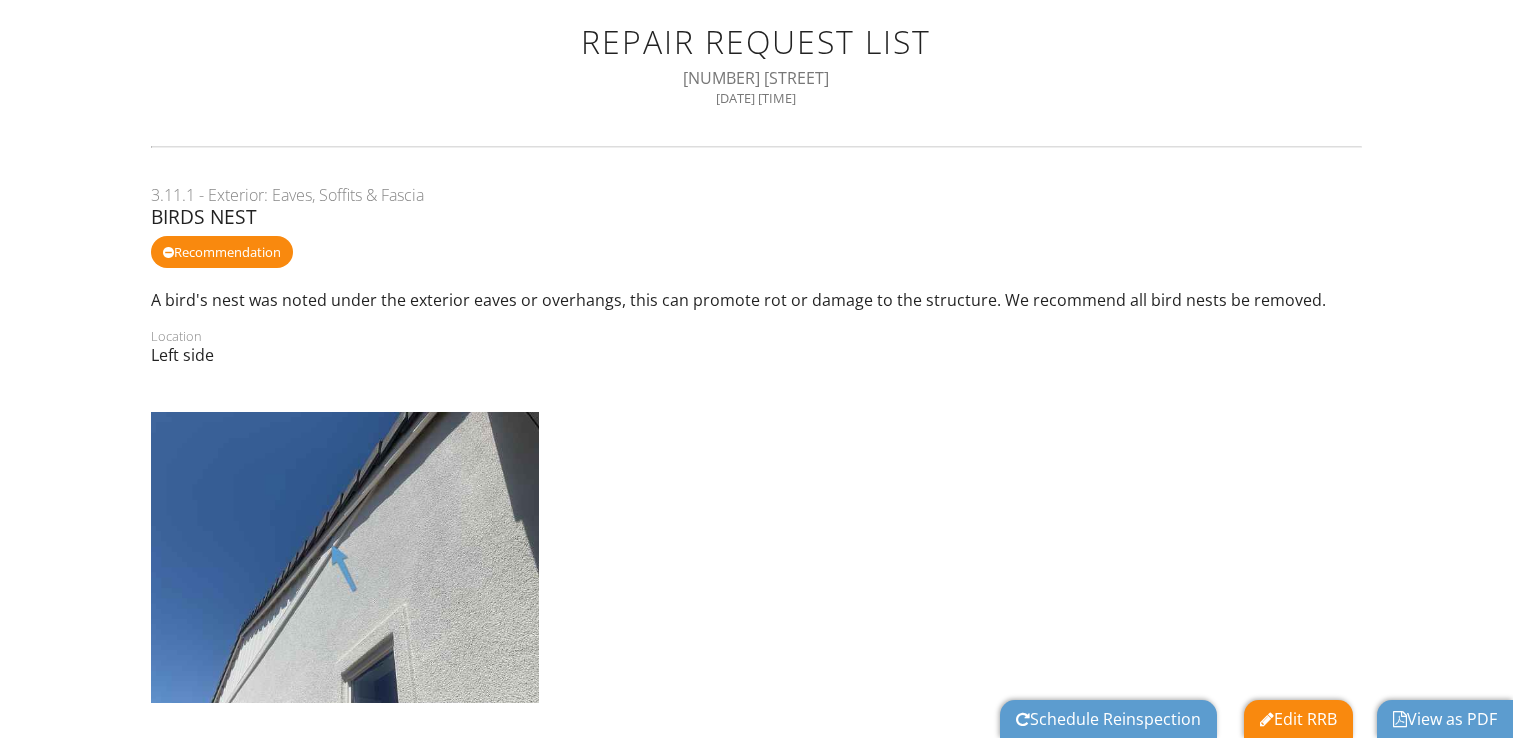 scroll, scrollTop: 0, scrollLeft: 0, axis: both 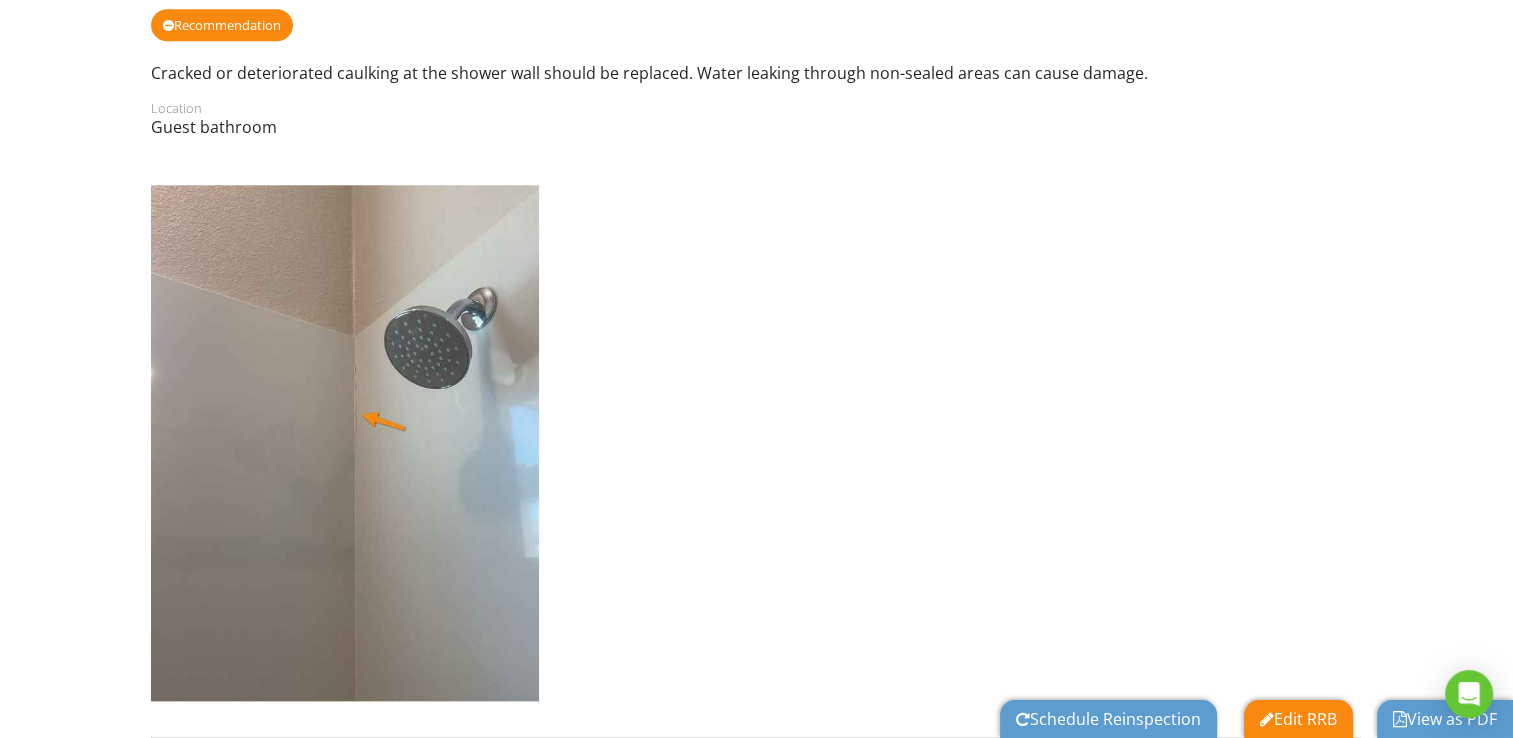 click on "View as PDF" at bounding box center [1445, 719] 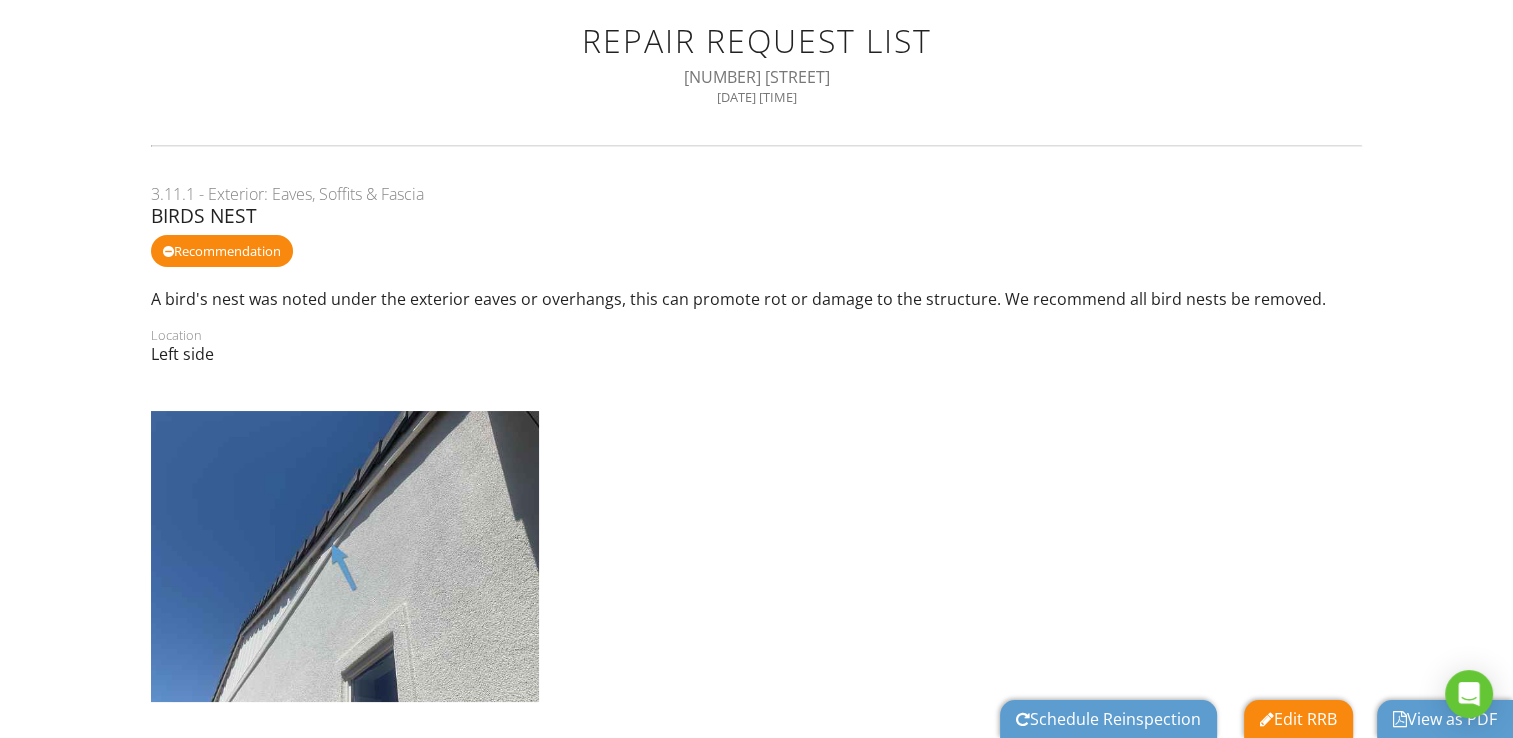 scroll, scrollTop: 0, scrollLeft: 0, axis: both 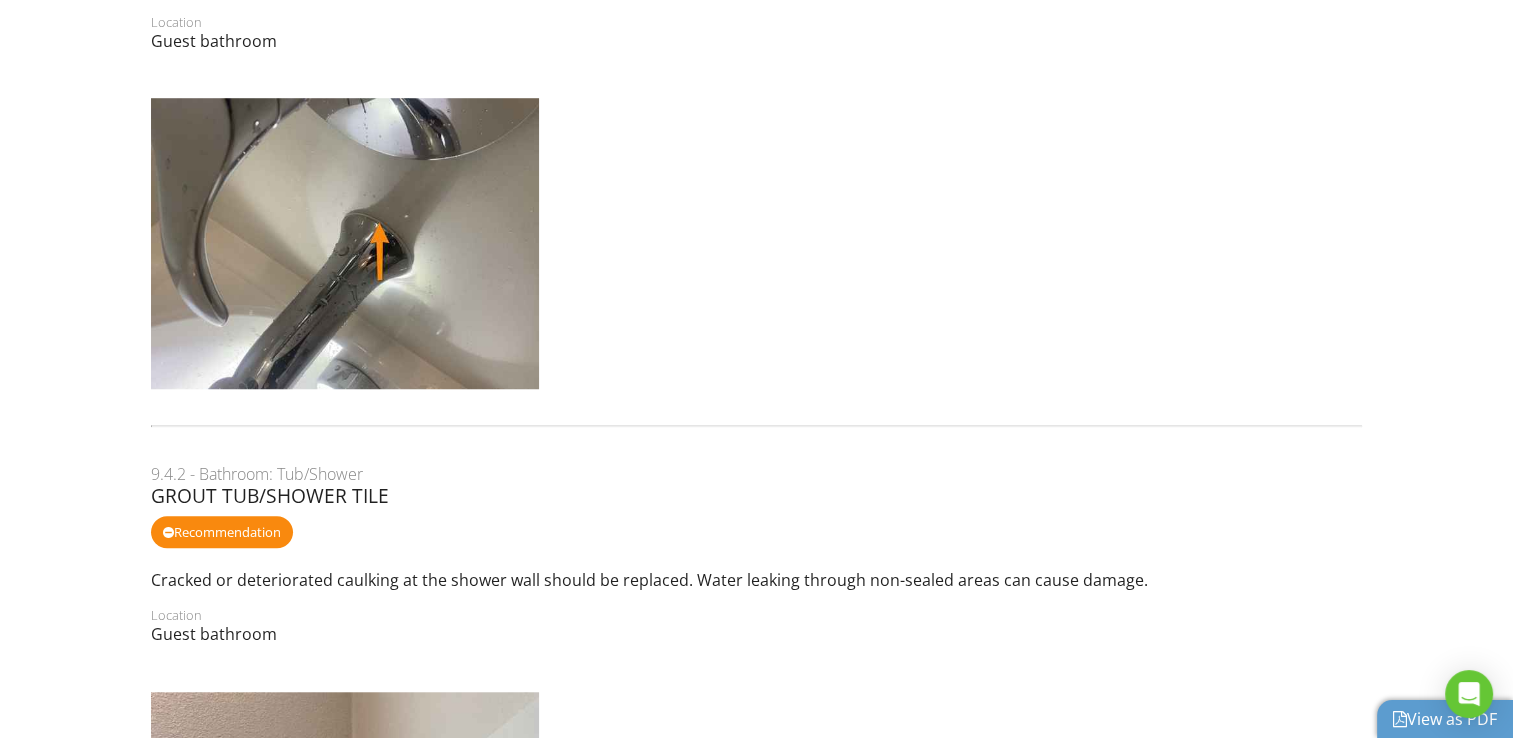 click at bounding box center [1400, 719] 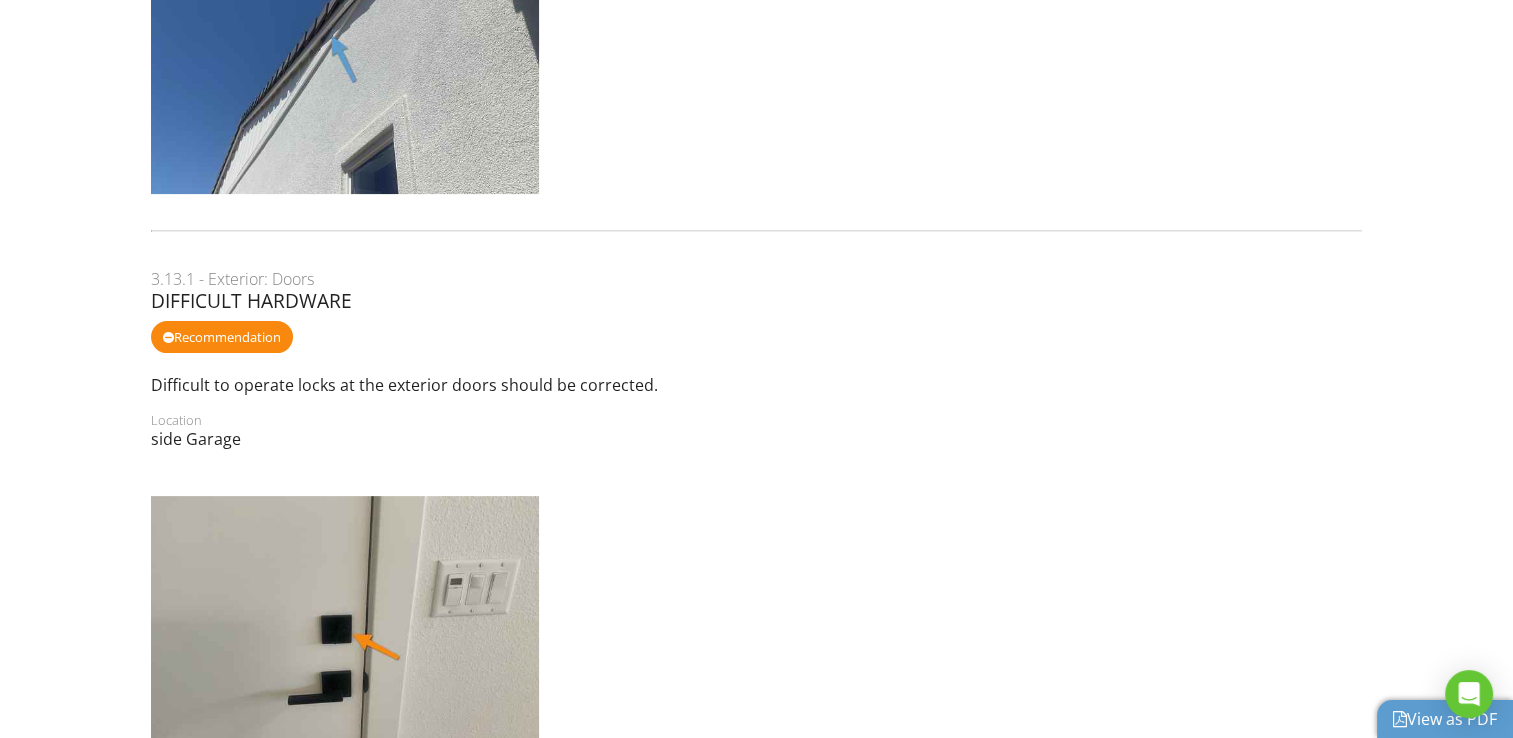 scroll, scrollTop: 507, scrollLeft: 0, axis: vertical 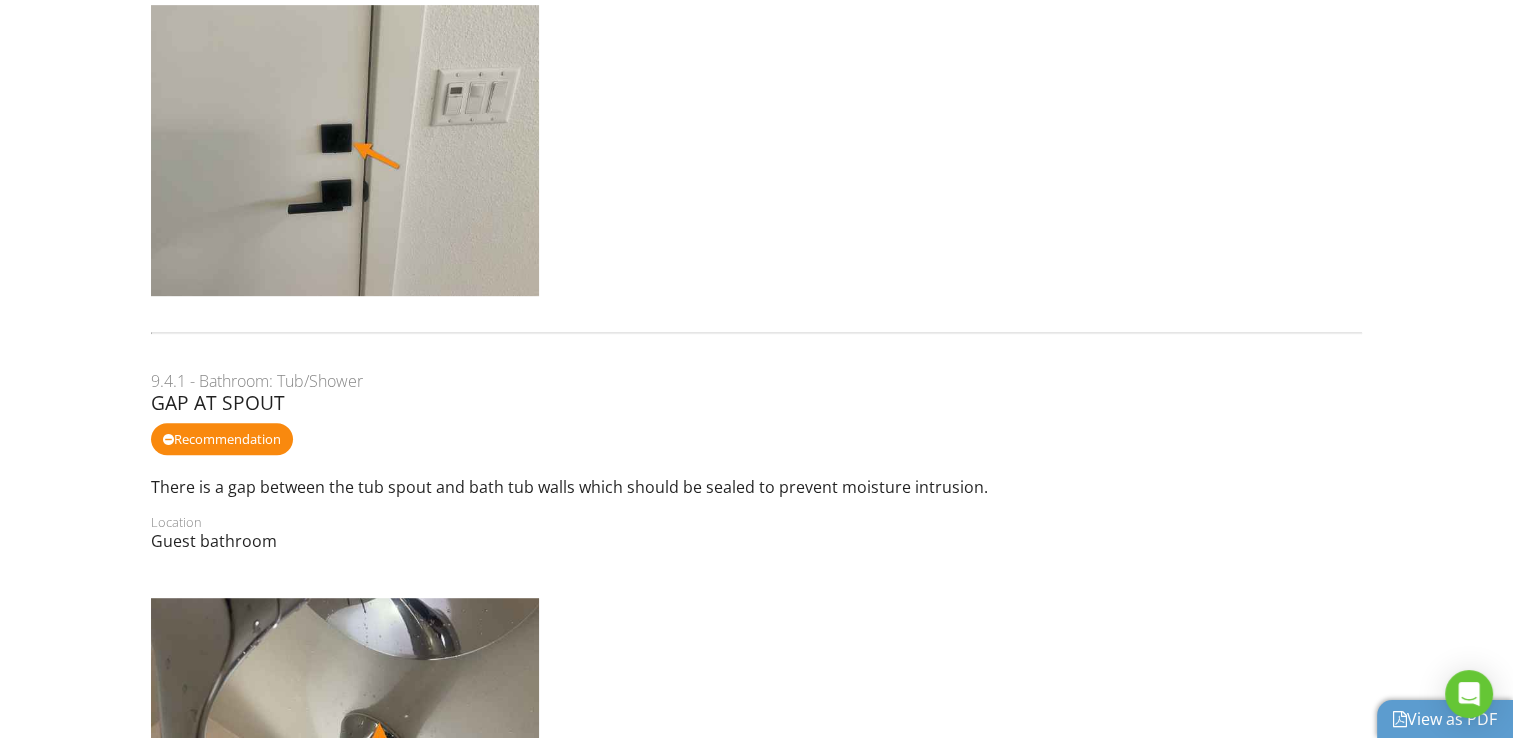 click on "View as PDF" at bounding box center [1445, 719] 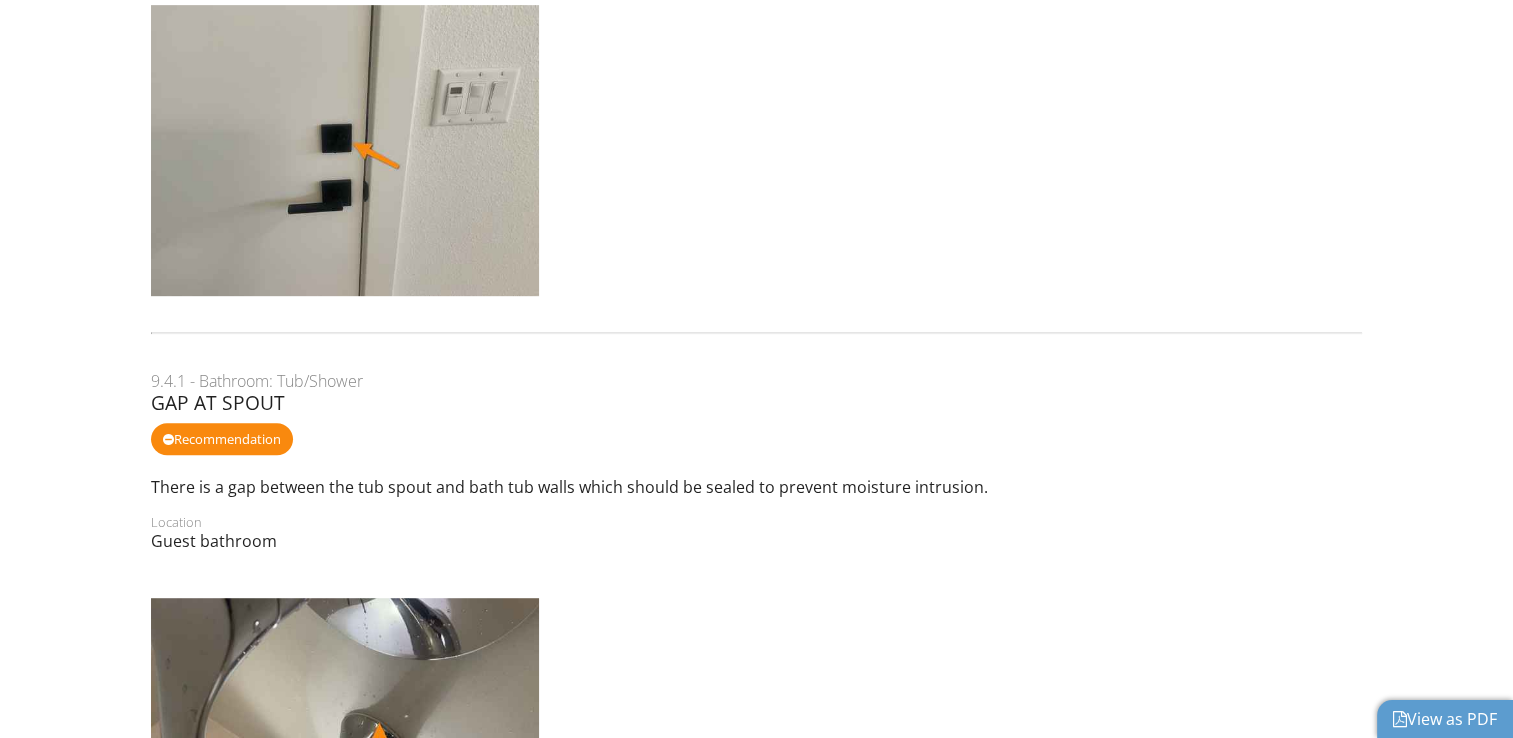 scroll, scrollTop: 0, scrollLeft: 0, axis: both 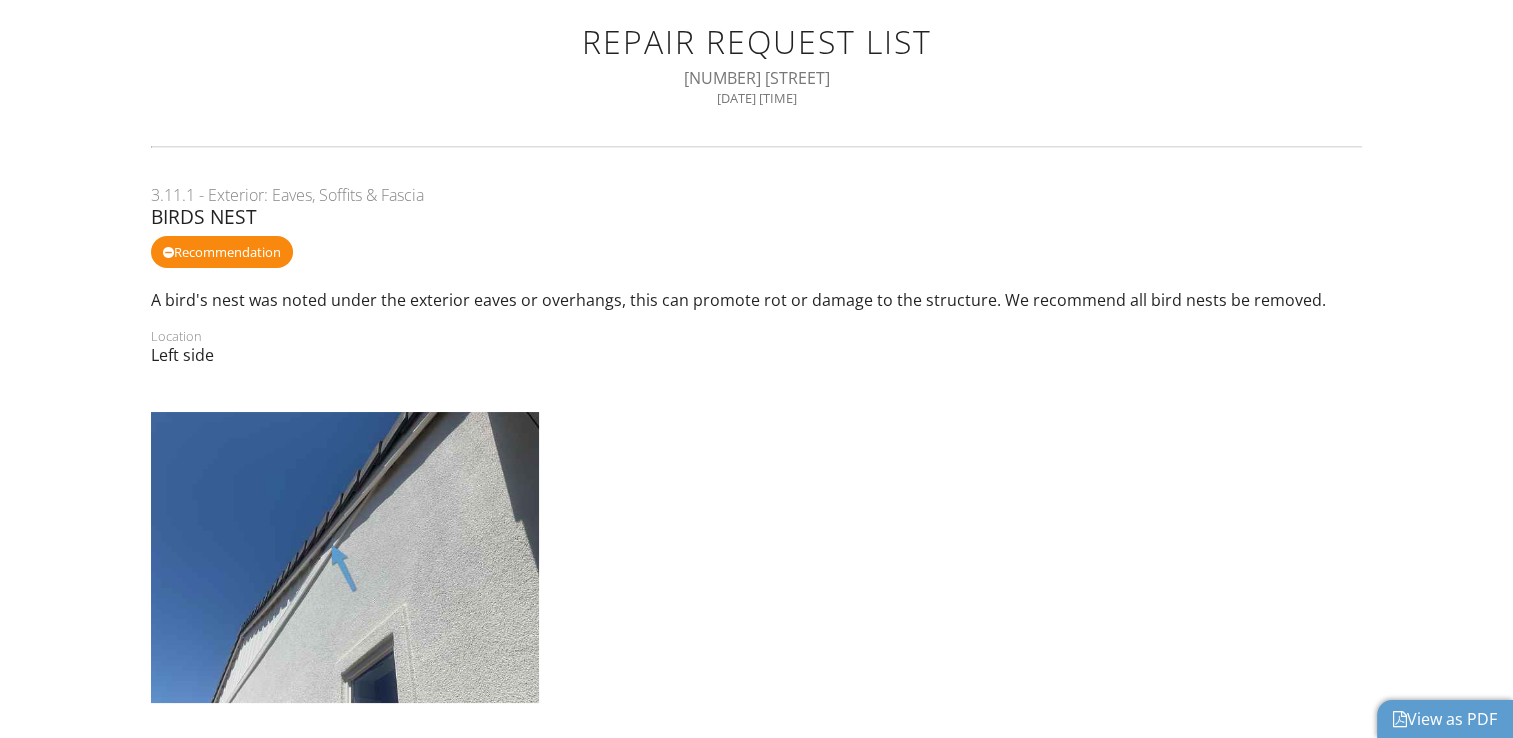 click on "View as PDF" at bounding box center (1445, 719) 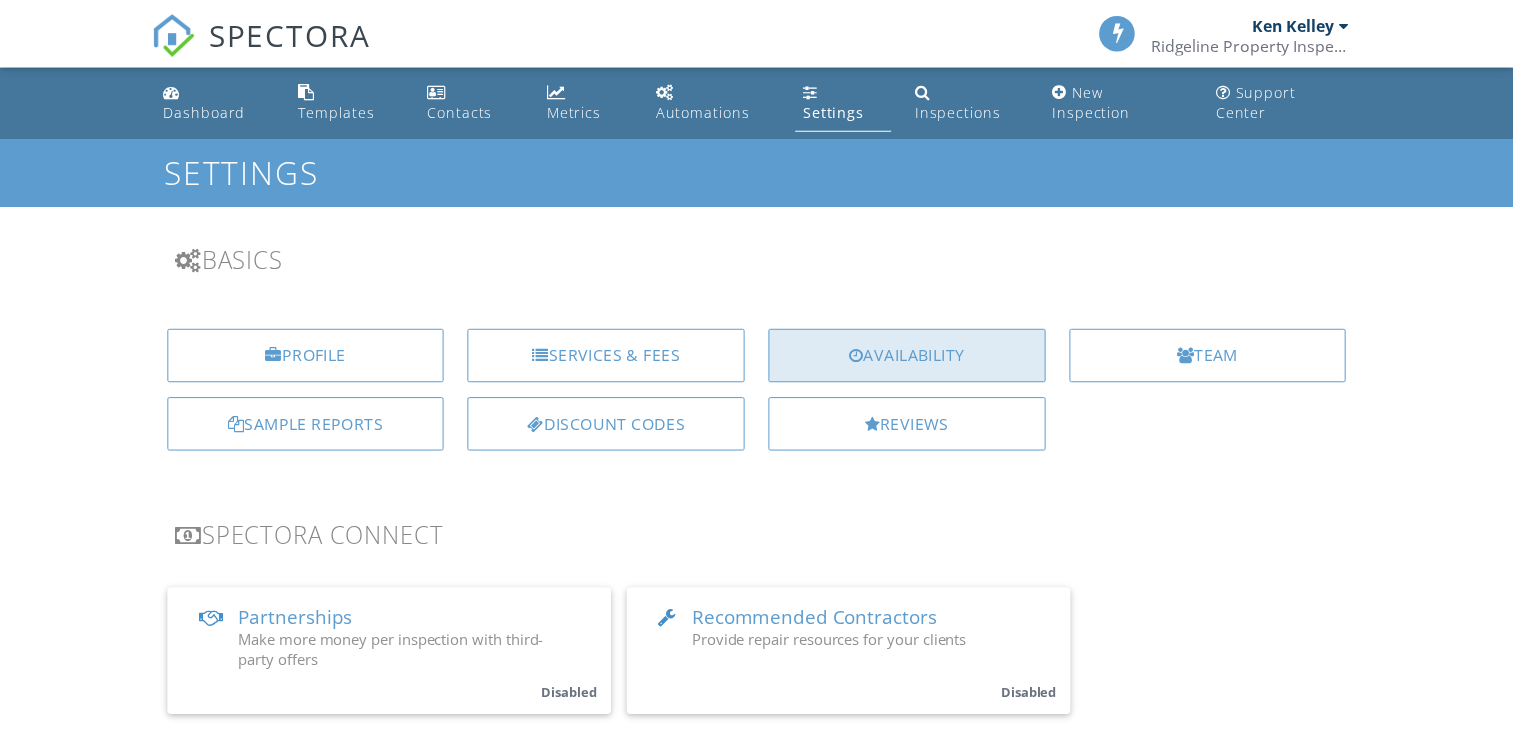 scroll, scrollTop: 0, scrollLeft: 0, axis: both 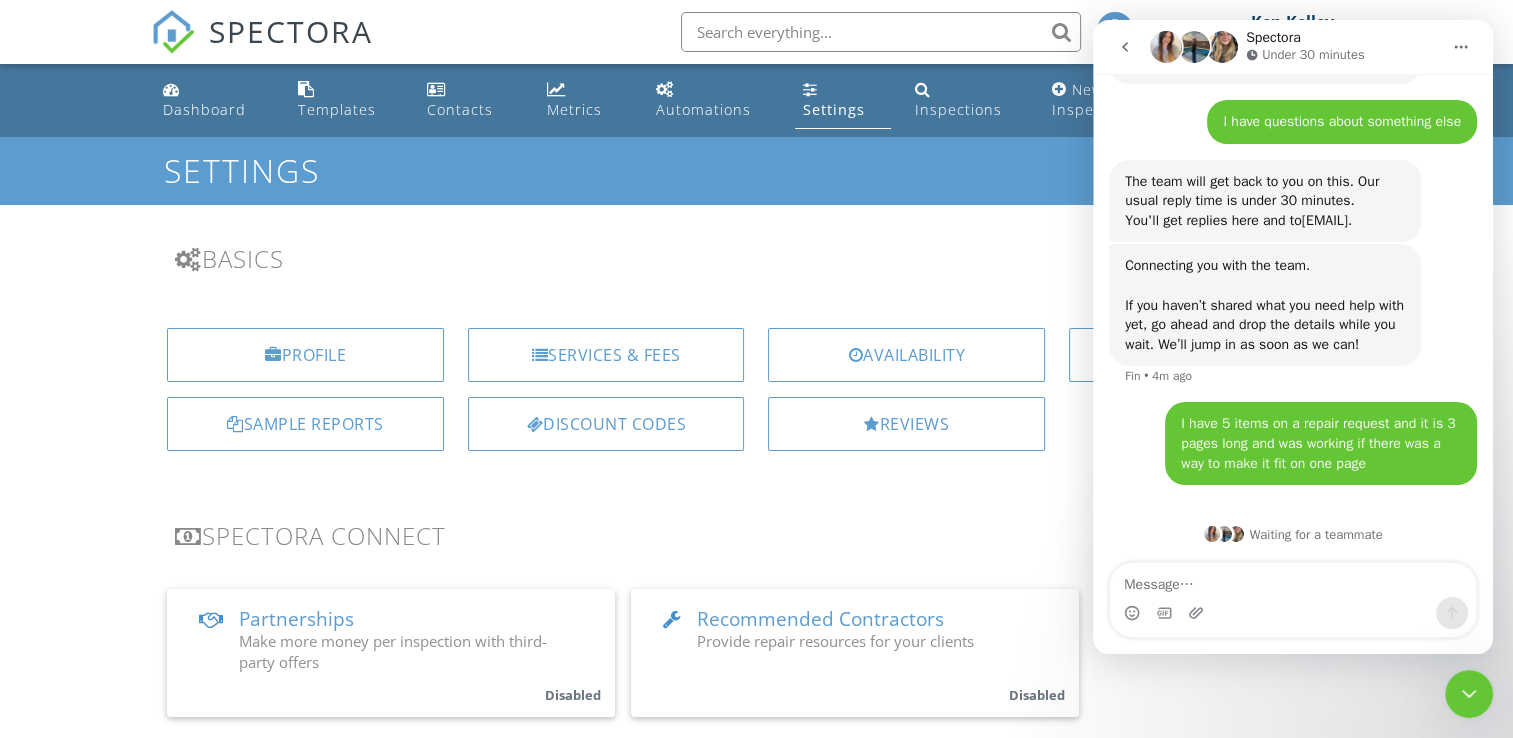 click 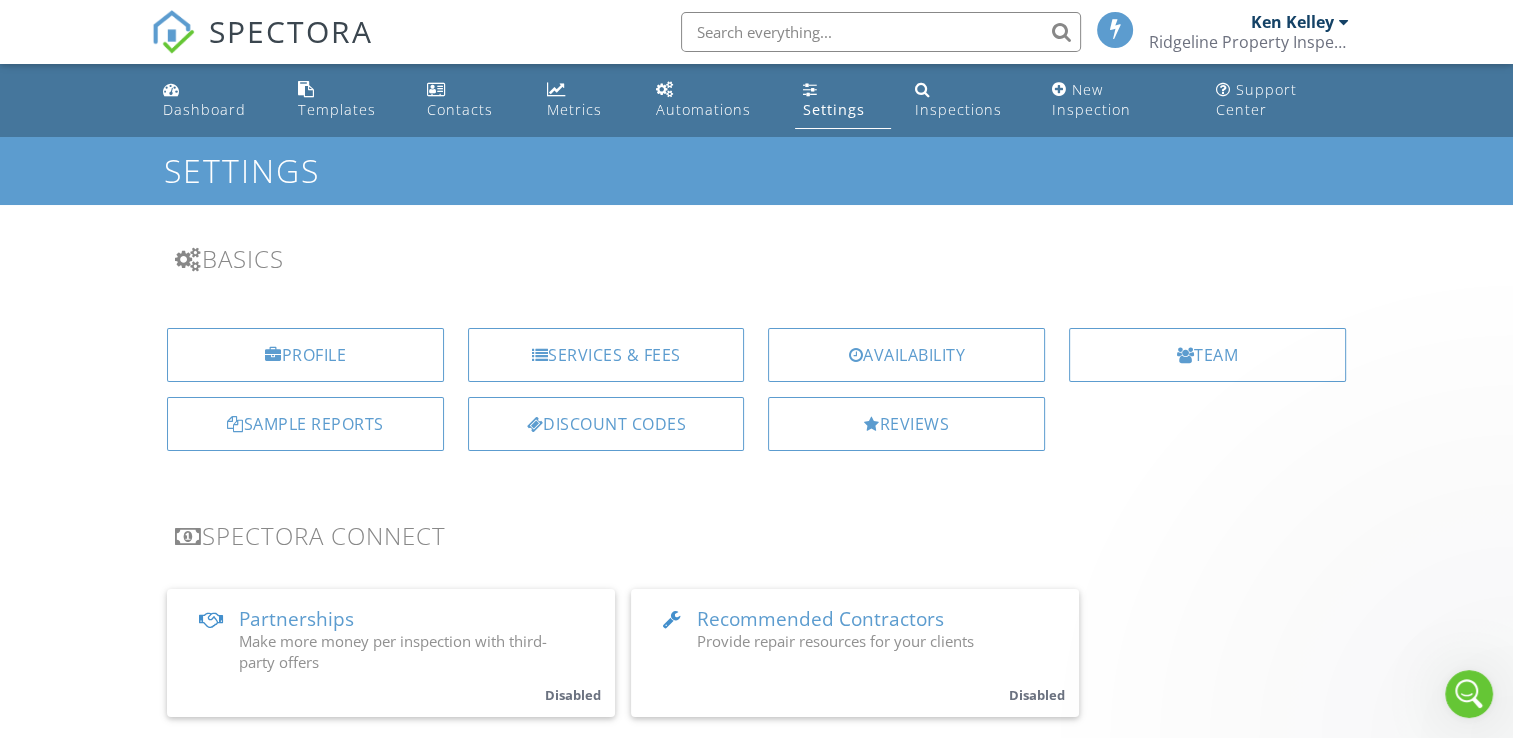 scroll, scrollTop: 0, scrollLeft: 0, axis: both 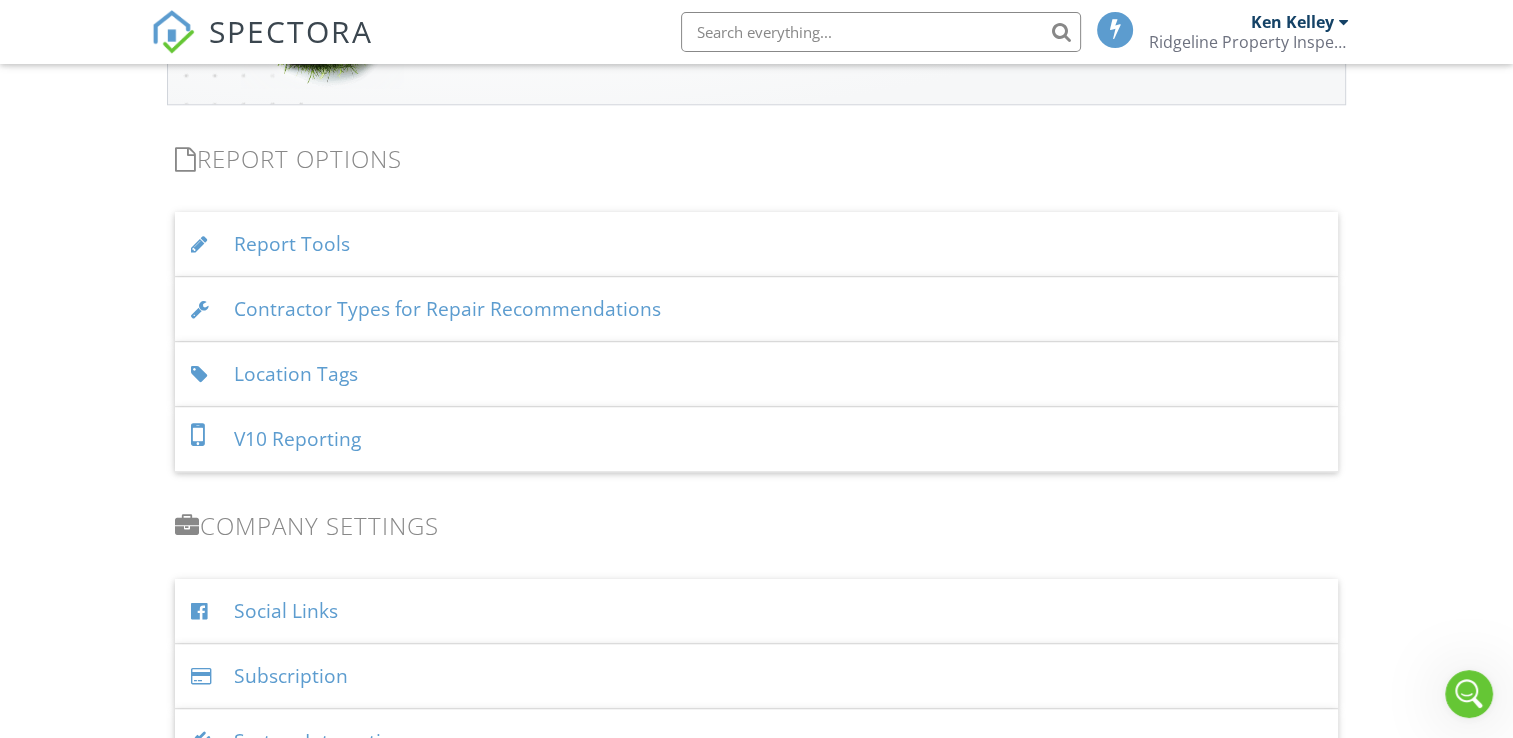 click on "Report Tools" at bounding box center (756, 244) 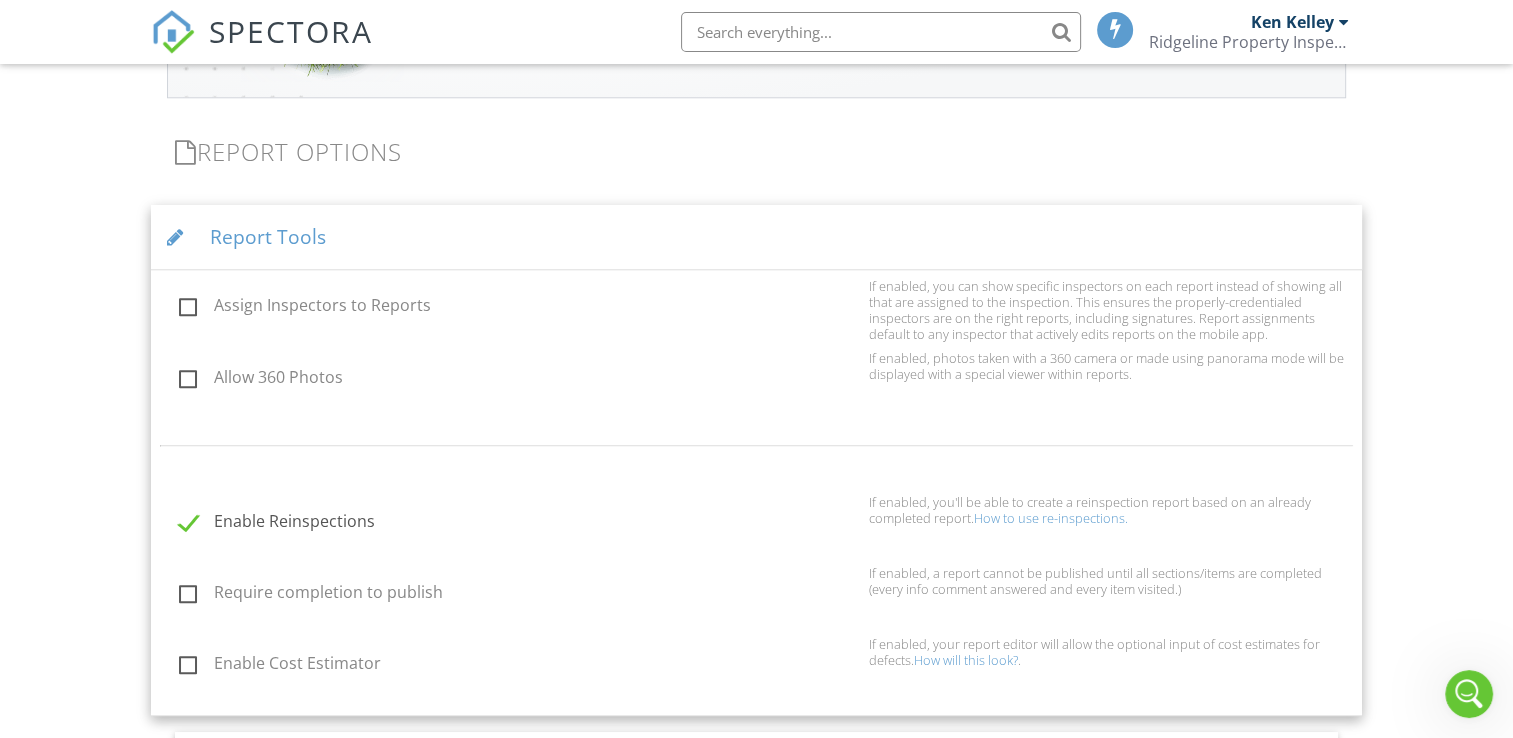 scroll, scrollTop: 1900, scrollLeft: 0, axis: vertical 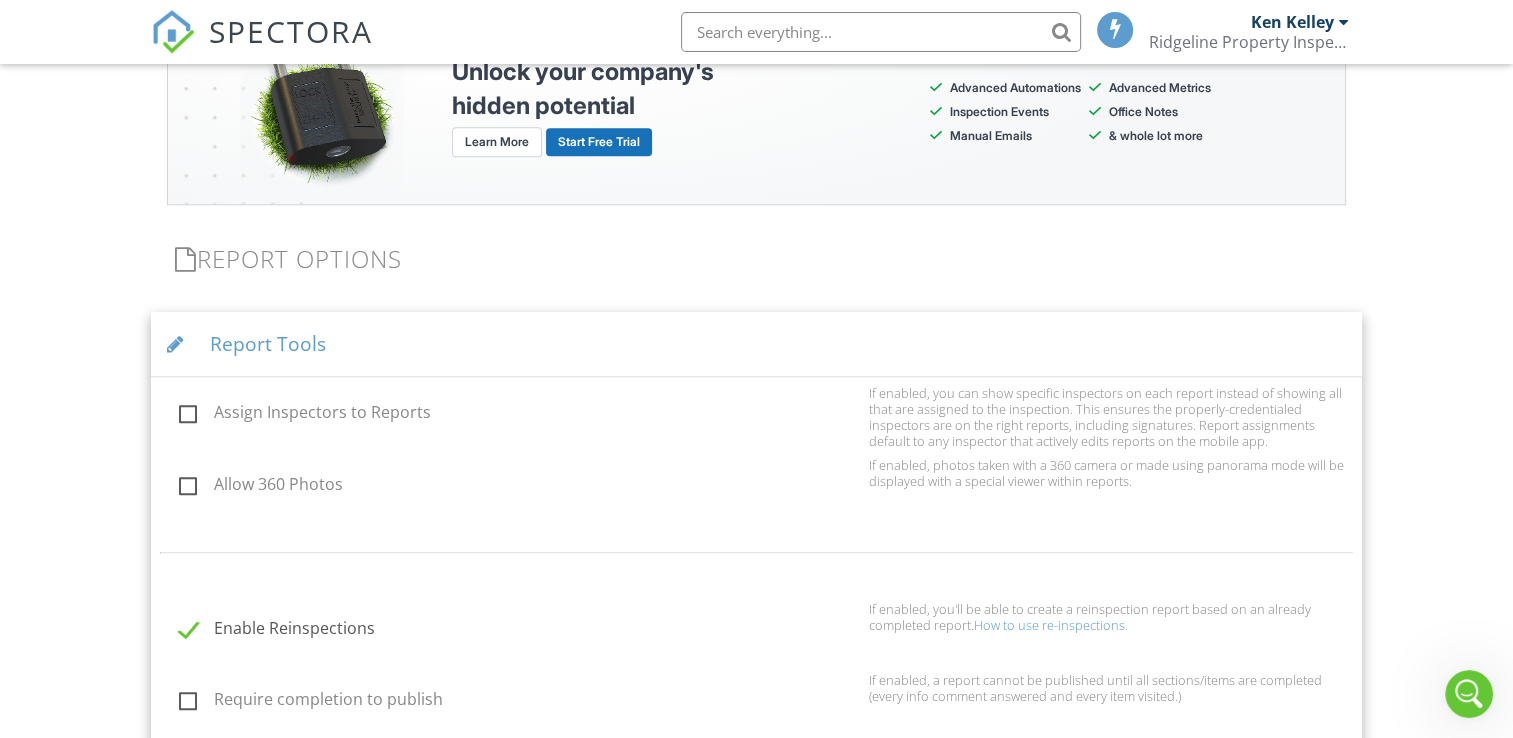 click on "Report Tools" at bounding box center [756, 344] 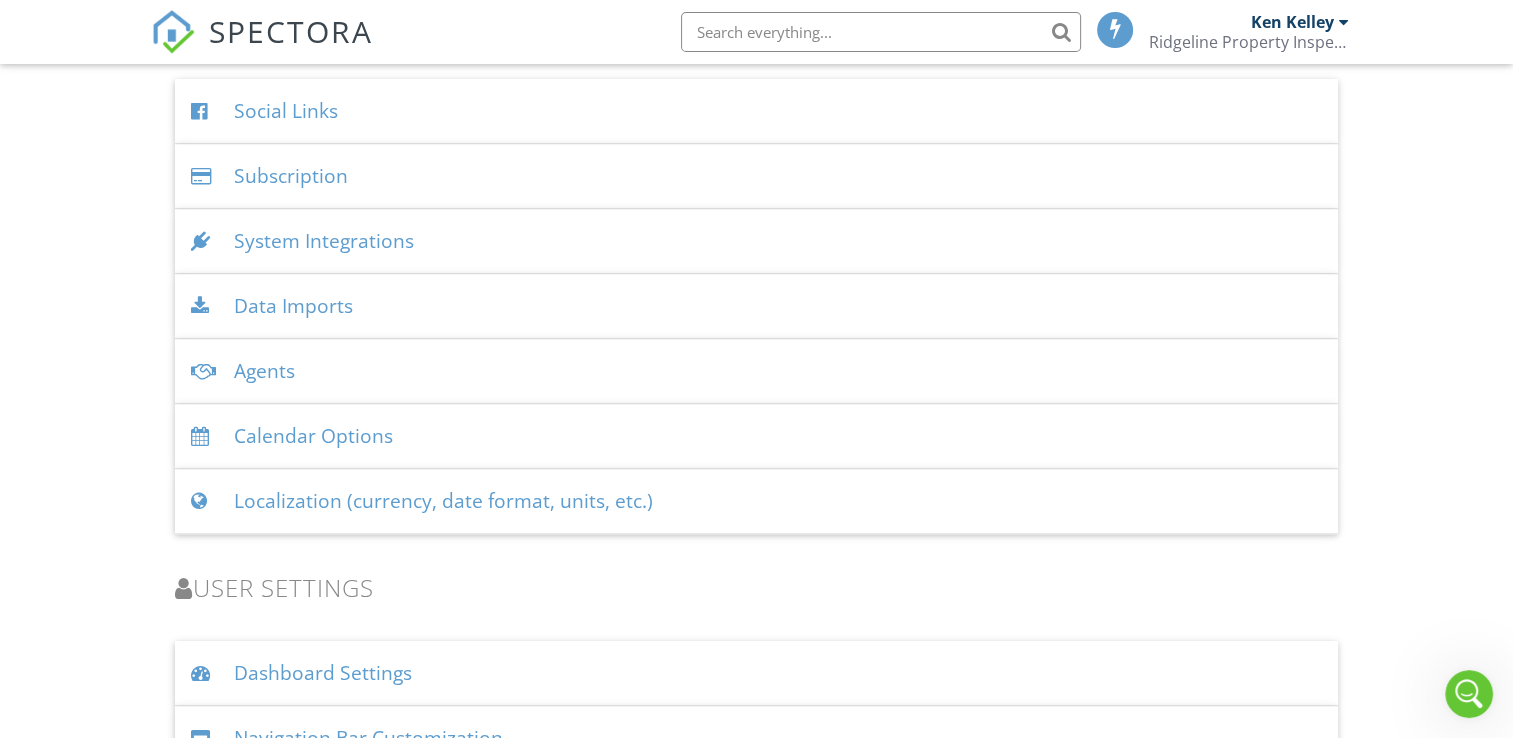 scroll, scrollTop: 2672, scrollLeft: 0, axis: vertical 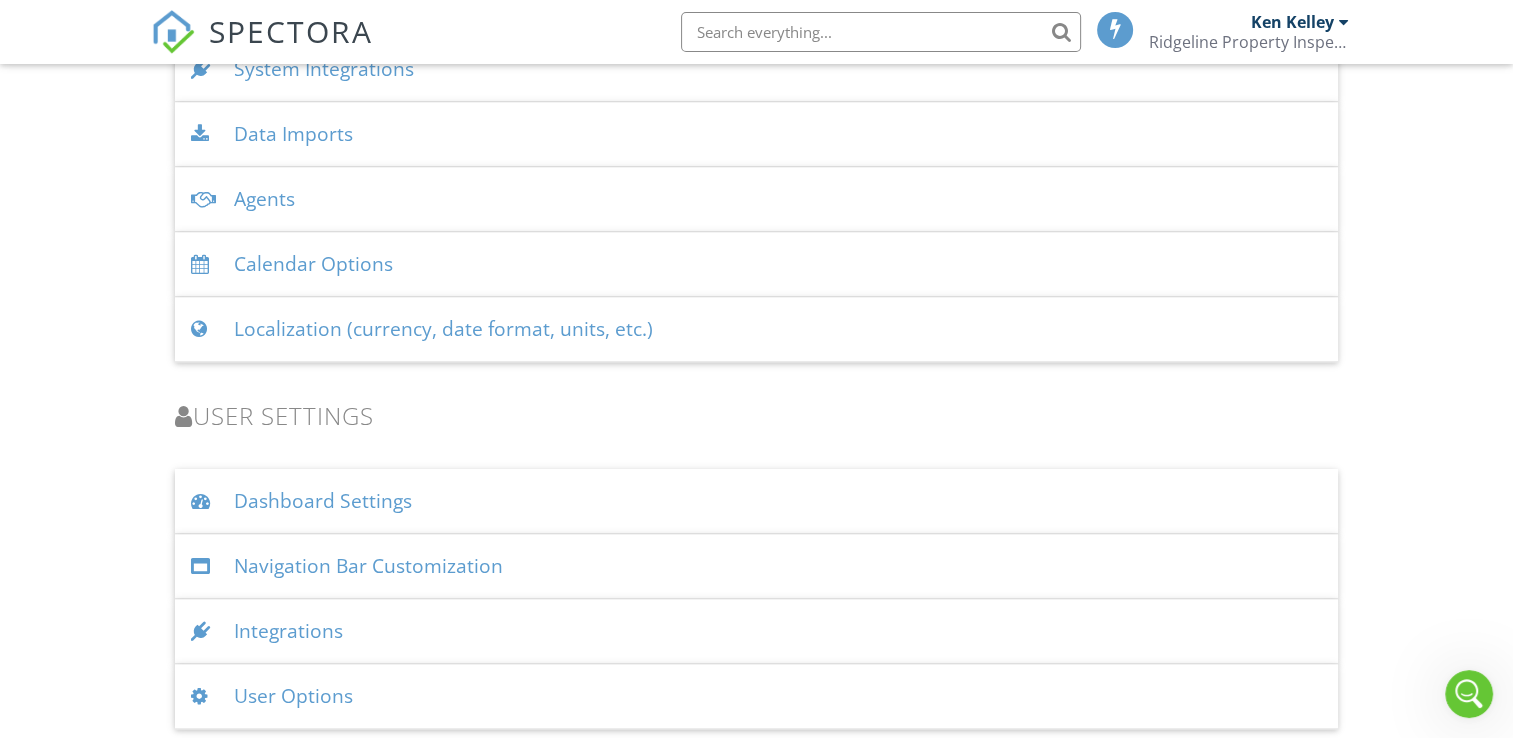click on "Dashboard Settings" at bounding box center (756, 501) 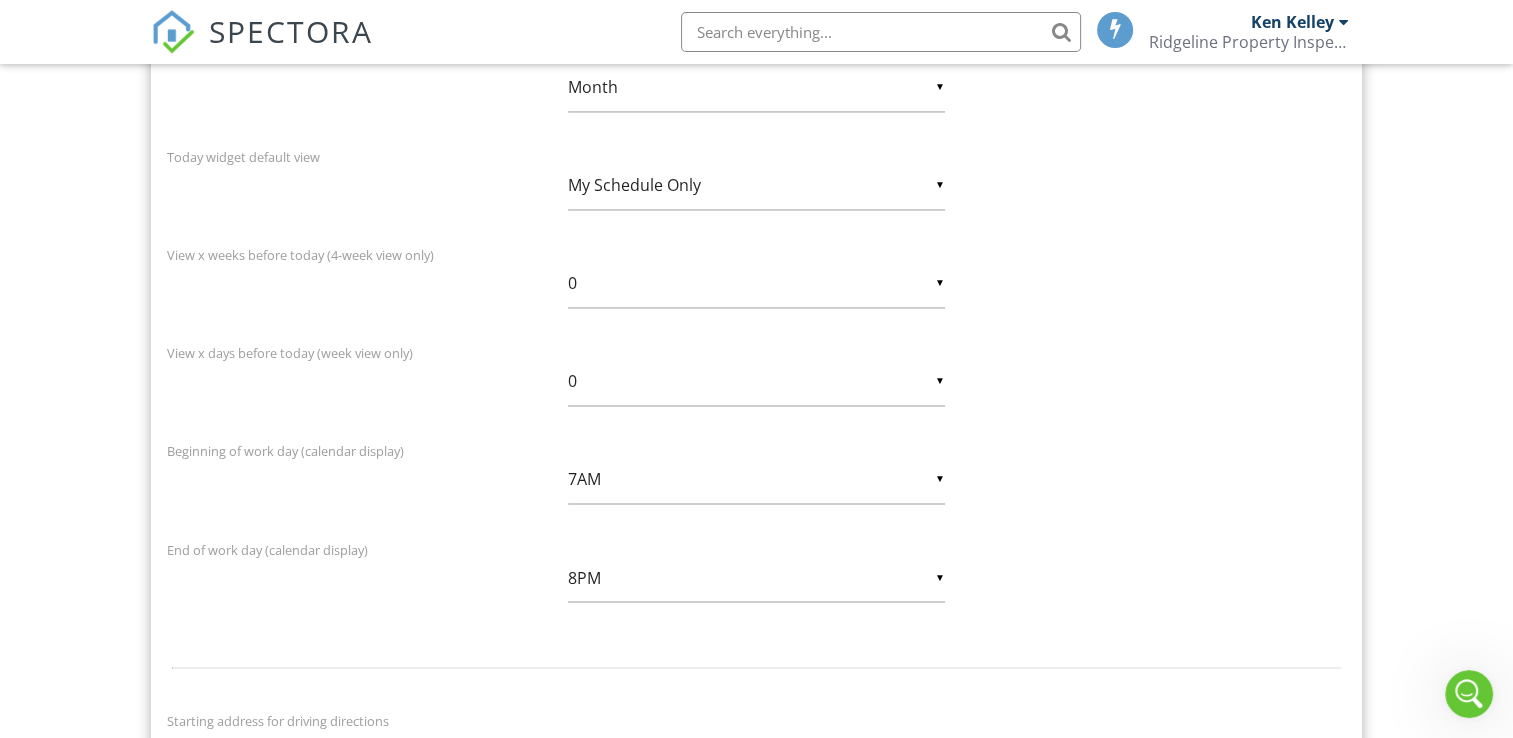 scroll, scrollTop: 2965, scrollLeft: 0, axis: vertical 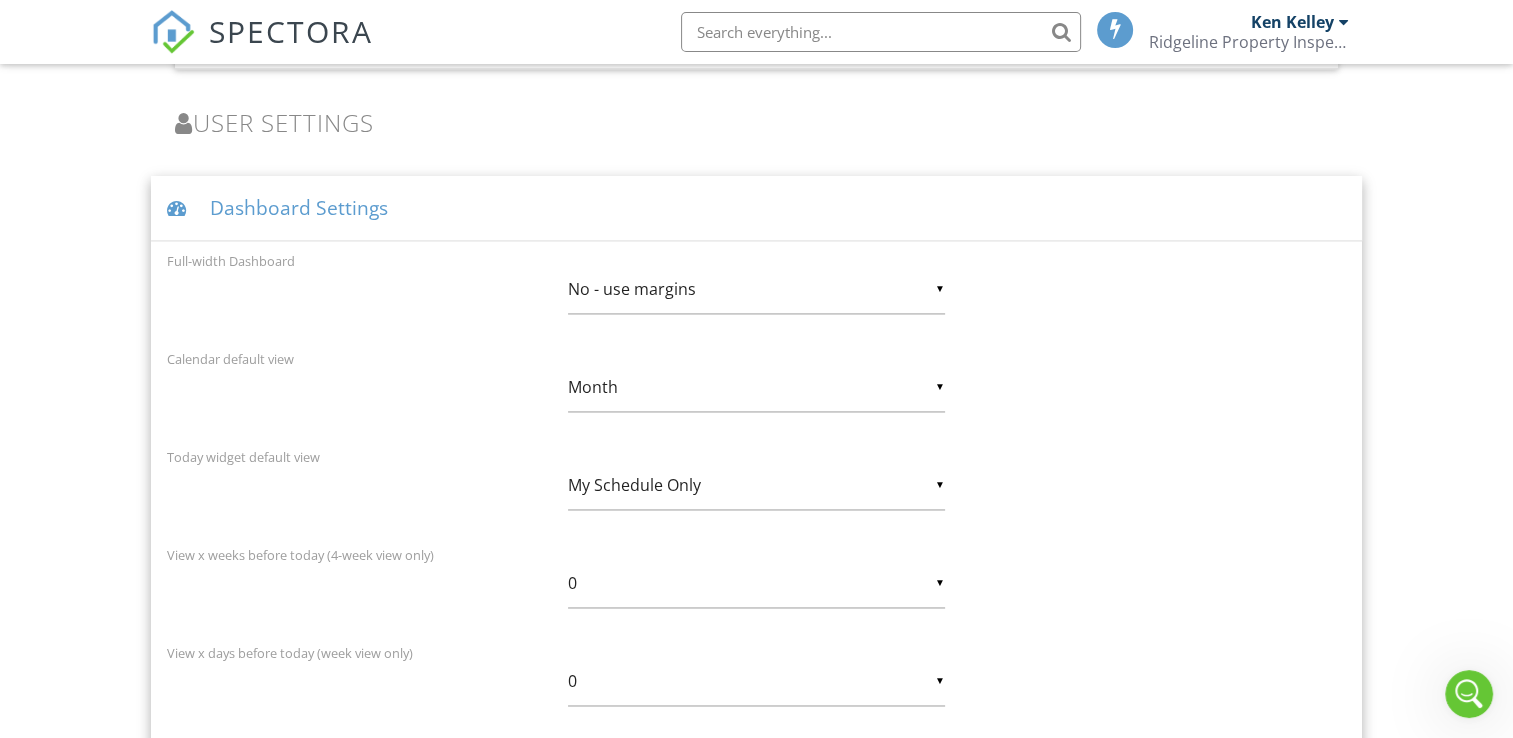 click on "Dashboard Settings" at bounding box center [756, 208] 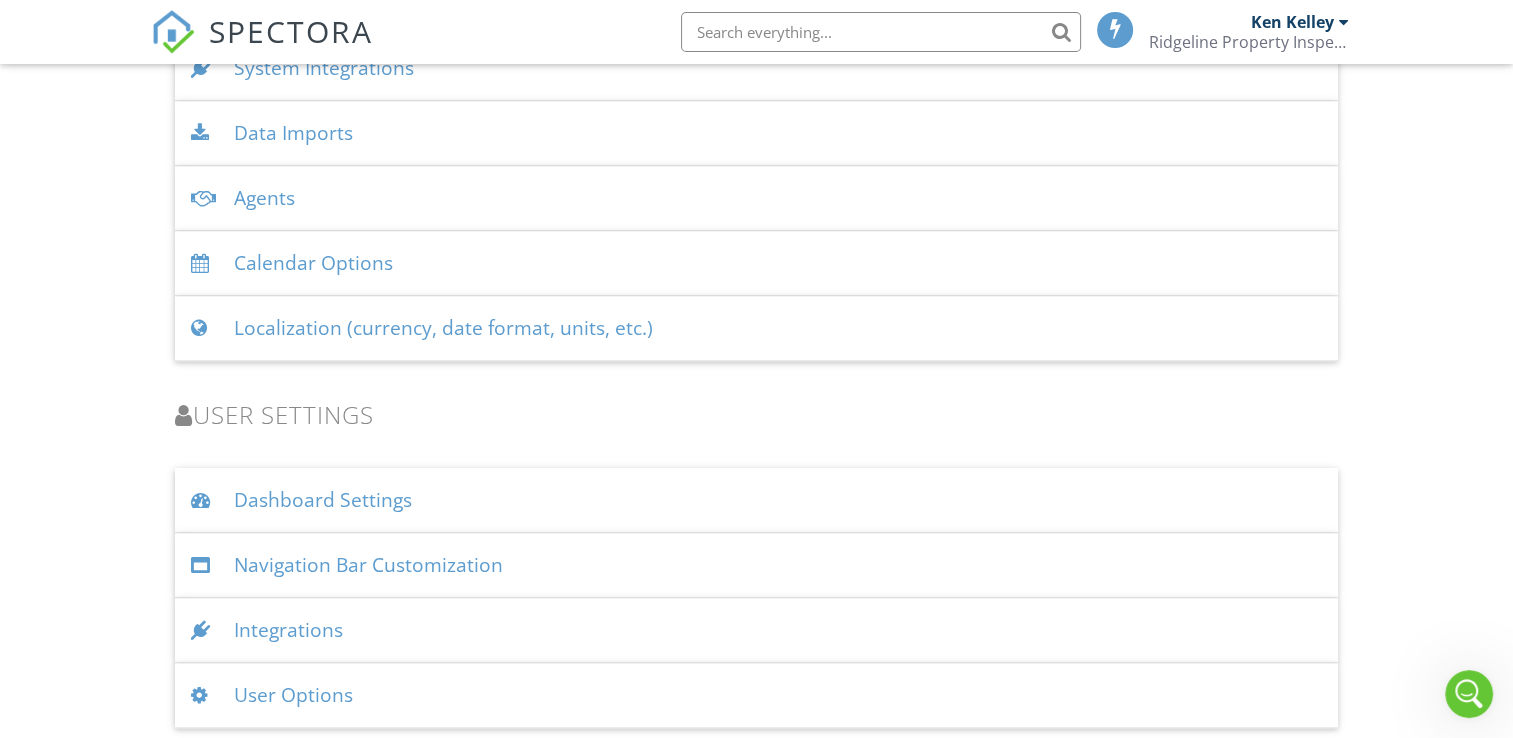 scroll, scrollTop: 2672, scrollLeft: 0, axis: vertical 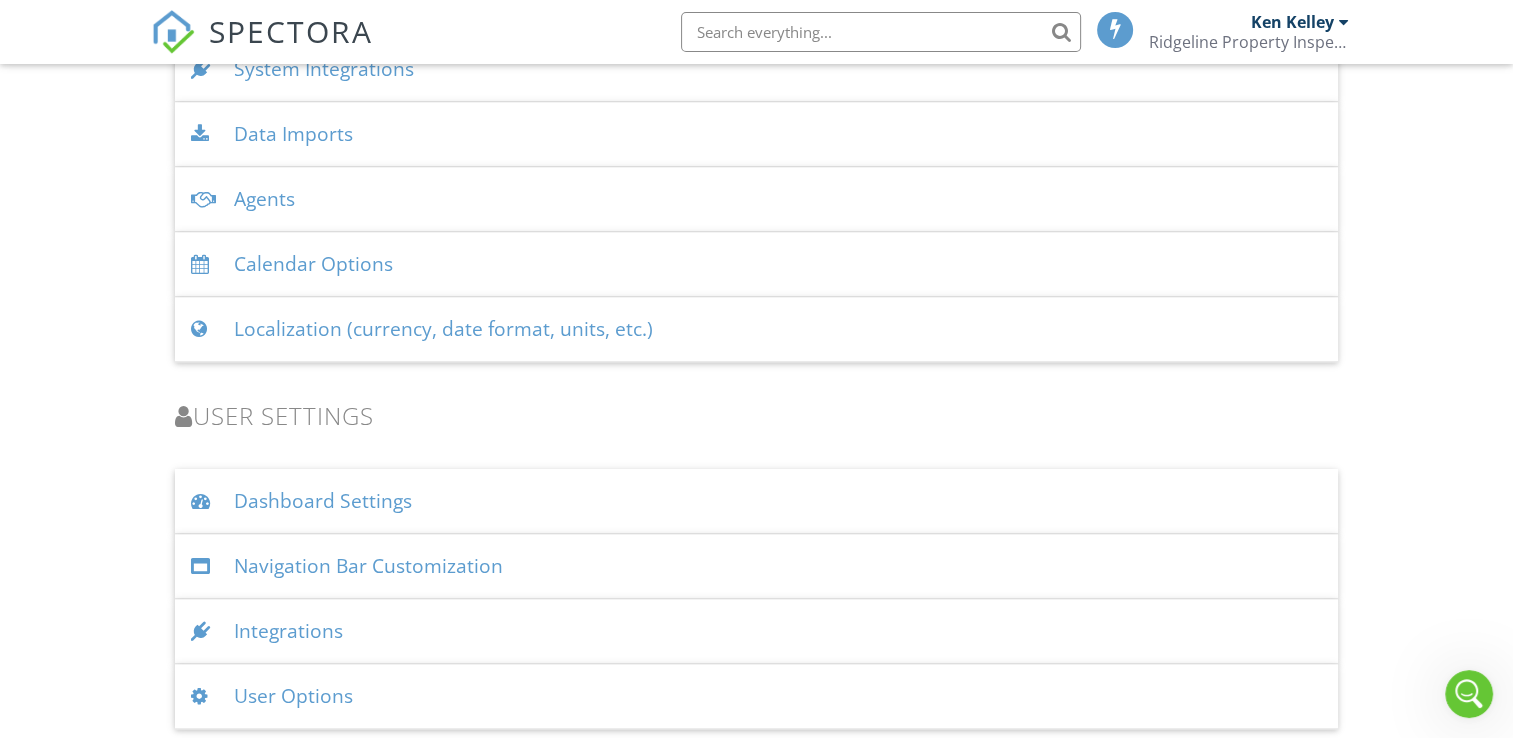 click on "User Options" at bounding box center [756, 696] 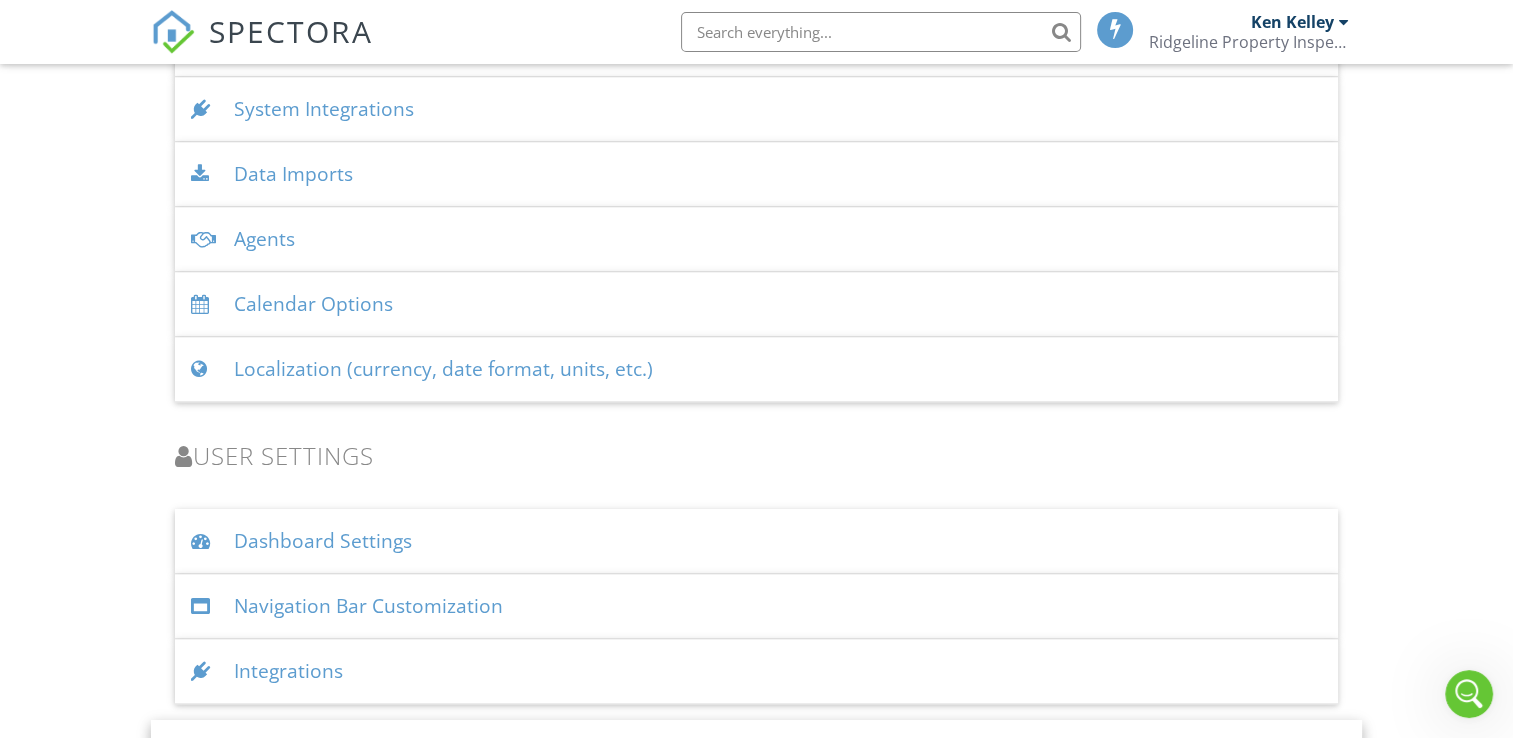 scroll, scrollTop: 2432, scrollLeft: 0, axis: vertical 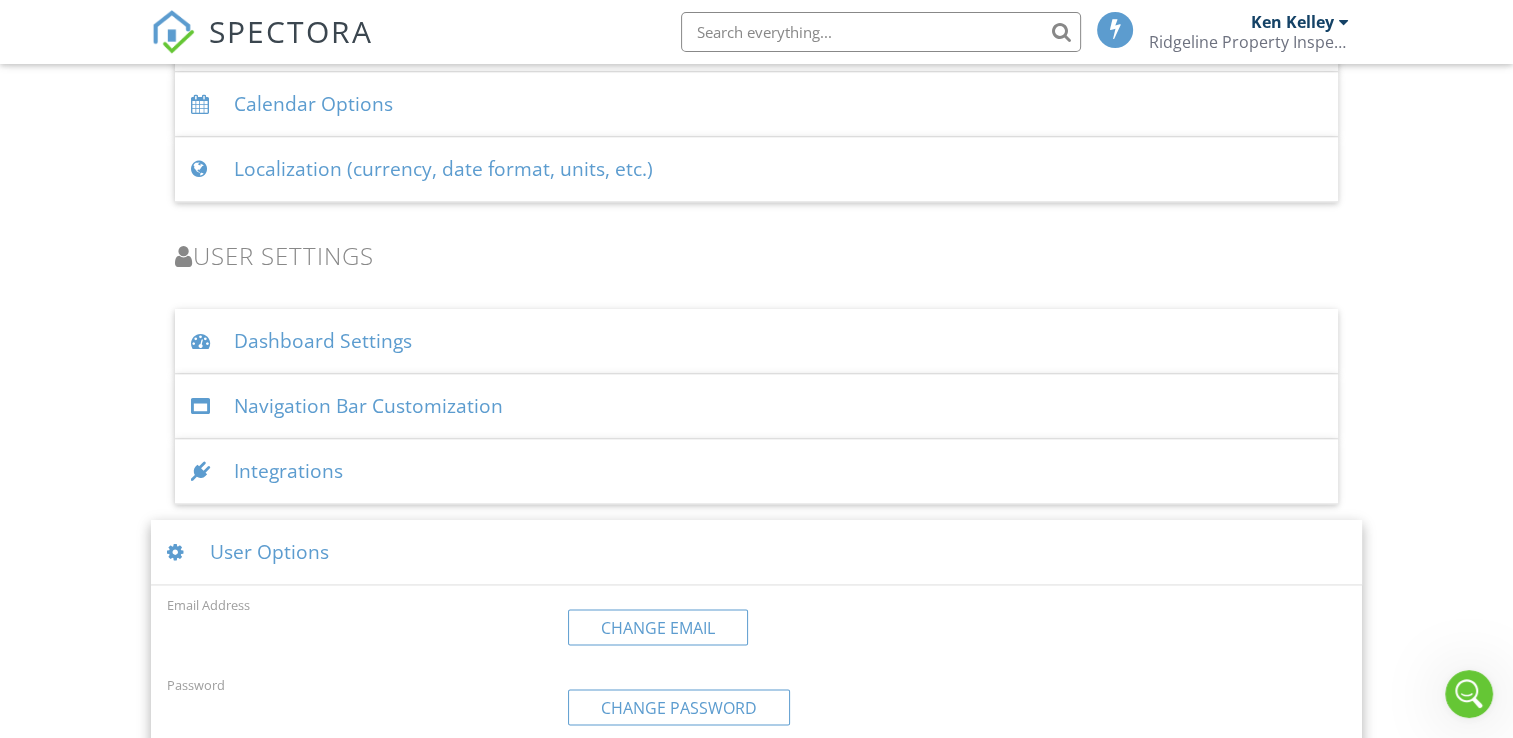 click on "User Options" at bounding box center (756, 552) 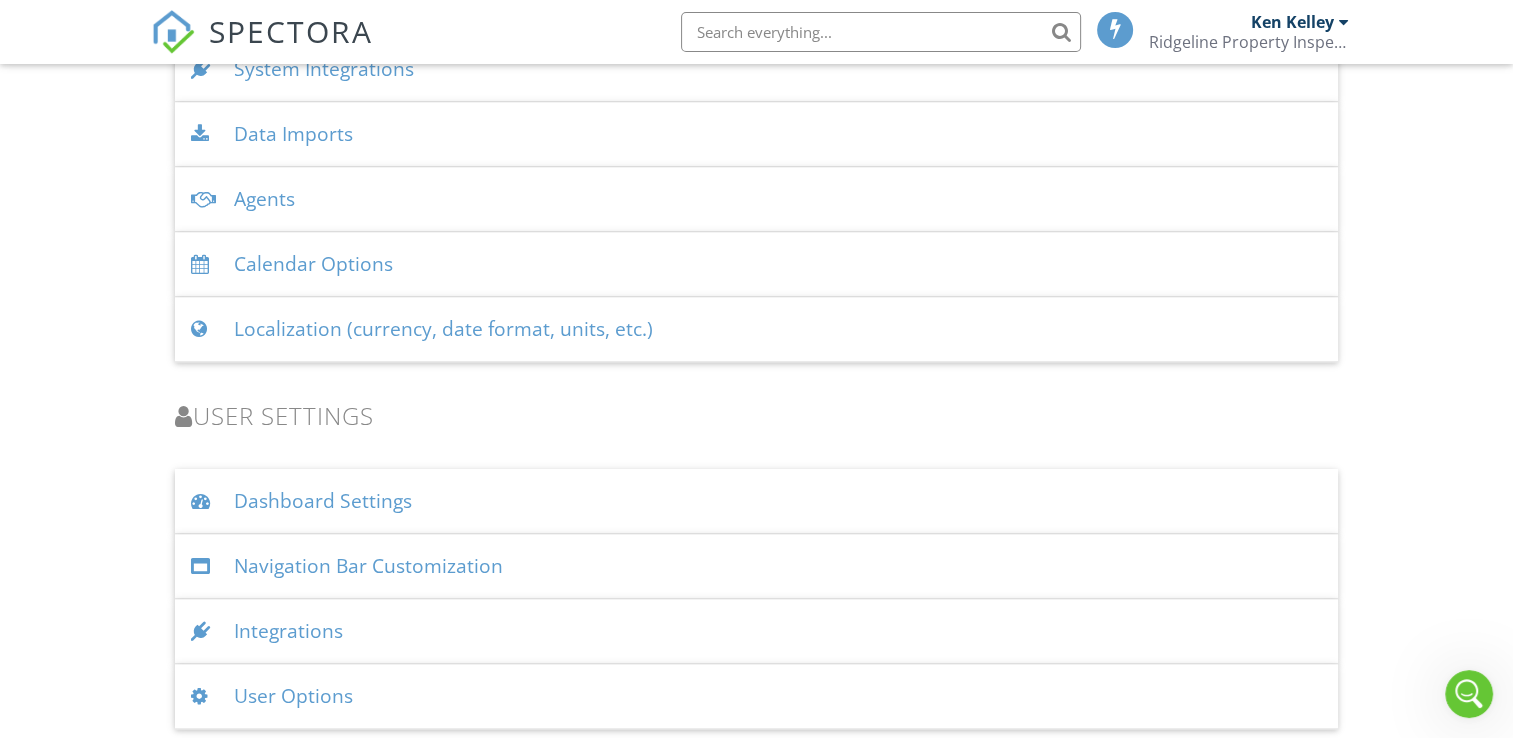 click on "Integrations" at bounding box center (756, 631) 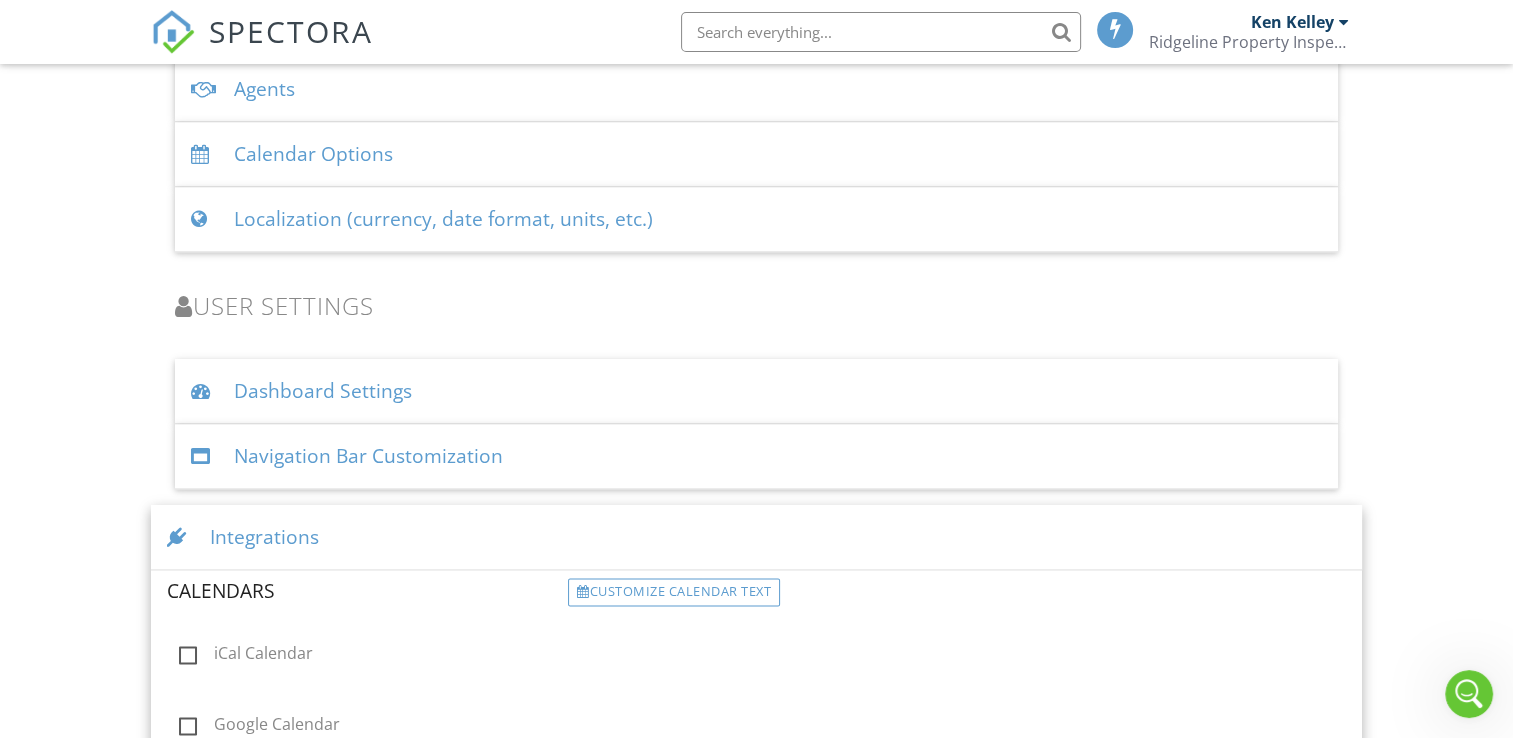 scroll, scrollTop: 2911, scrollLeft: 0, axis: vertical 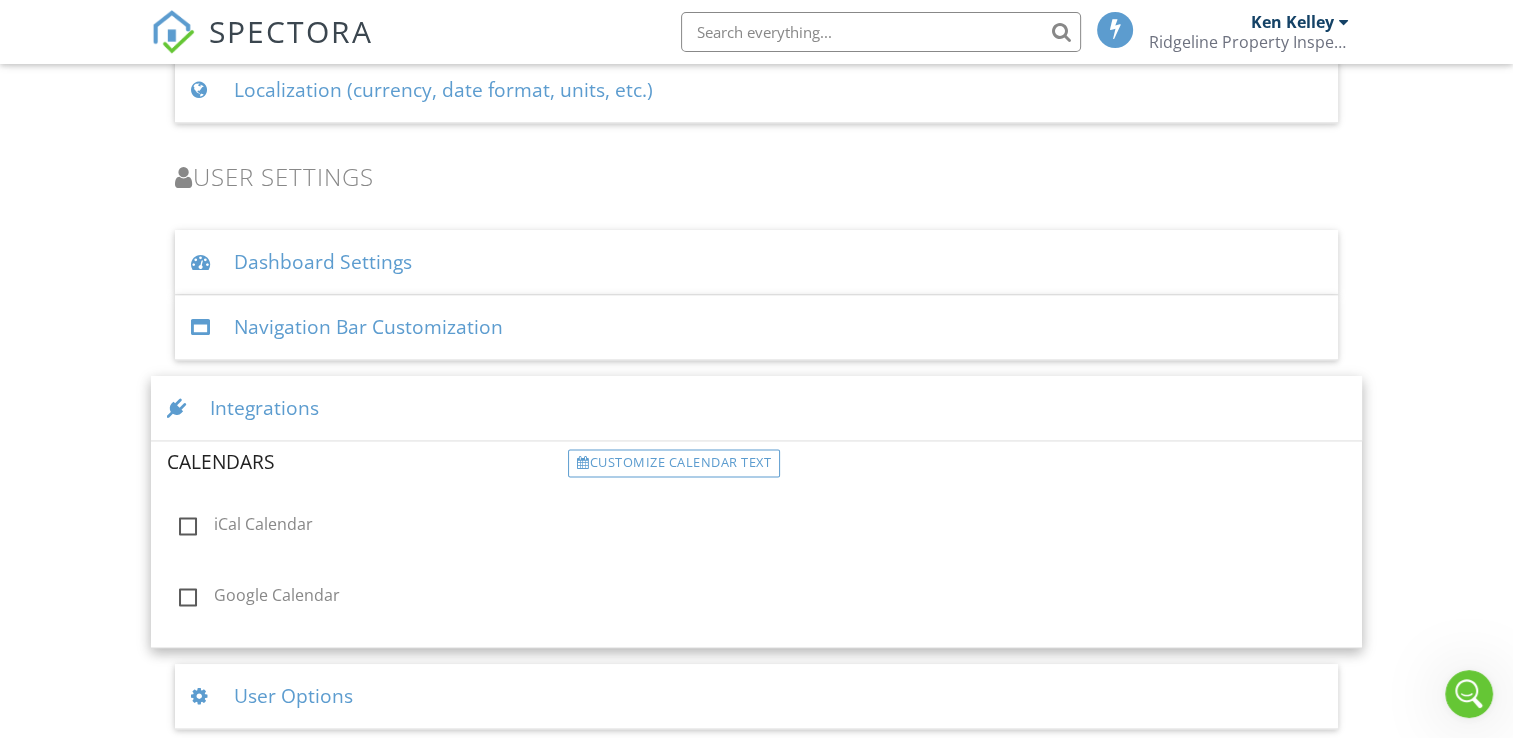 click on "Navigation Bar Customization" at bounding box center (756, 327) 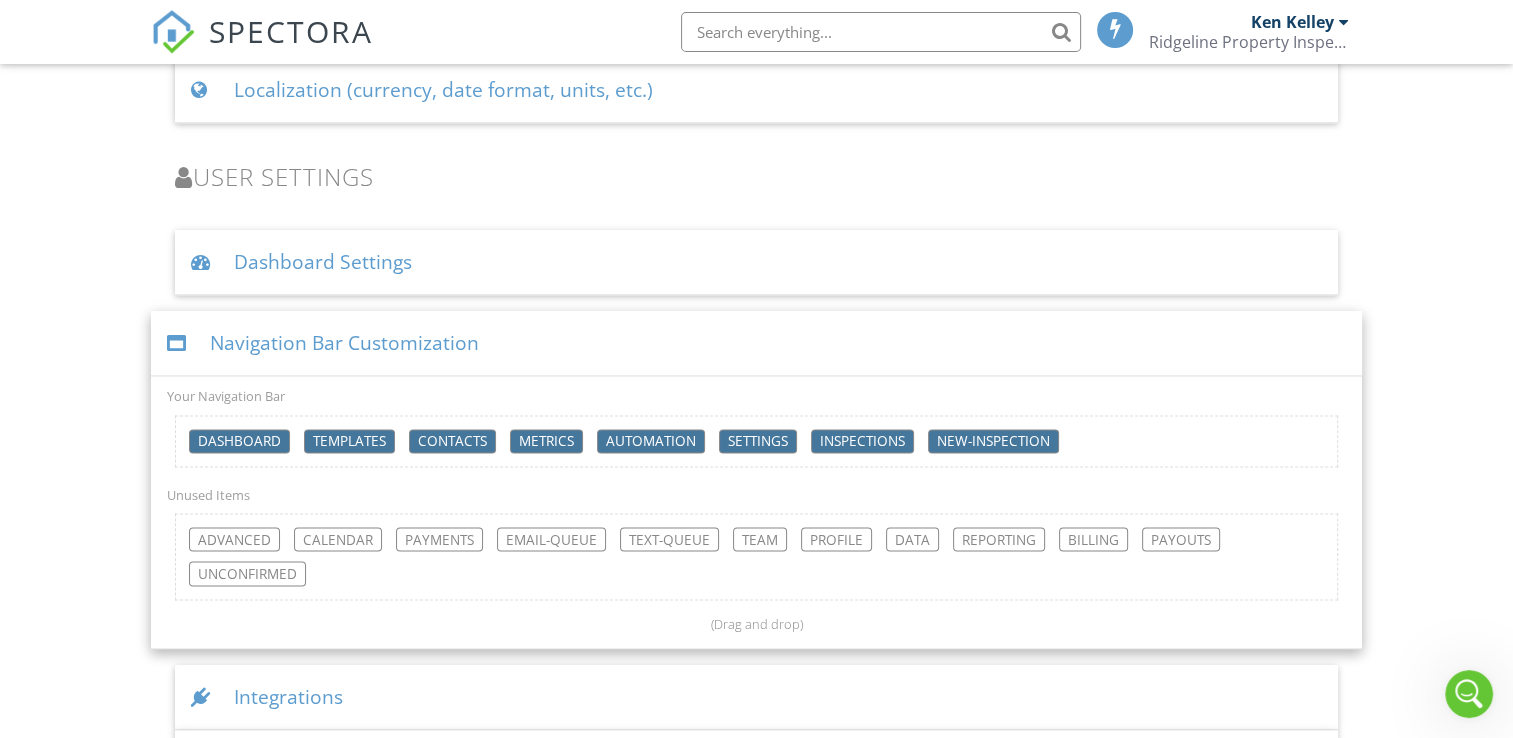 click on "Navigation Bar Customization" at bounding box center [756, 343] 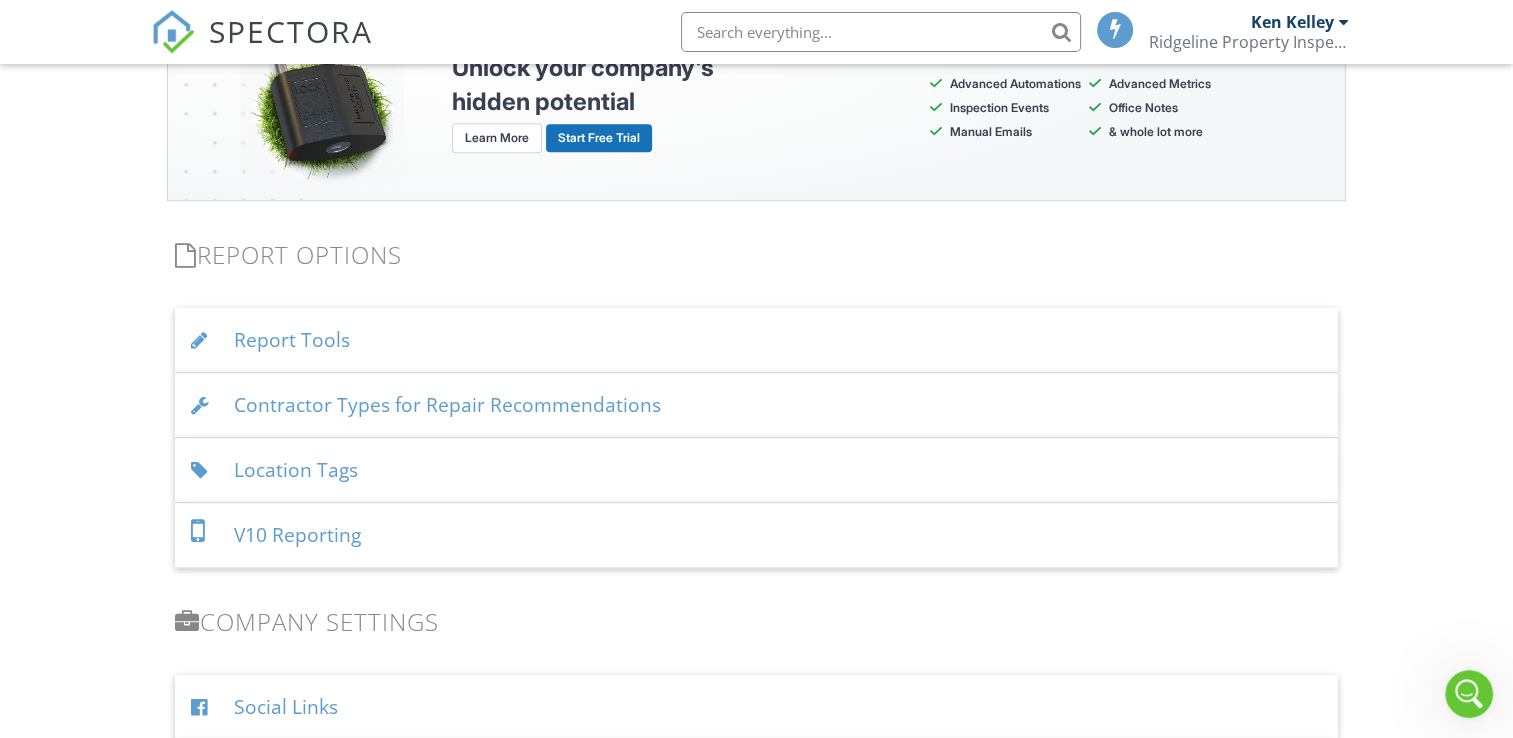 scroll, scrollTop: 1872, scrollLeft: 0, axis: vertical 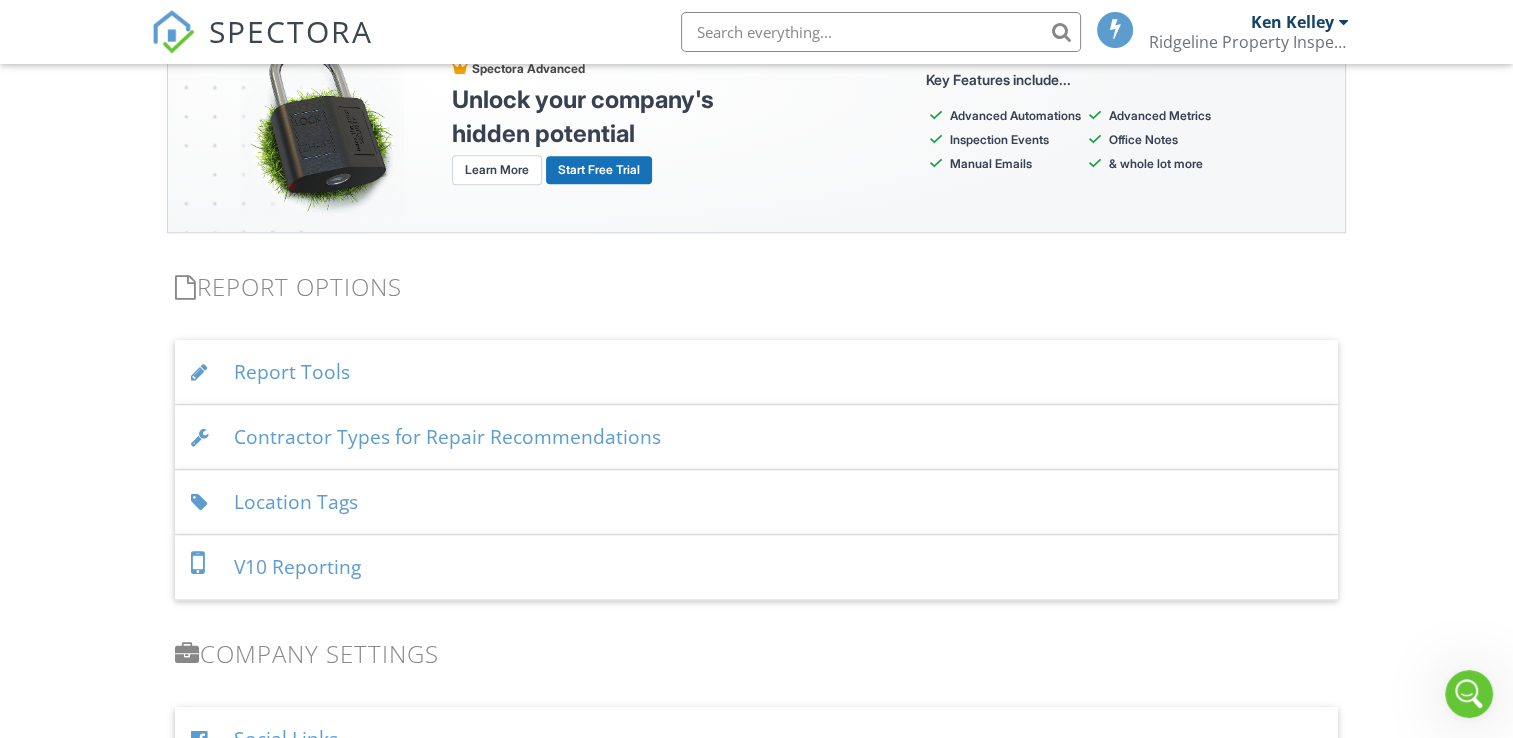 click on "Contractor Types for Repair Recommendations" at bounding box center (756, 437) 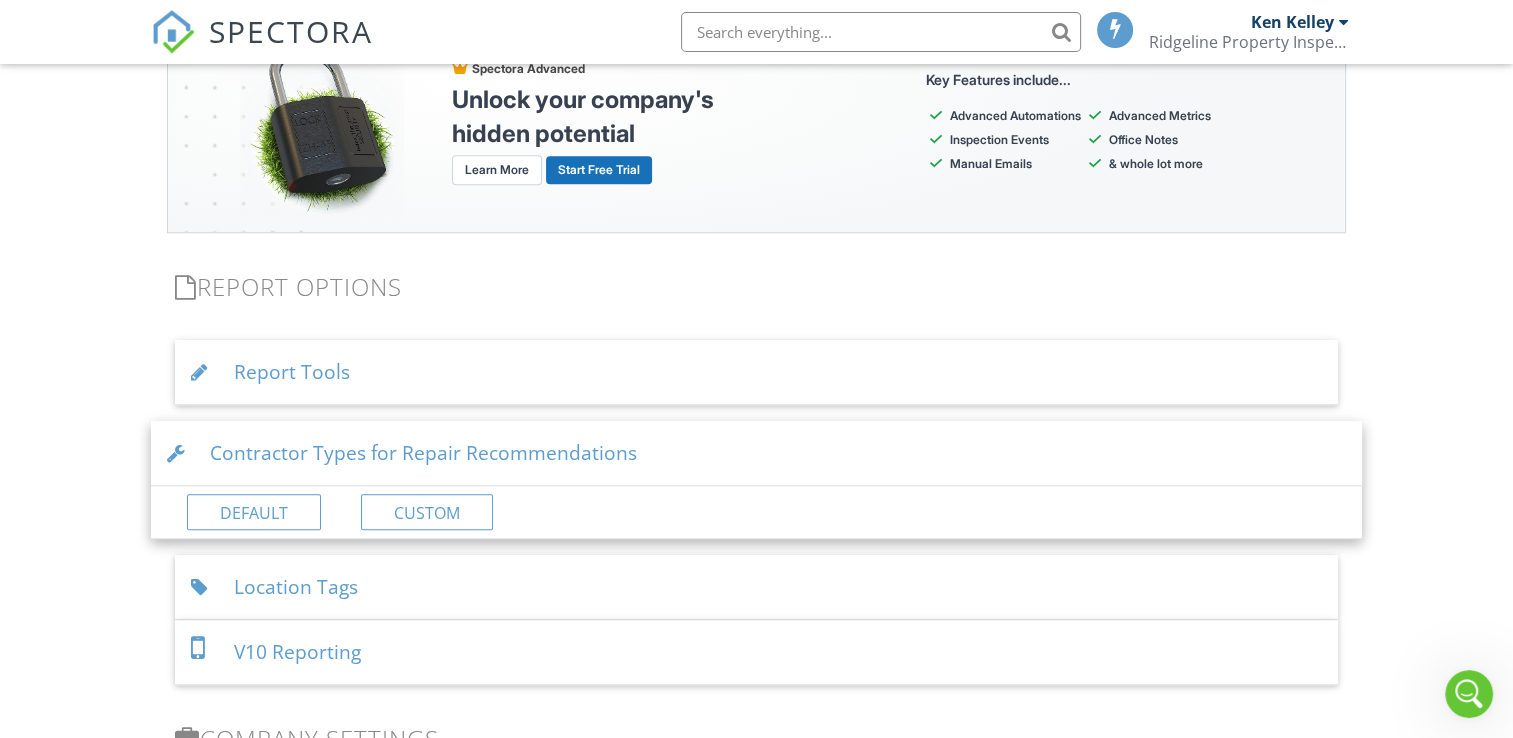 click on "Contractor Types for Repair Recommendations" at bounding box center (756, 453) 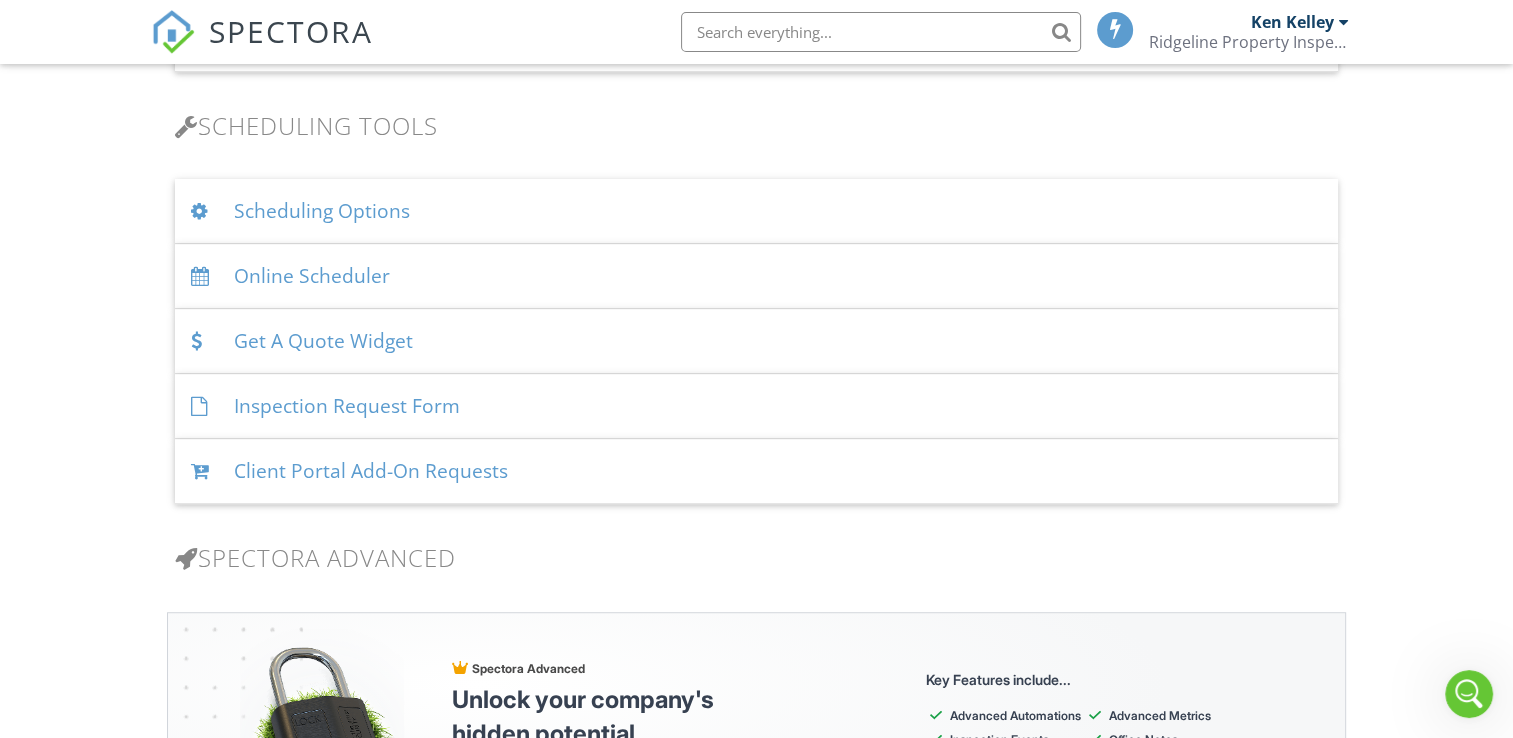 scroll, scrollTop: 1172, scrollLeft: 0, axis: vertical 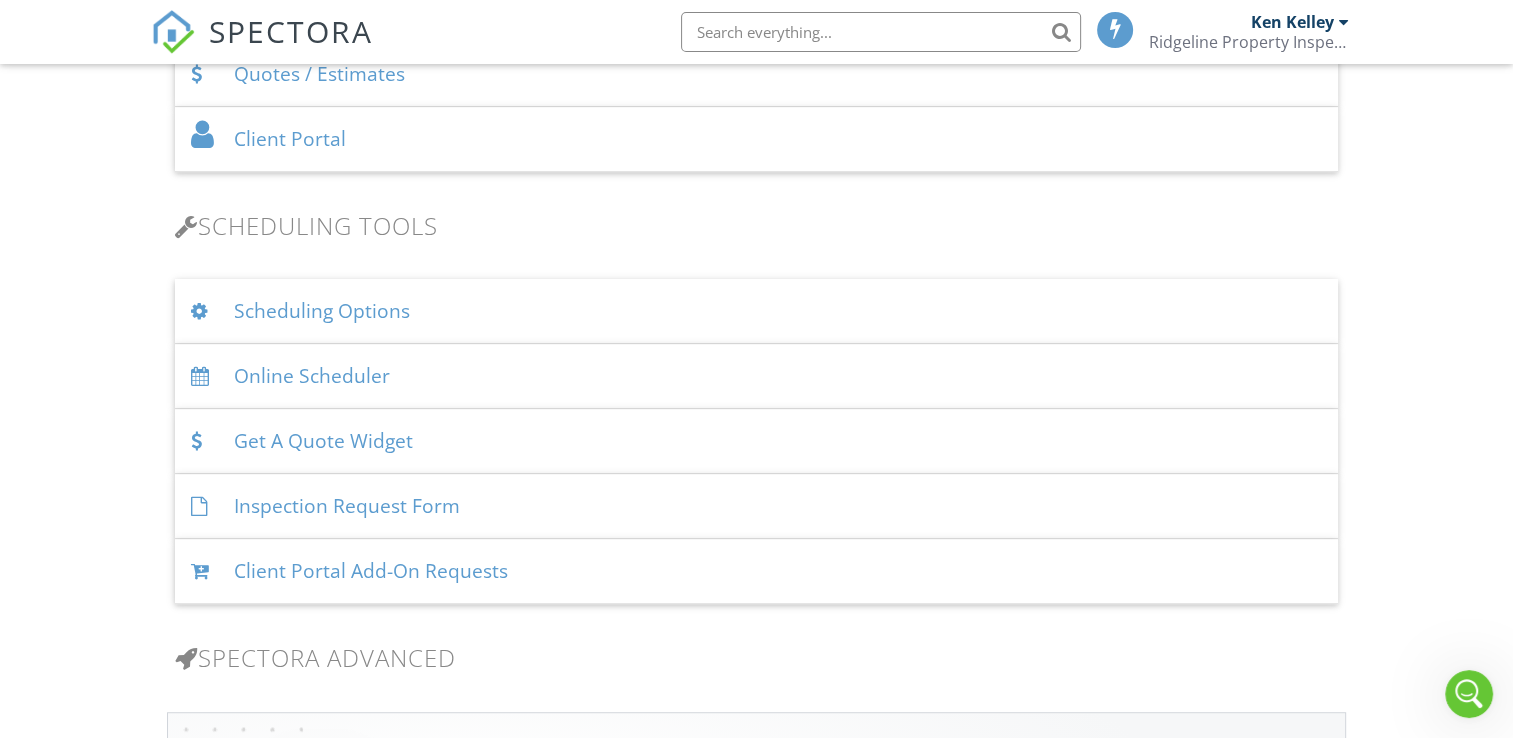 click on "Inspection Request Form" at bounding box center (756, 506) 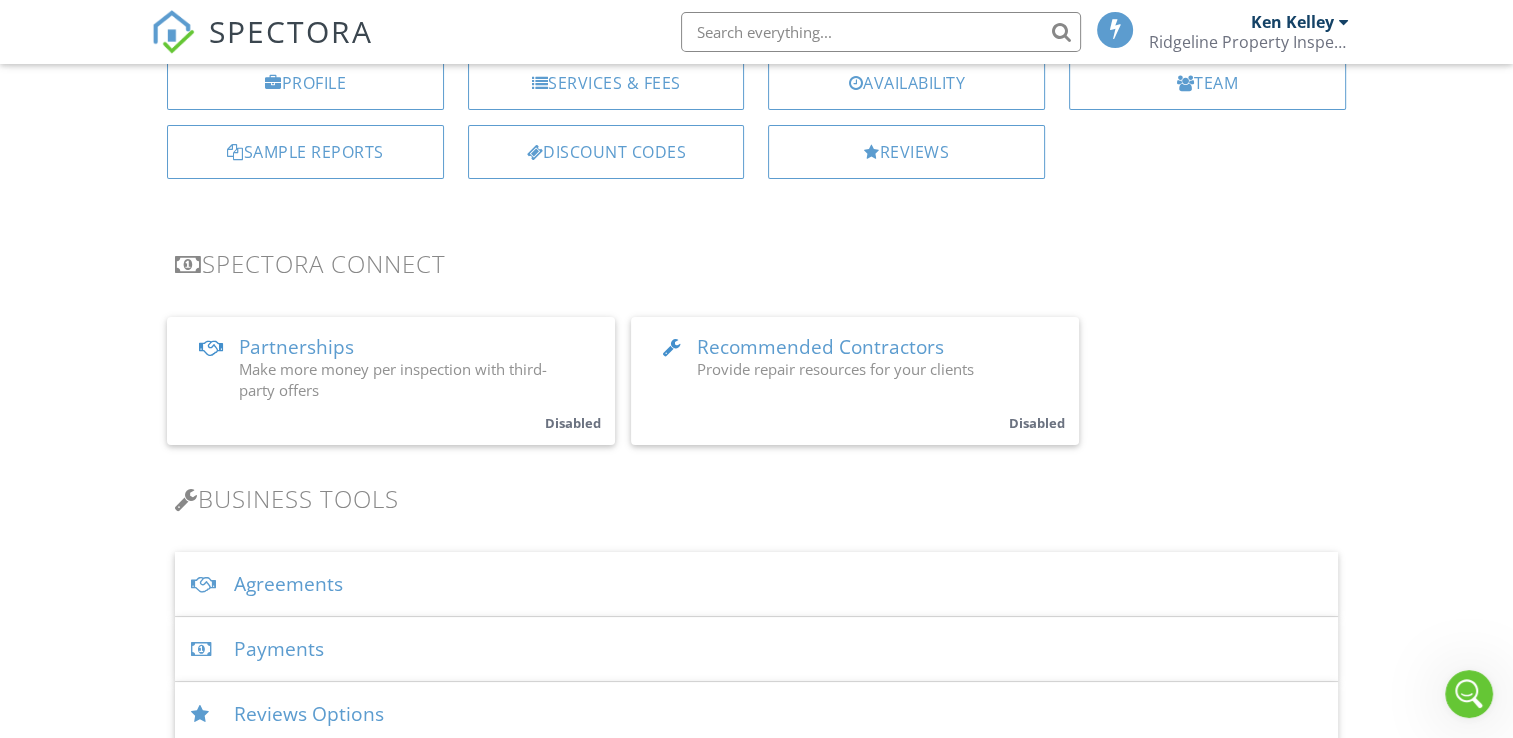 scroll, scrollTop: 0, scrollLeft: 0, axis: both 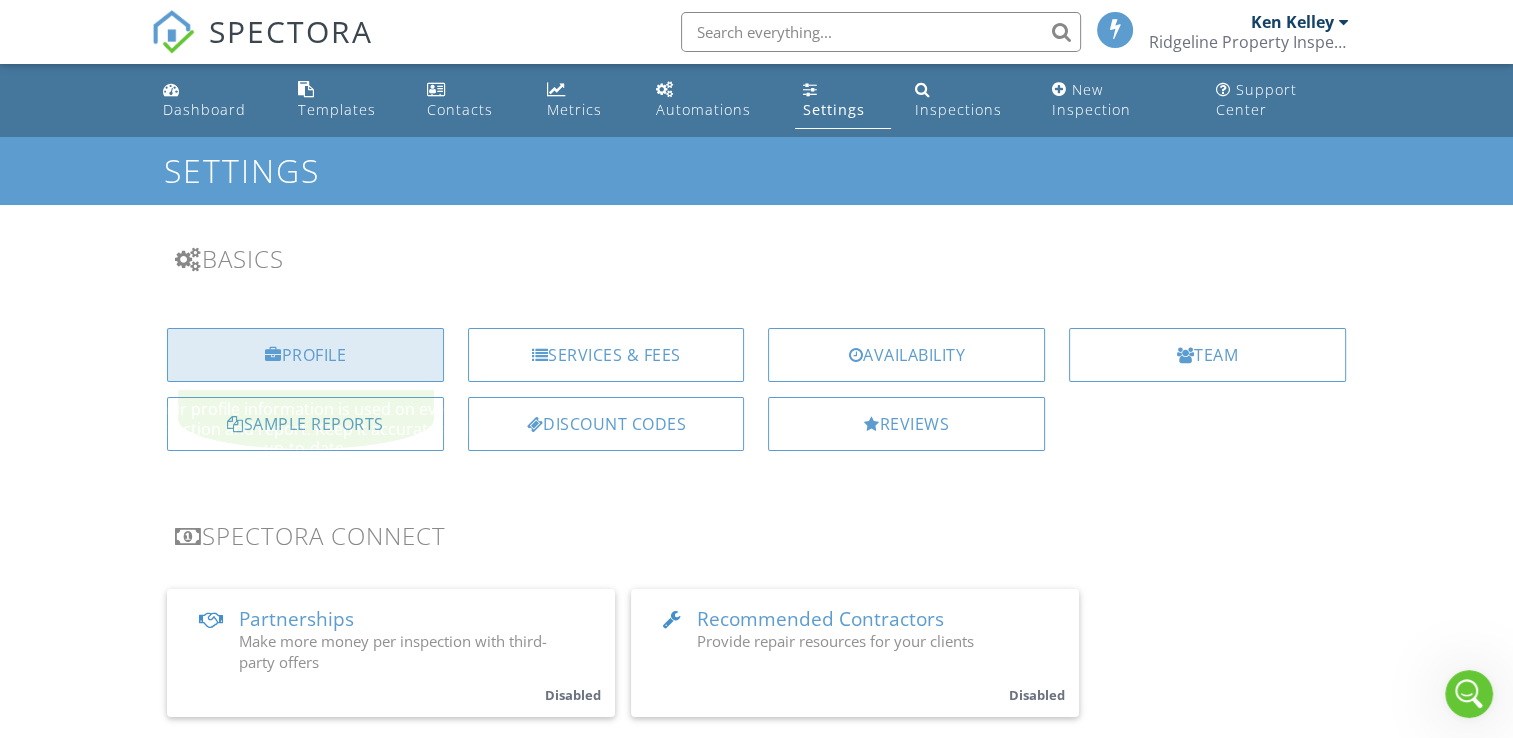click on "Profile" at bounding box center (305, 355) 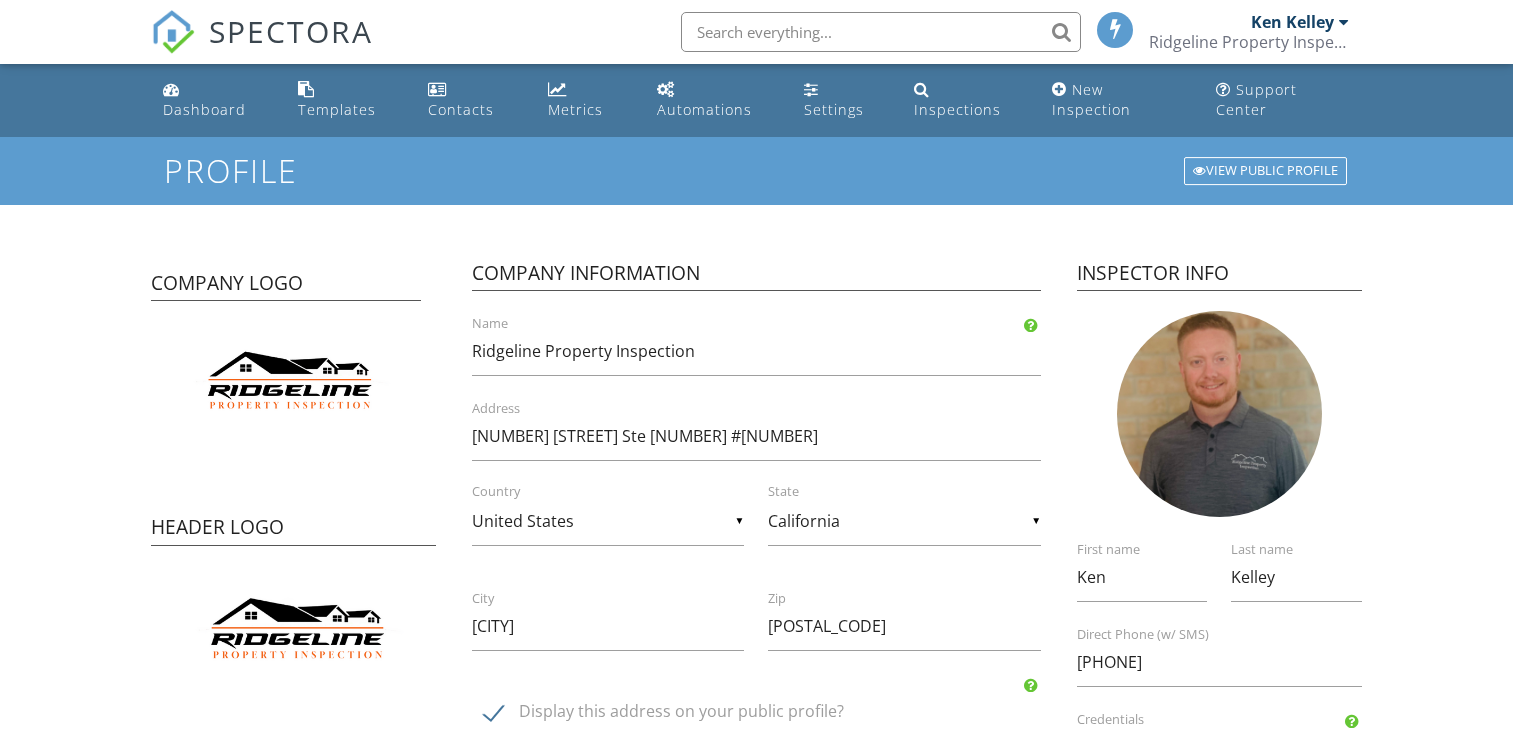 scroll, scrollTop: 0, scrollLeft: 0, axis: both 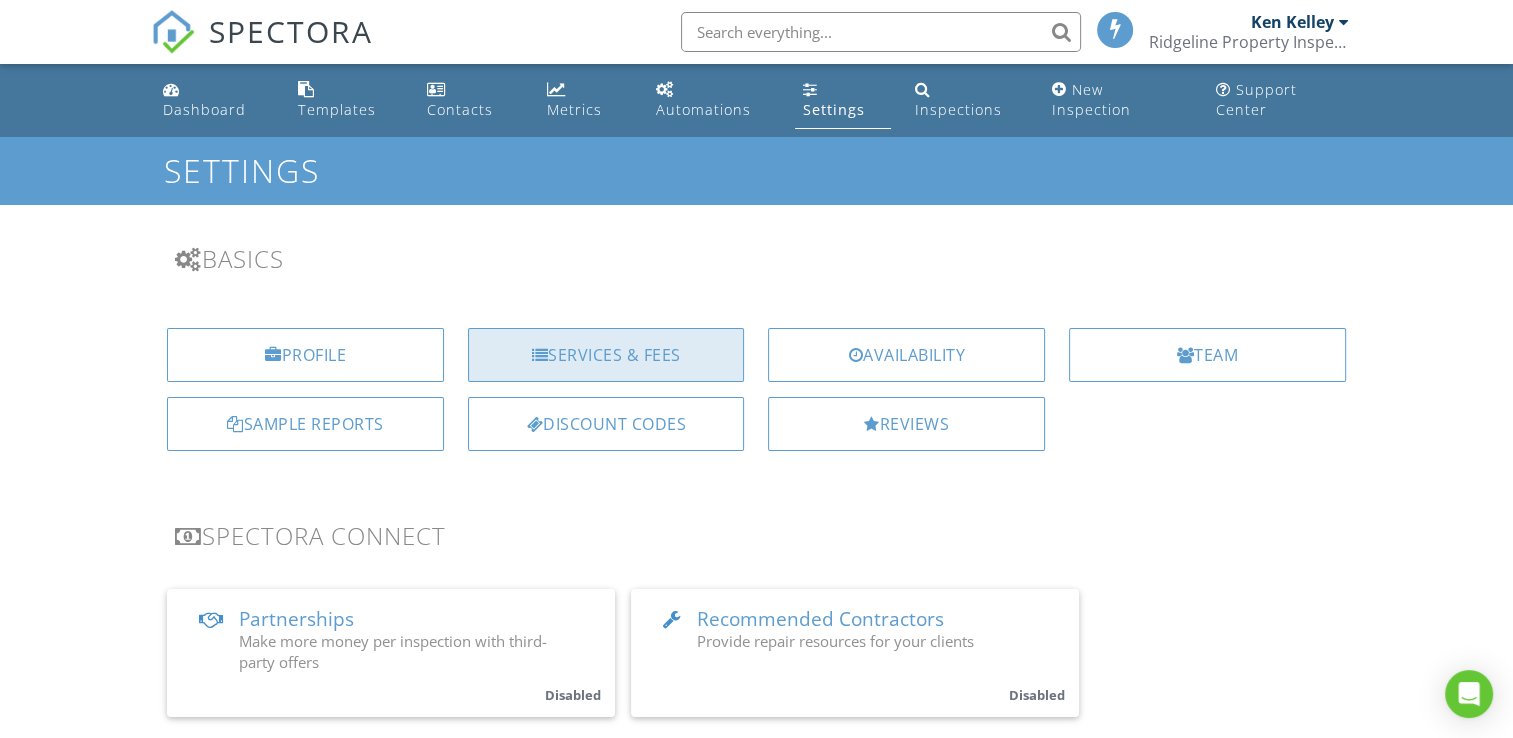 click on "Services & Fees" at bounding box center [606, 355] 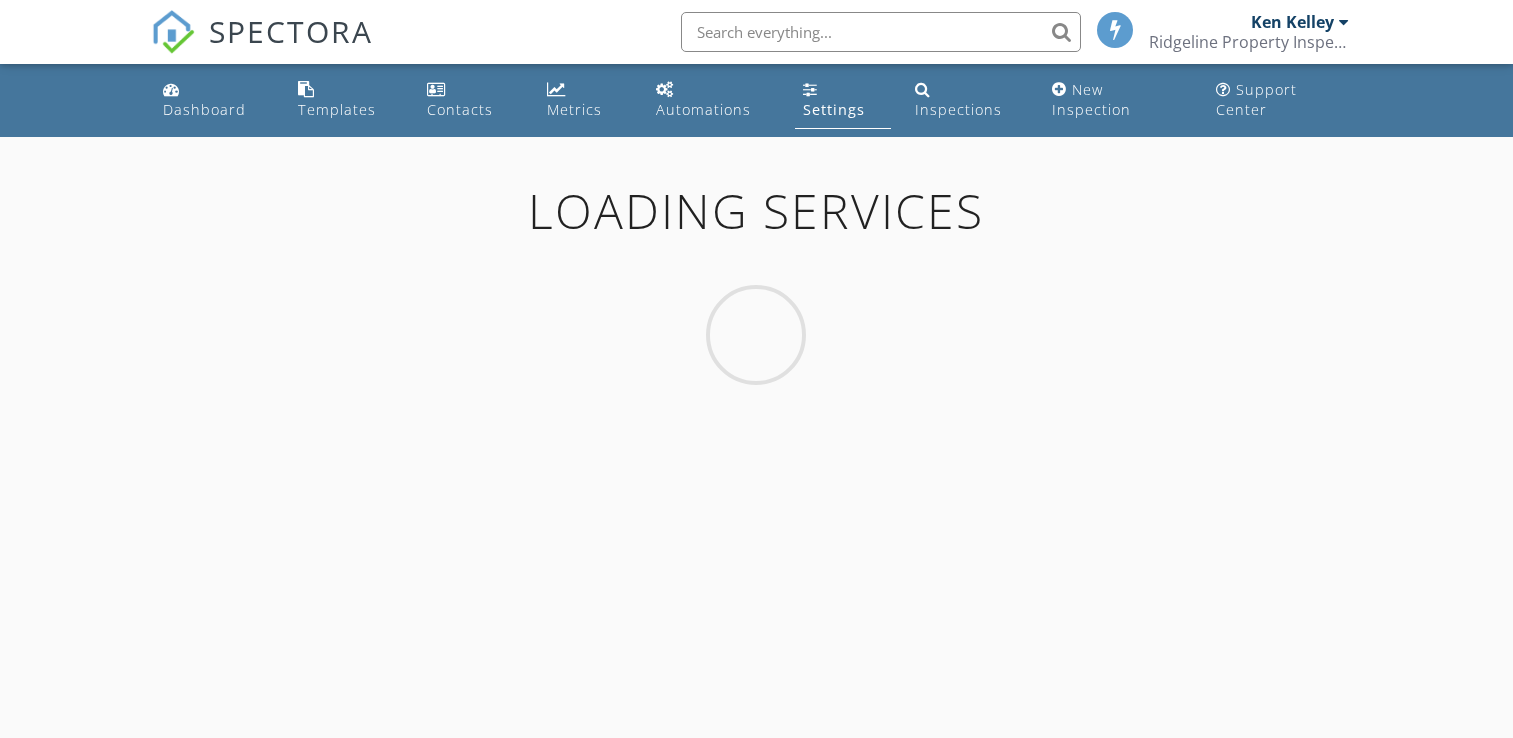 scroll, scrollTop: 0, scrollLeft: 0, axis: both 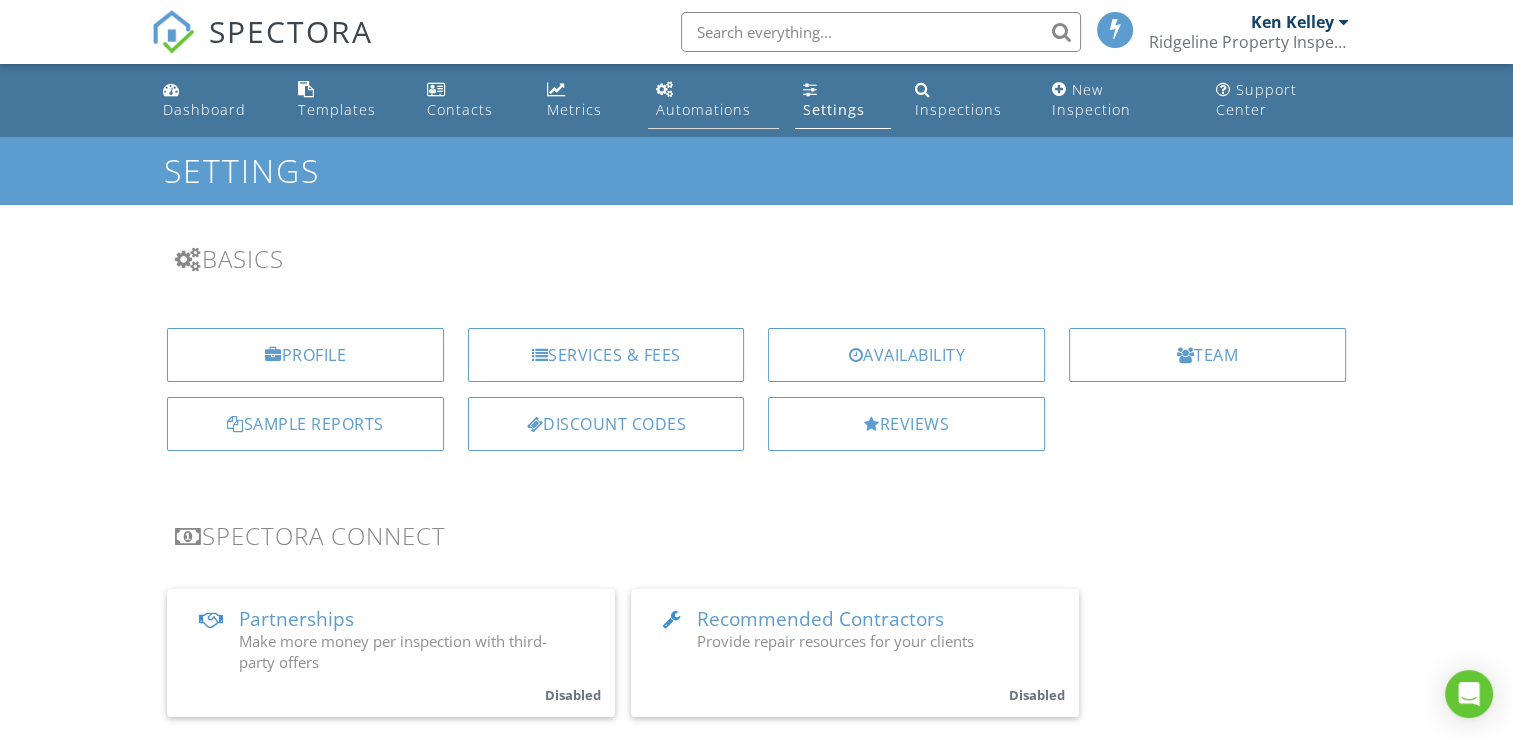 click on "Automations" at bounding box center [703, 109] 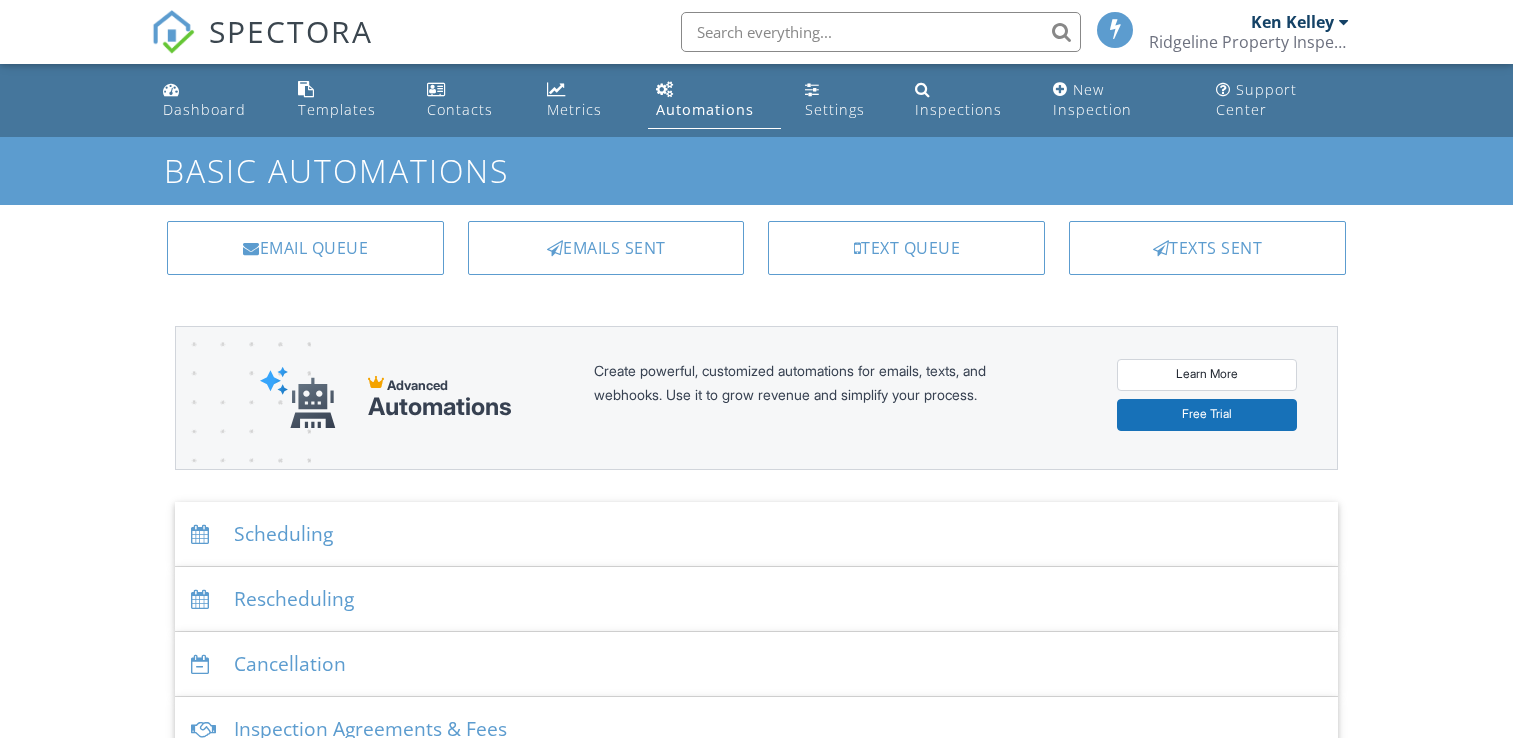 scroll, scrollTop: 0, scrollLeft: 0, axis: both 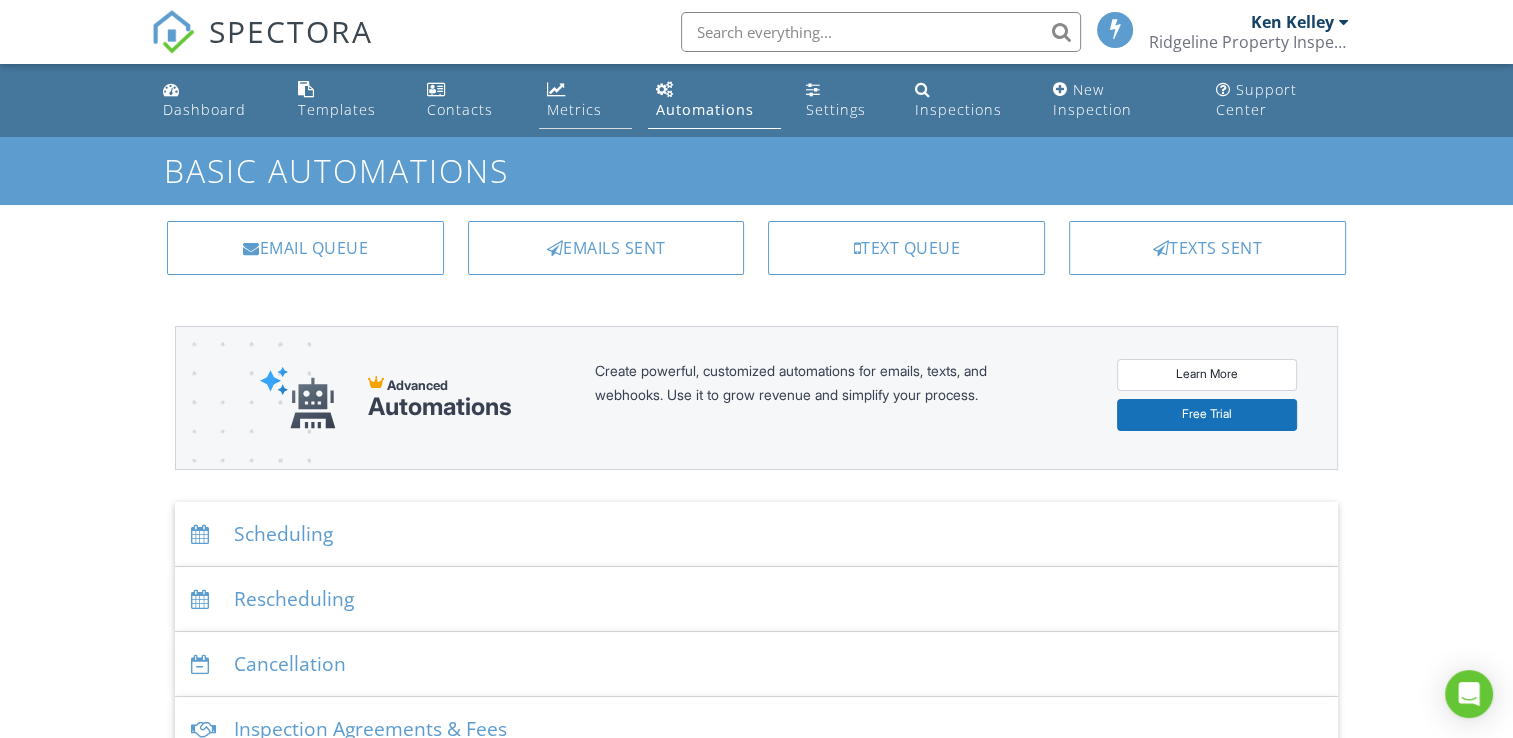 click on "Metrics" at bounding box center [574, 109] 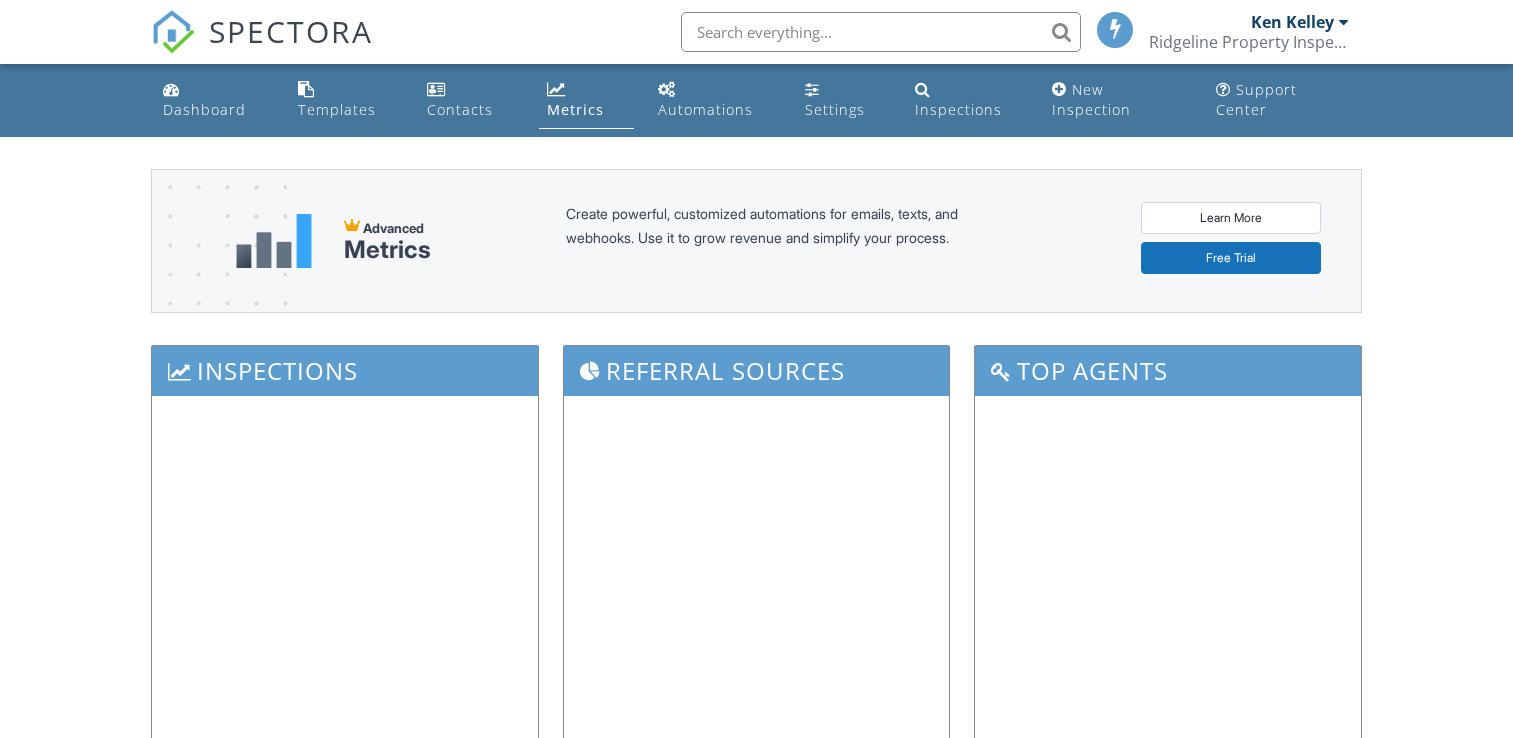 scroll, scrollTop: 0, scrollLeft: 0, axis: both 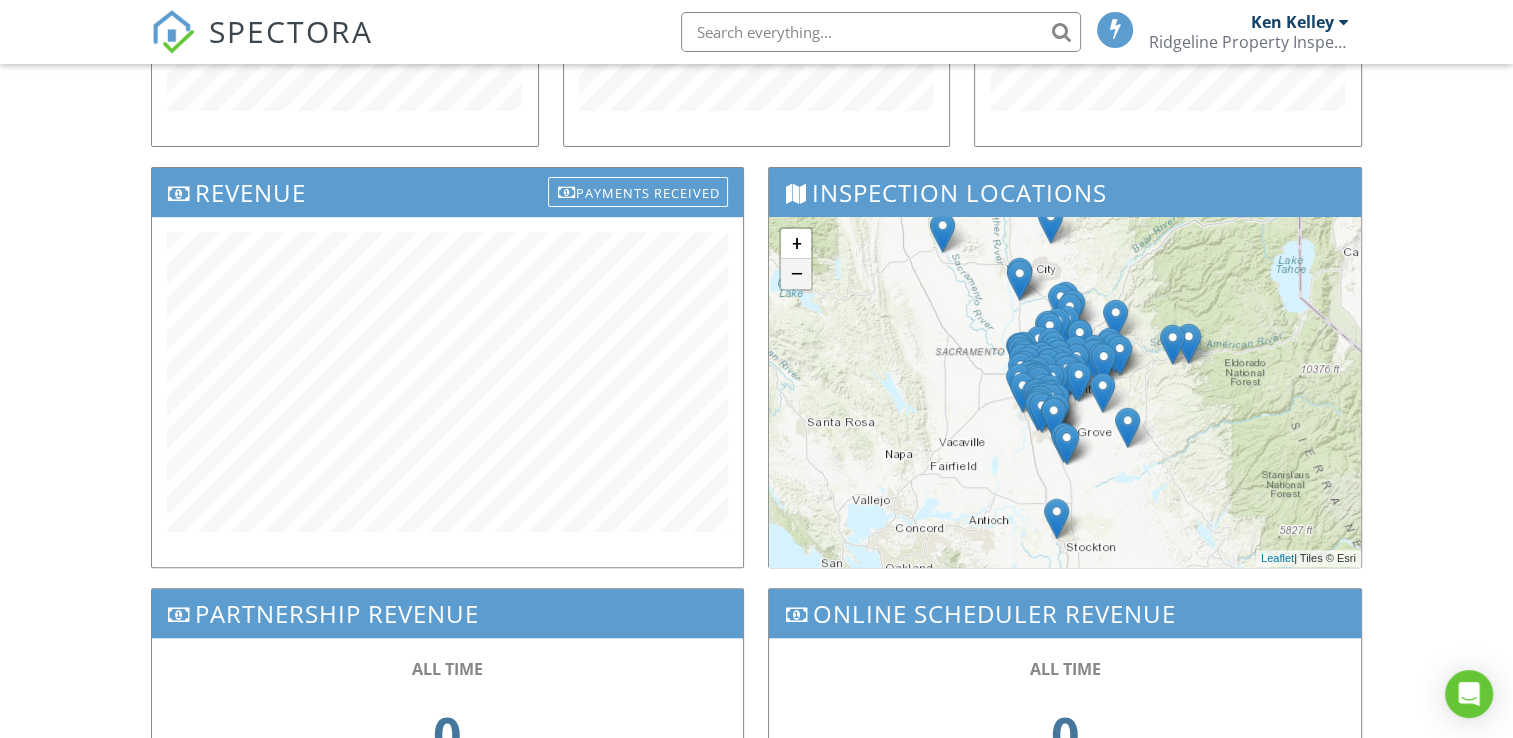 click on "−" at bounding box center [796, 274] 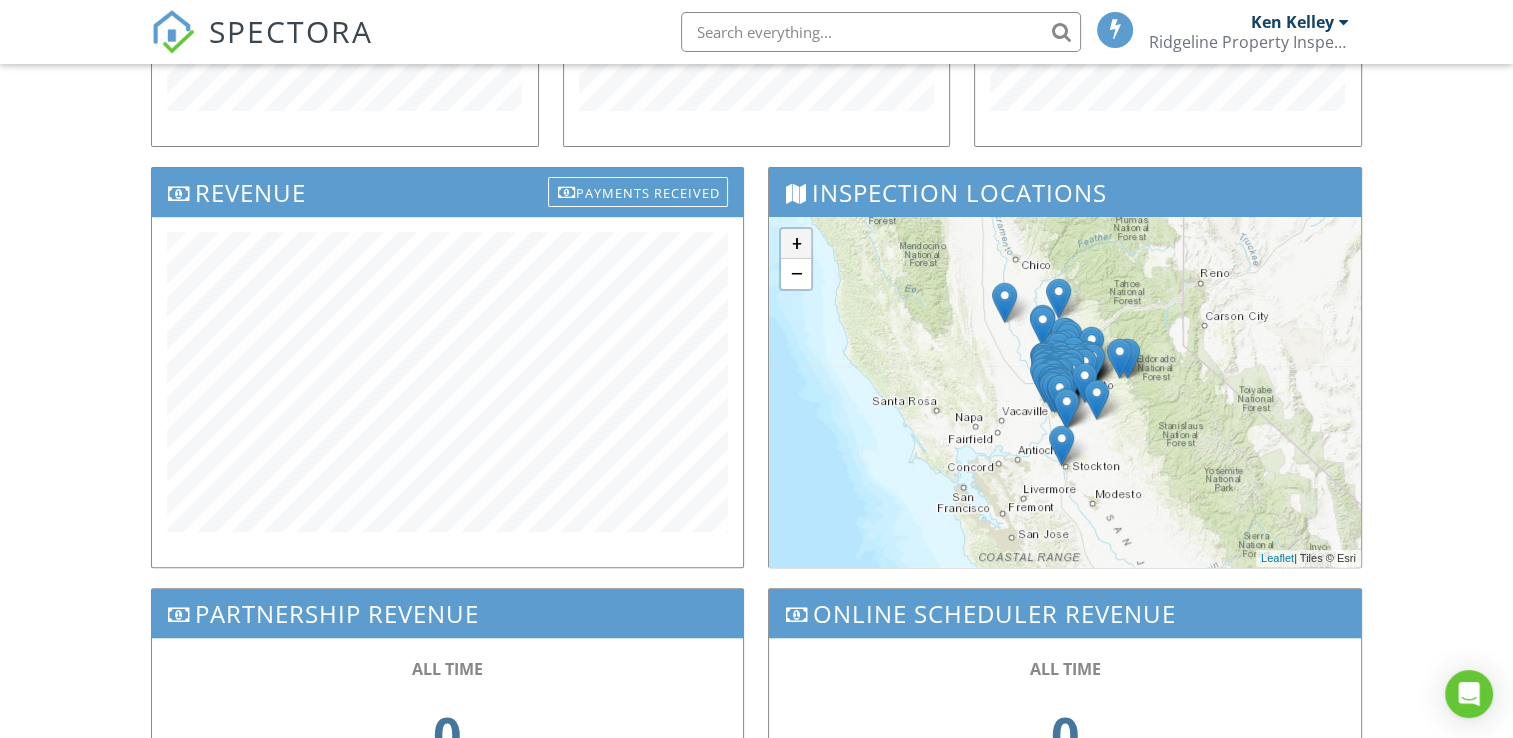click on "+" at bounding box center [796, 244] 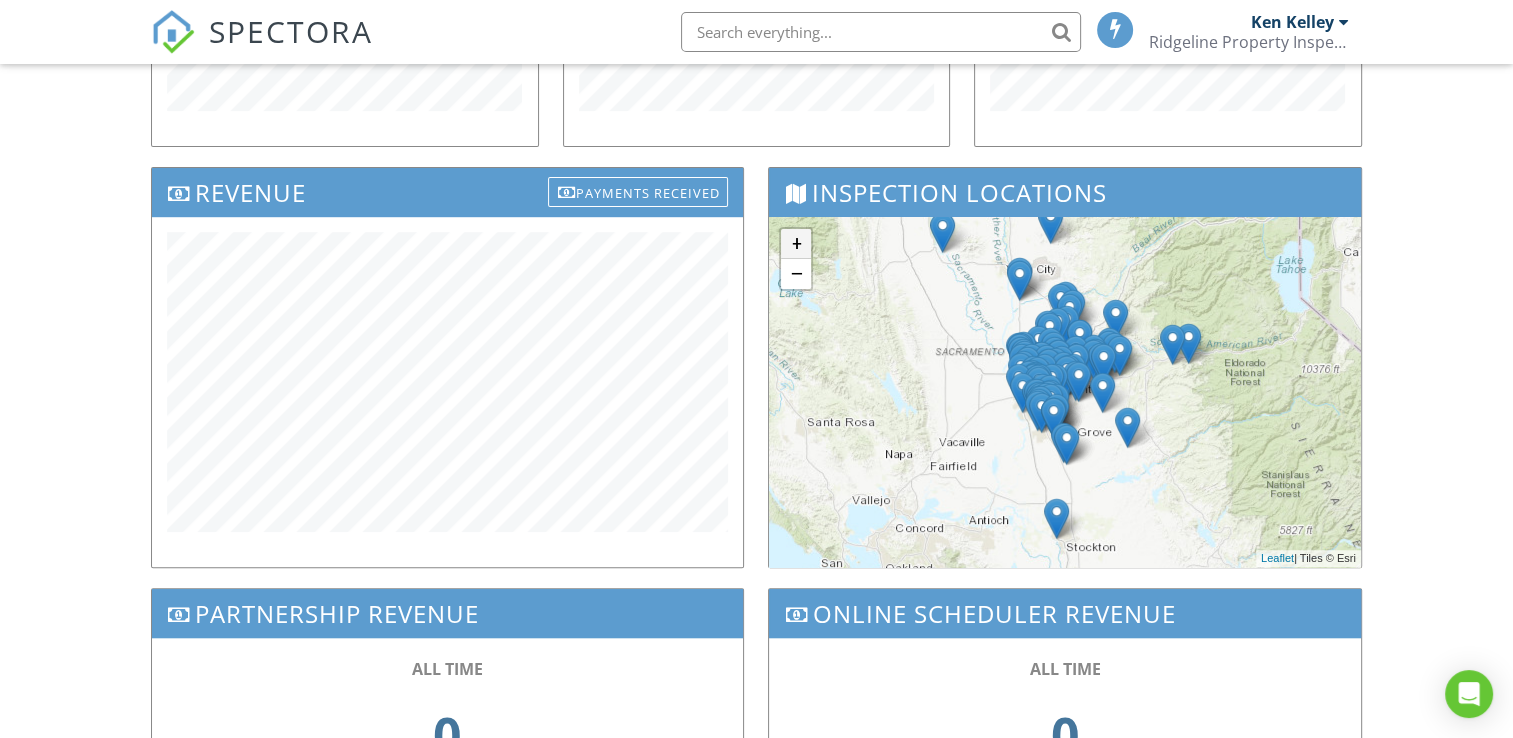 click on "+" at bounding box center [796, 244] 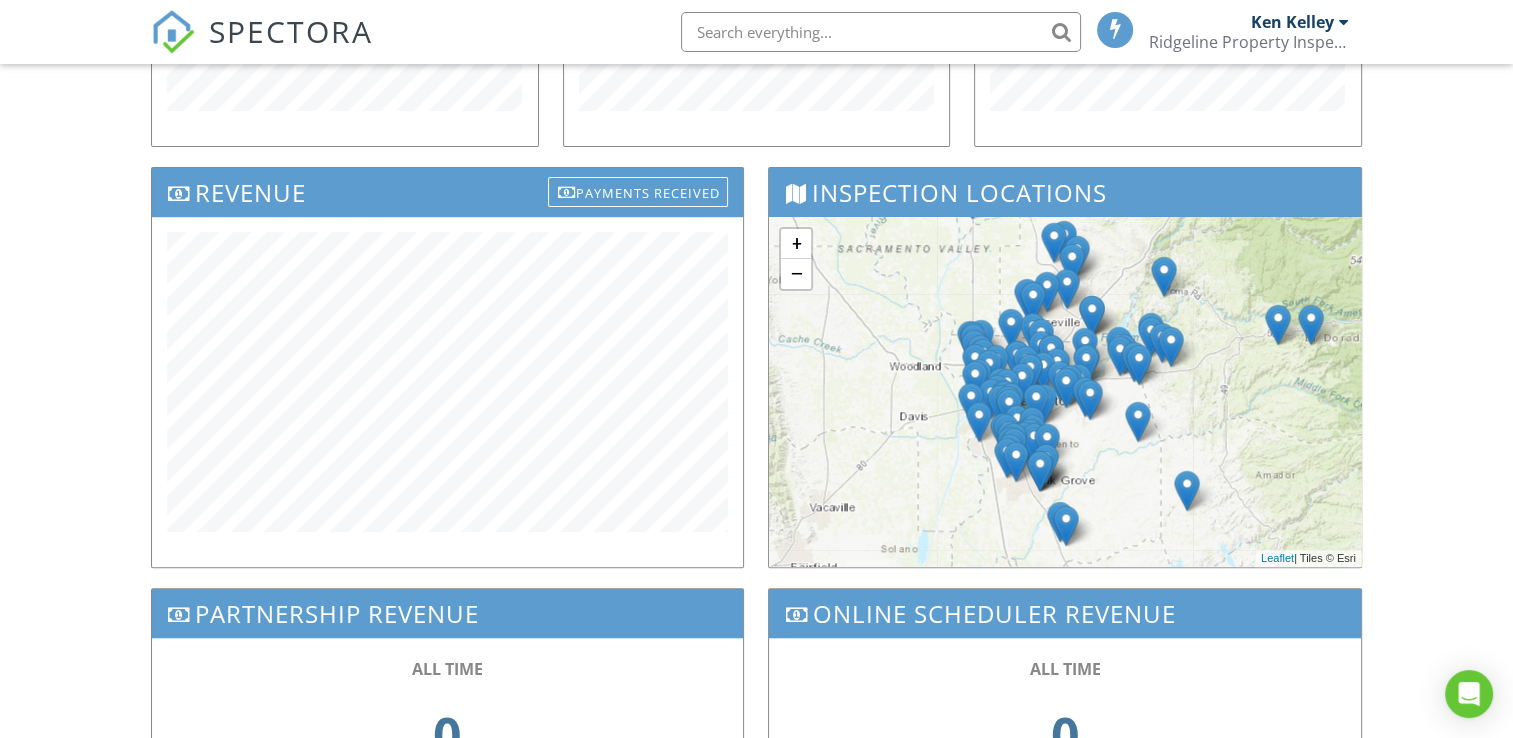 click on "+ − Leaflet  | Tiles © Esri" at bounding box center [1064, 392] 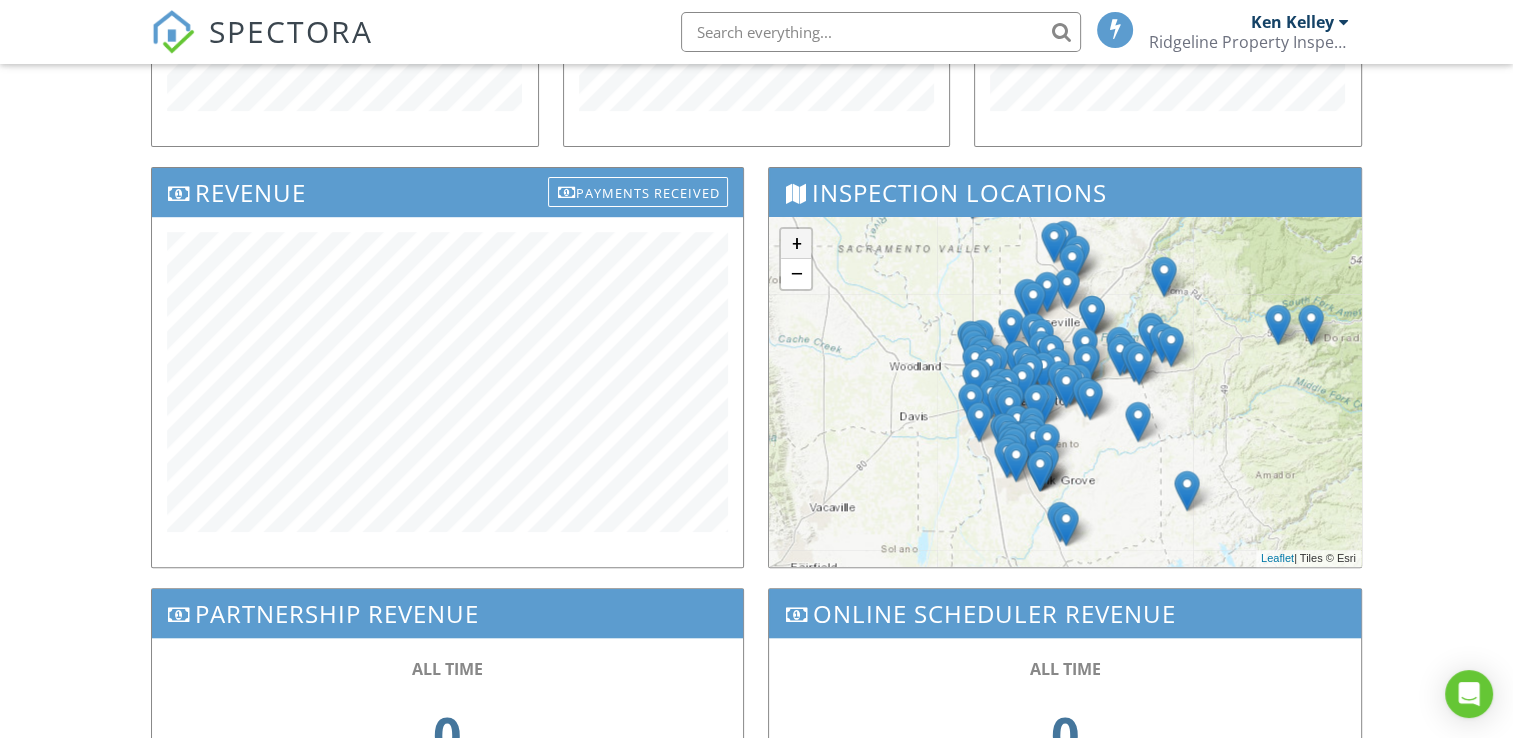 click on "+" at bounding box center [796, 244] 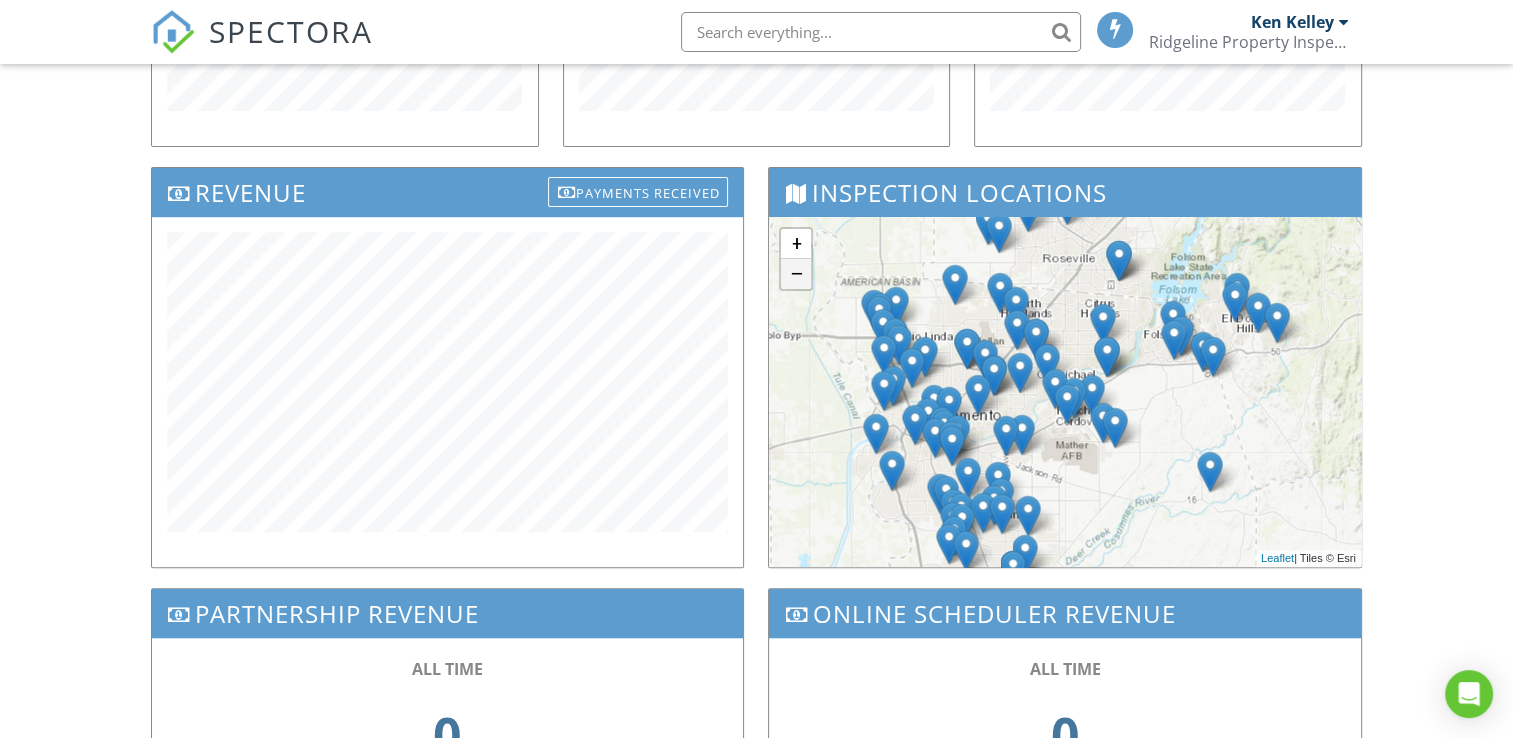 click on "−" at bounding box center (796, 274) 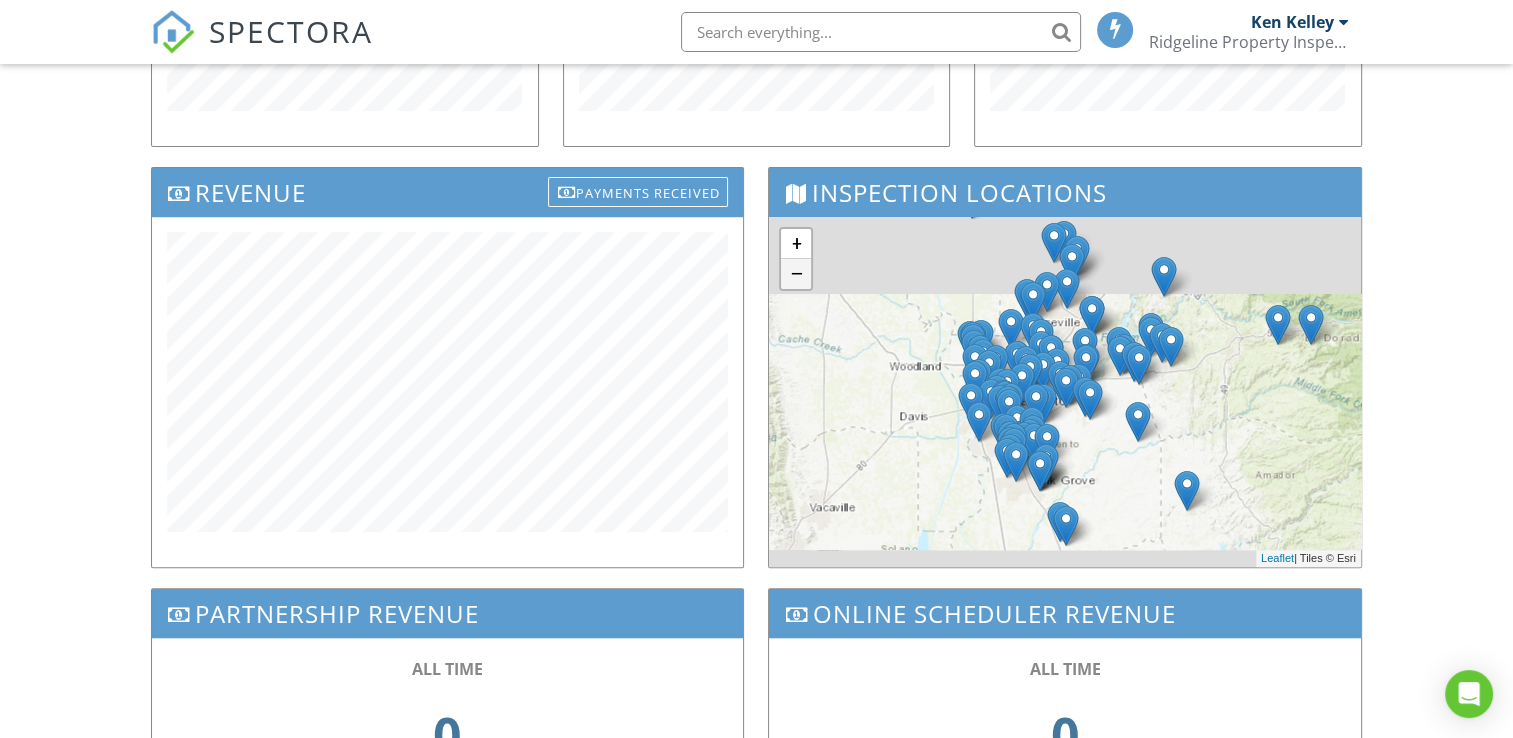 click on "−" at bounding box center [796, 274] 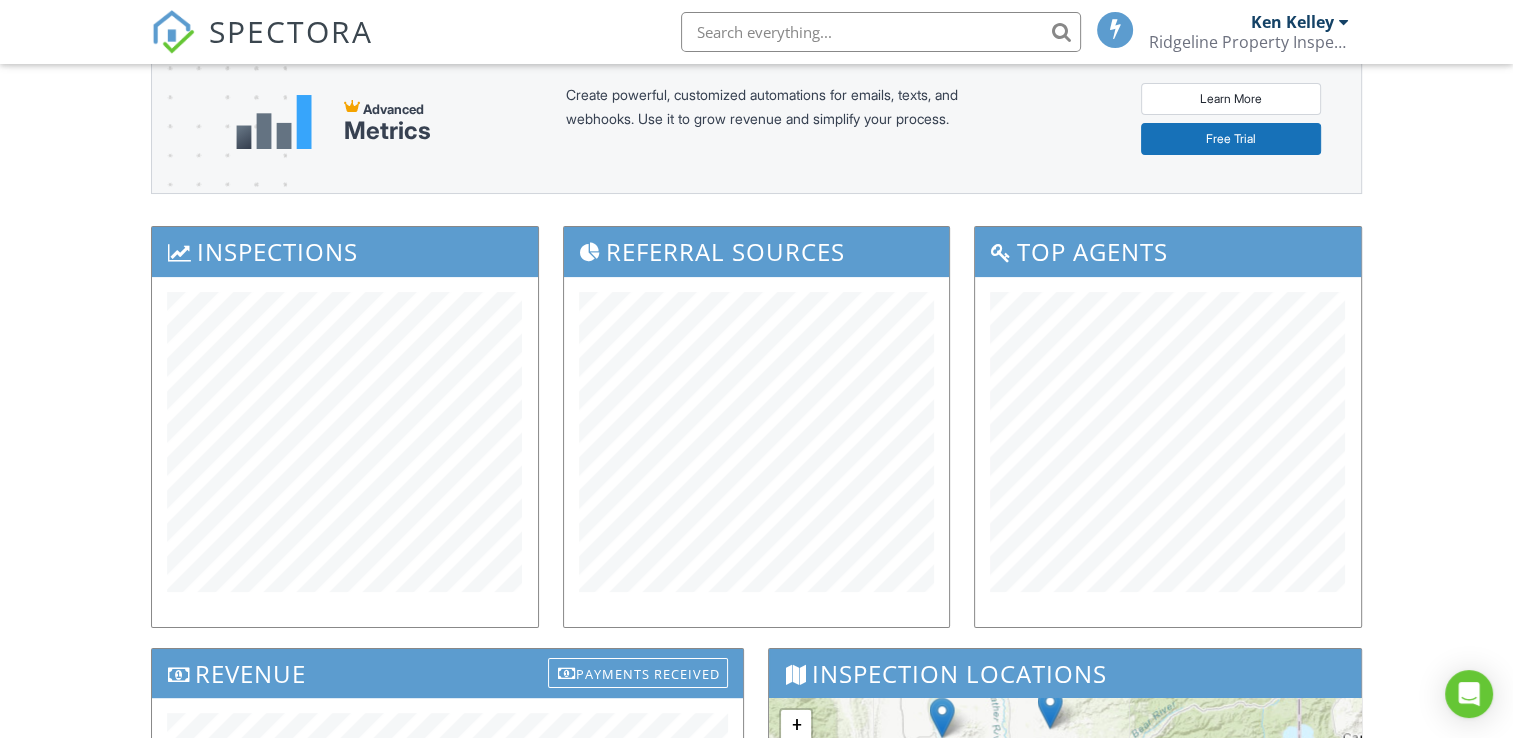 scroll, scrollTop: 0, scrollLeft: 0, axis: both 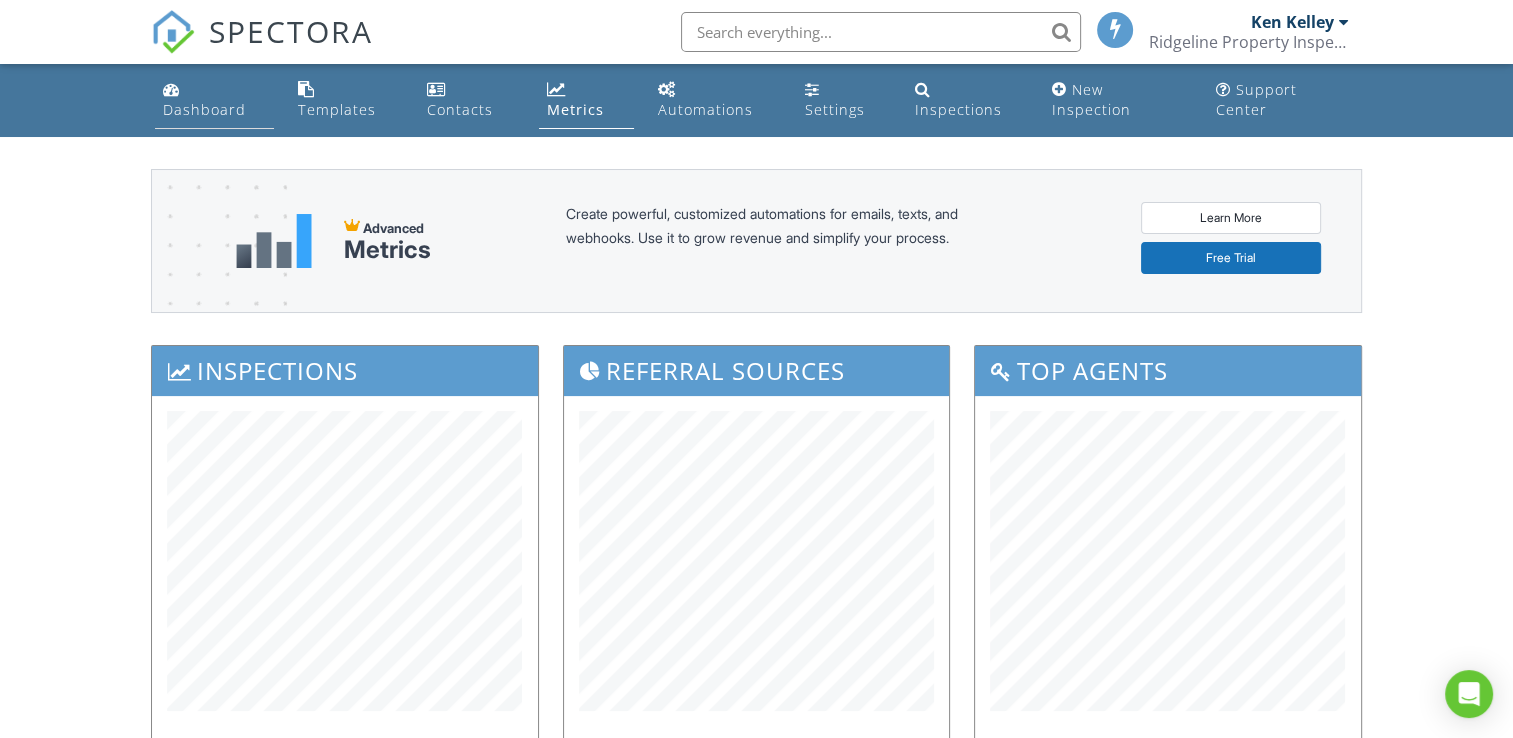 click on "Dashboard" at bounding box center [204, 109] 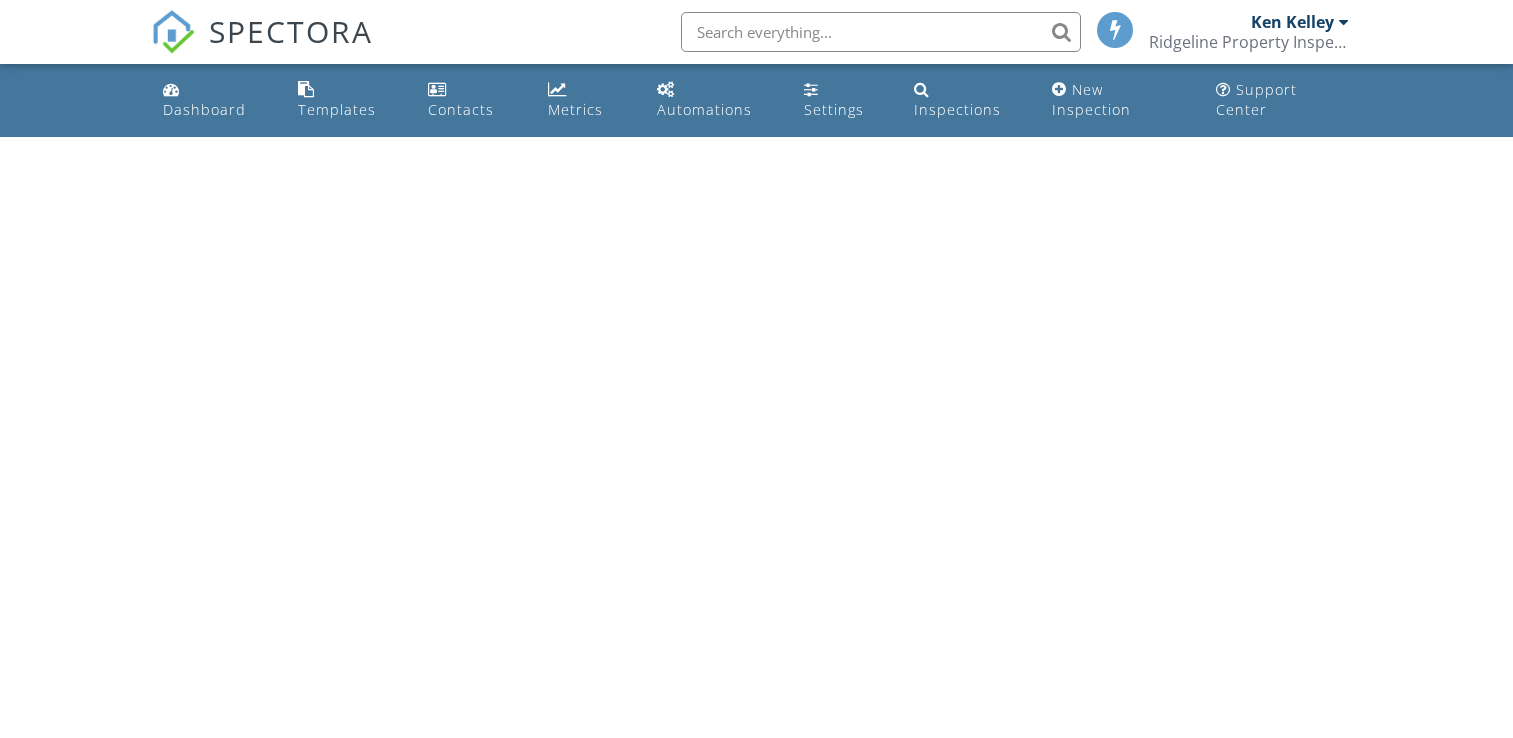 scroll, scrollTop: 0, scrollLeft: 0, axis: both 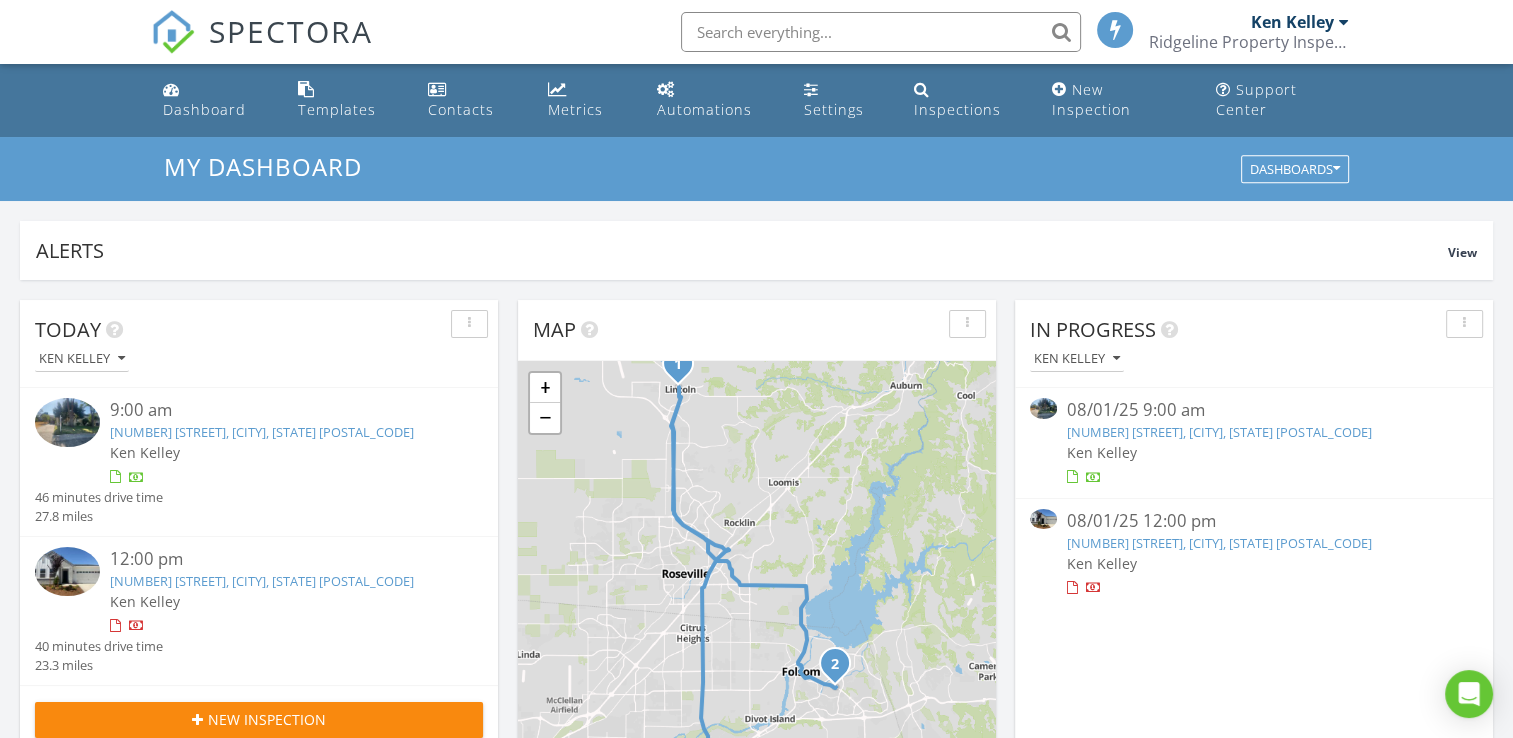 click at bounding box center [881, 32] 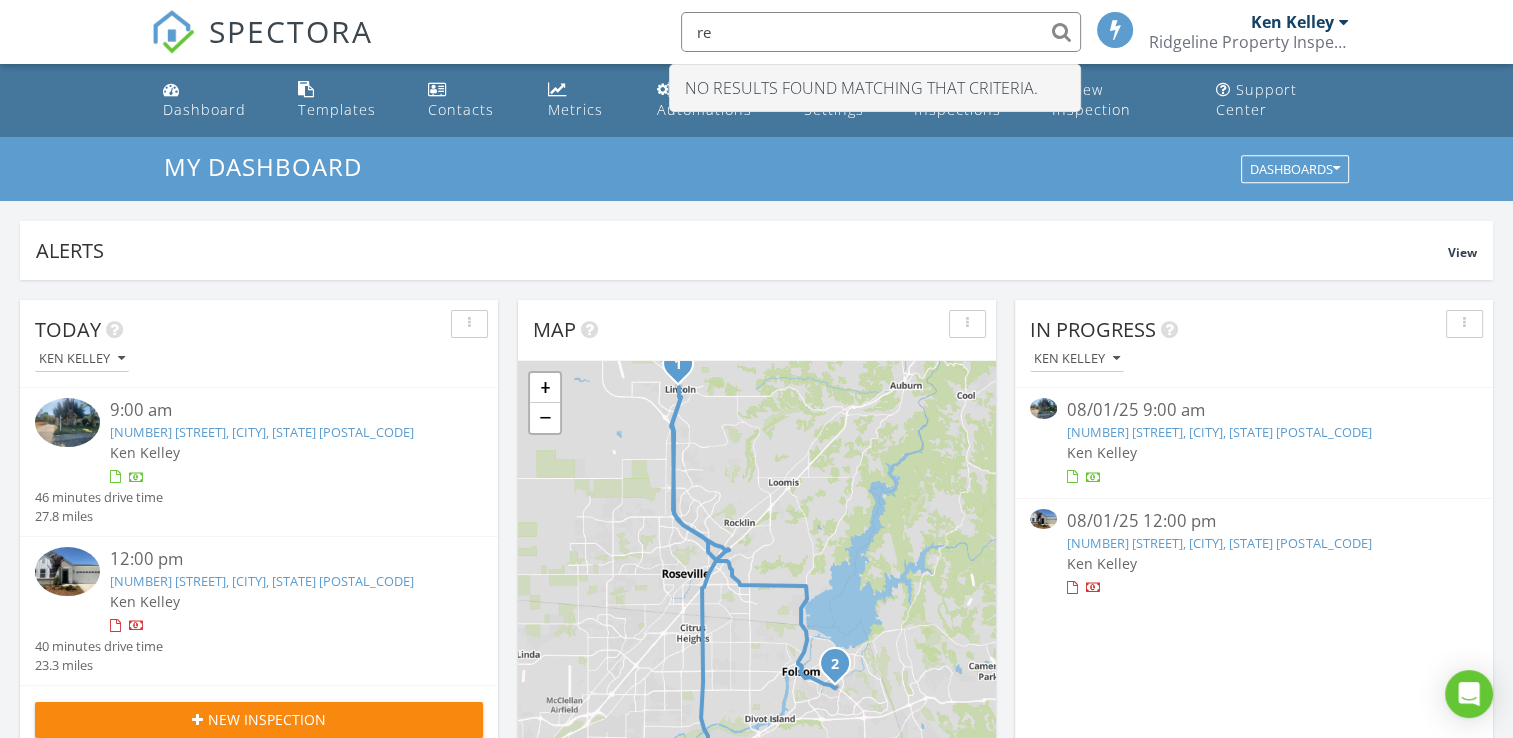 type on "r" 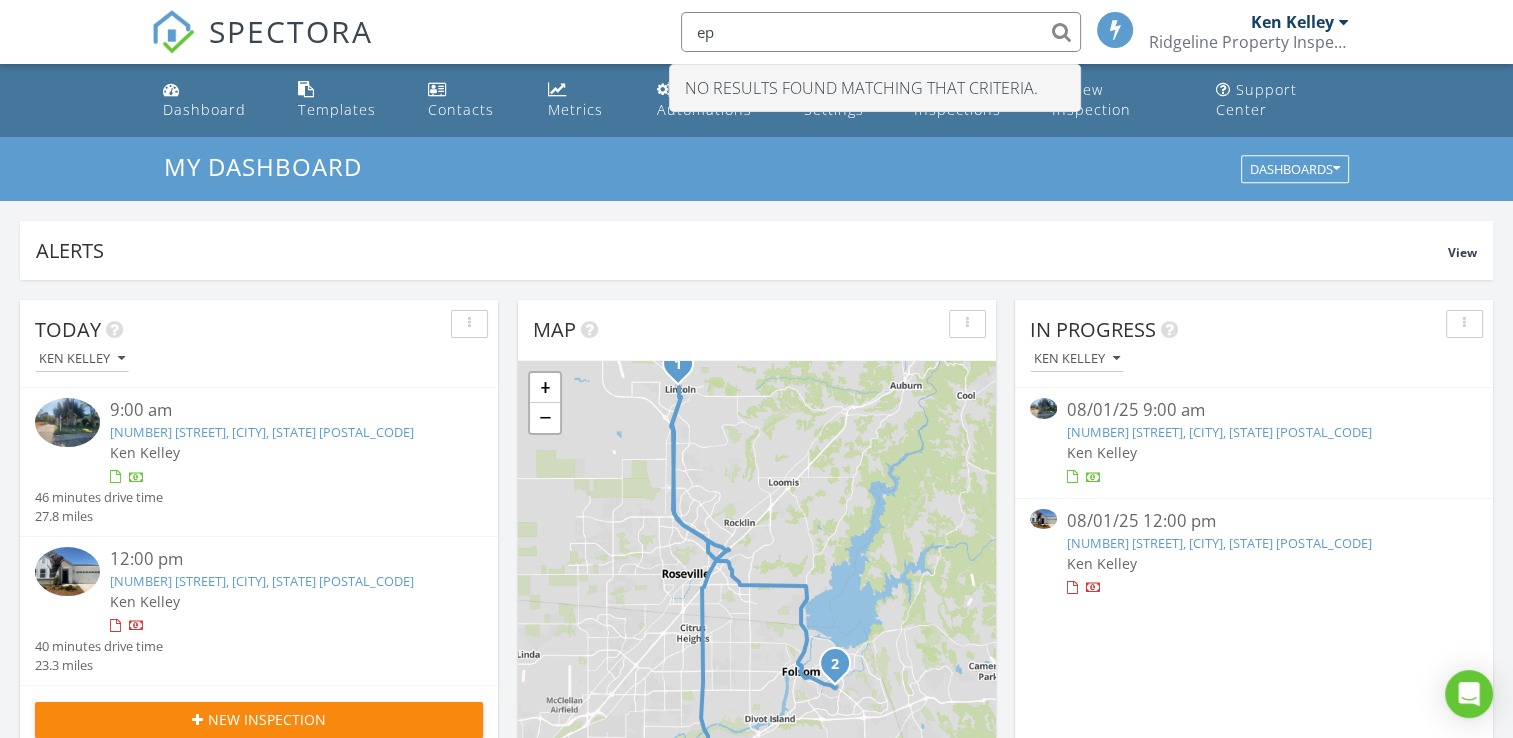 type on "e" 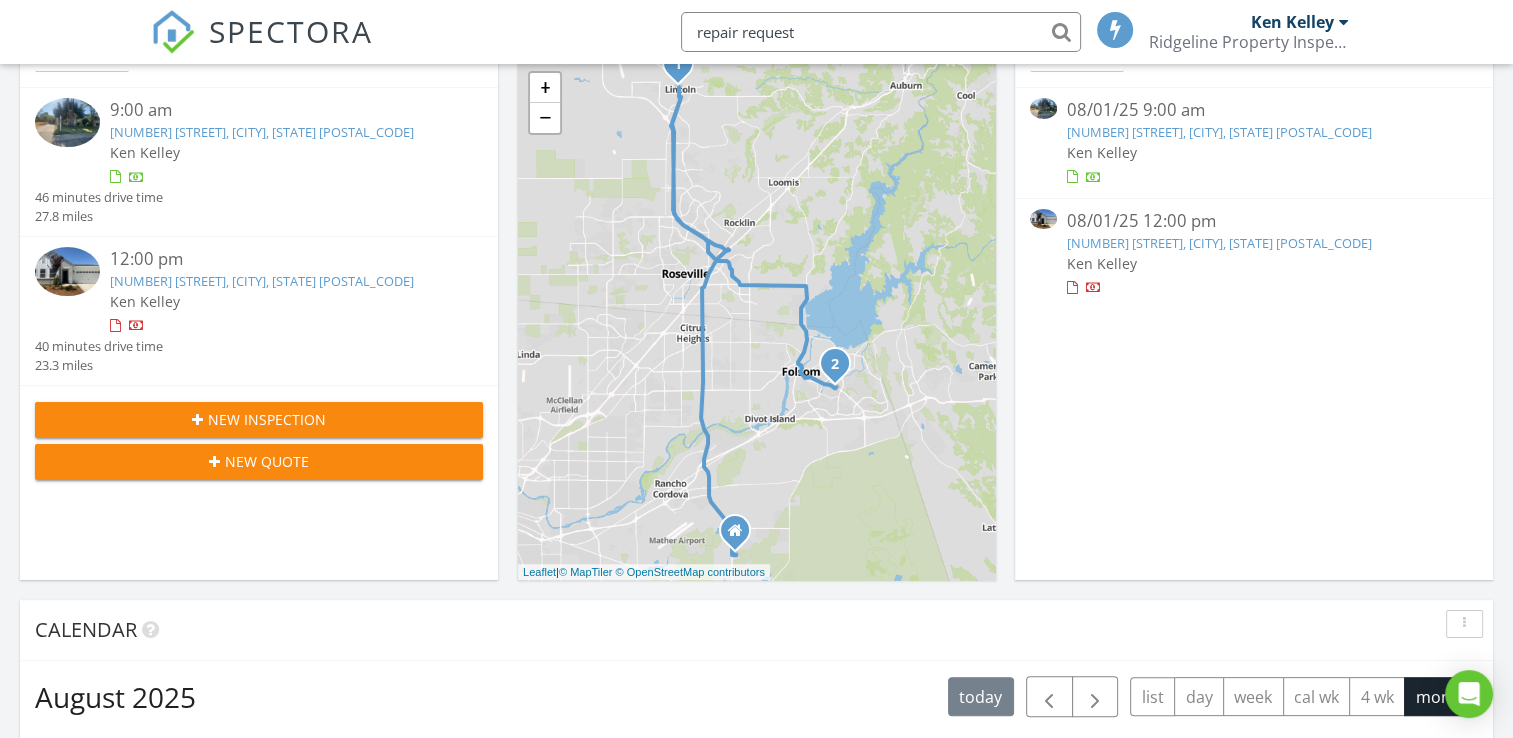 scroll, scrollTop: 0, scrollLeft: 0, axis: both 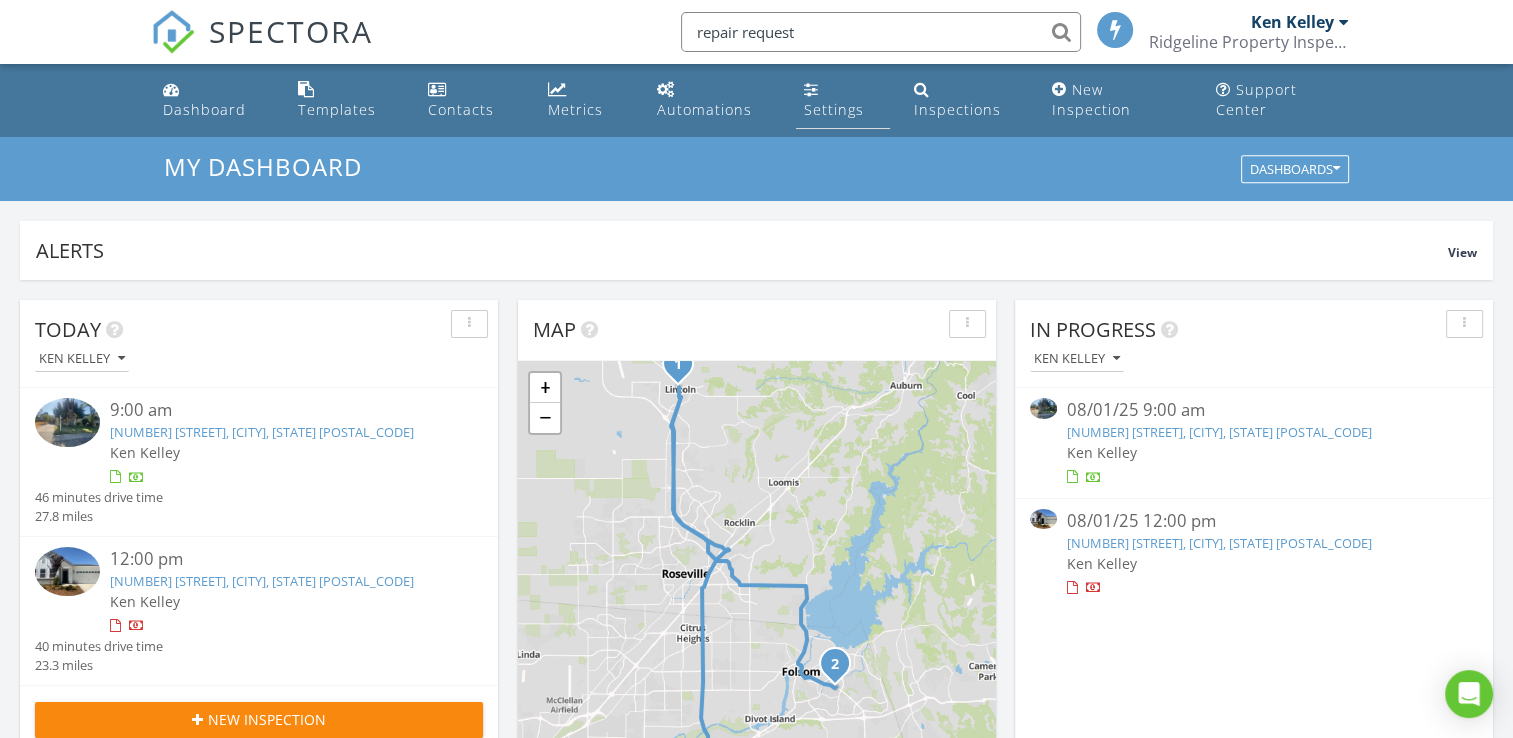 type on "repair request" 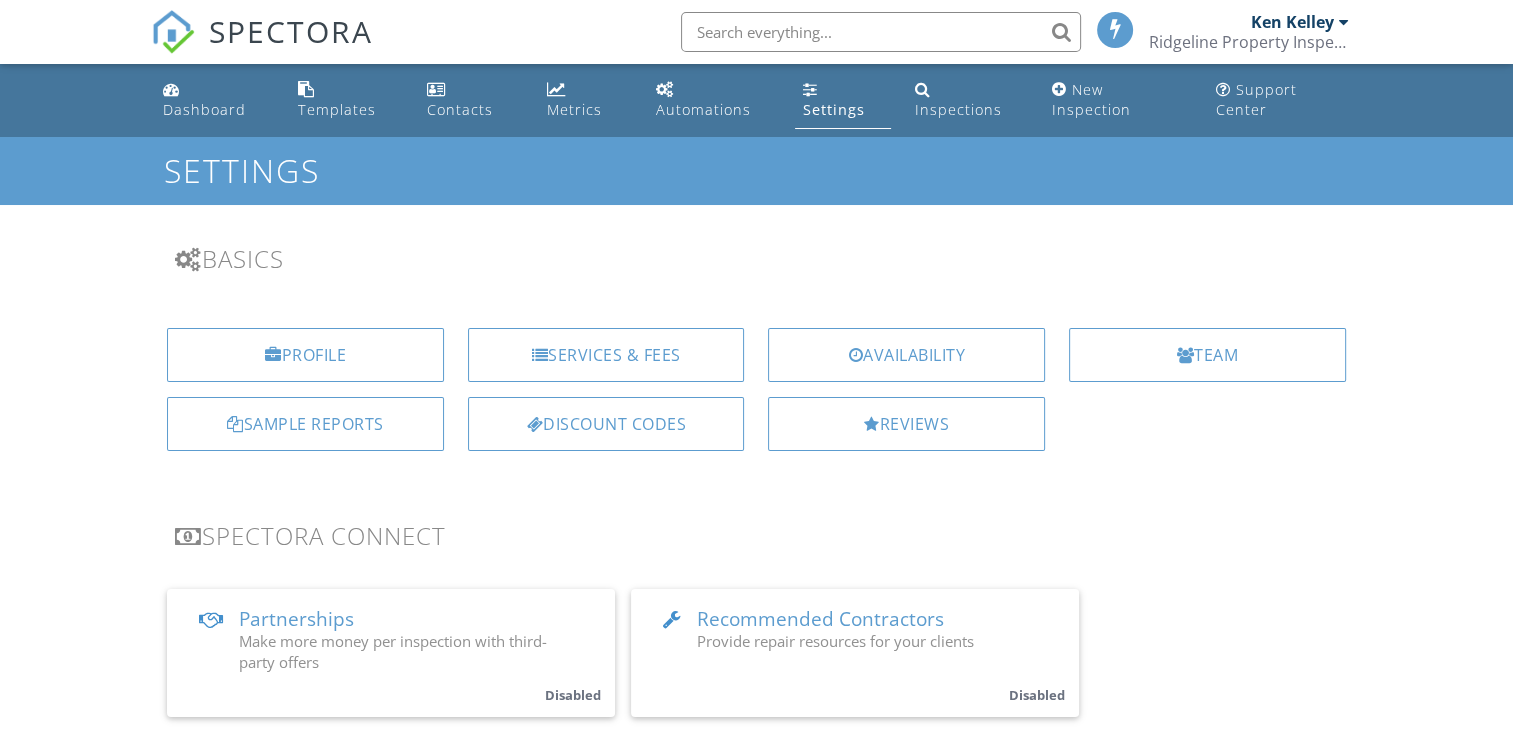 scroll, scrollTop: 435, scrollLeft: 0, axis: vertical 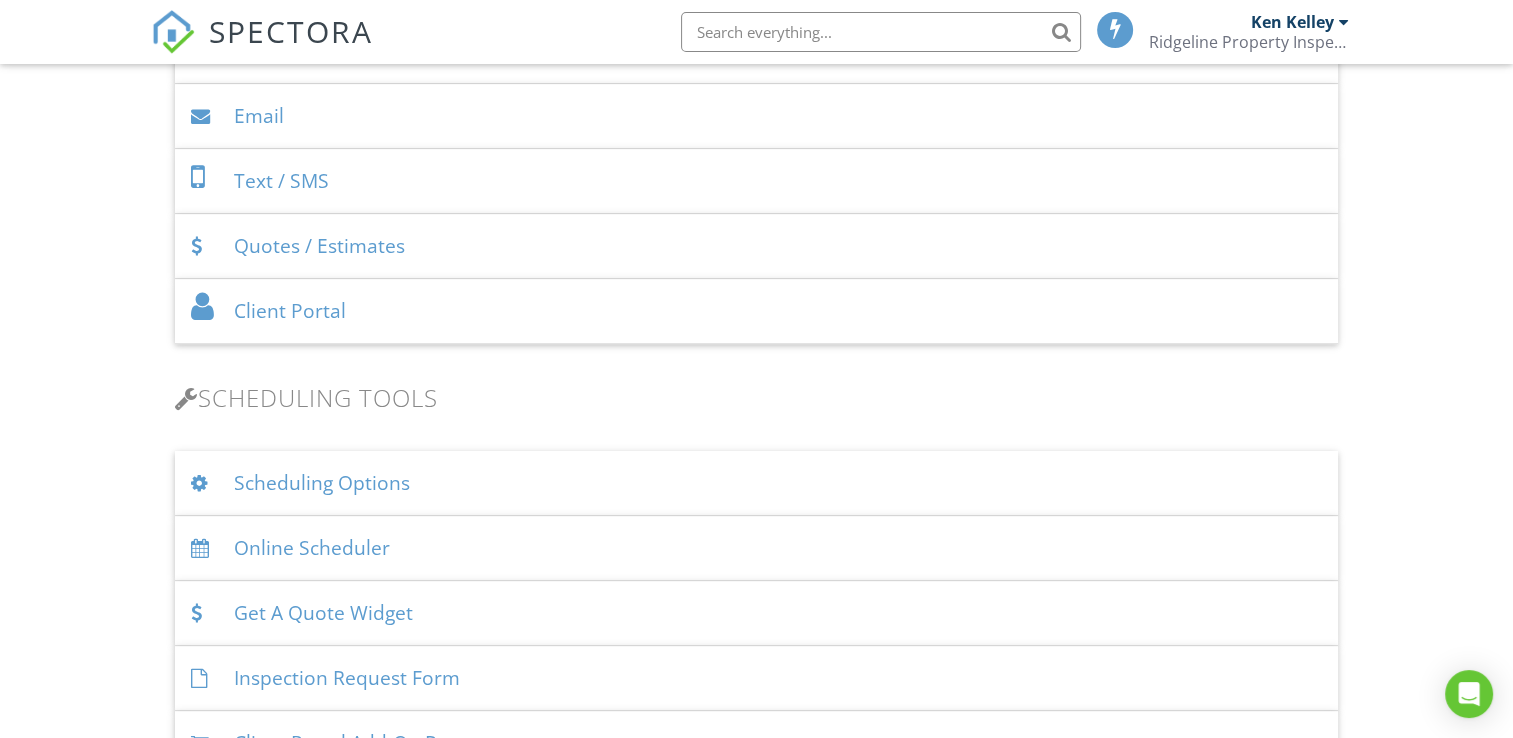 click on "Quotes / Estimates" at bounding box center (756, 246) 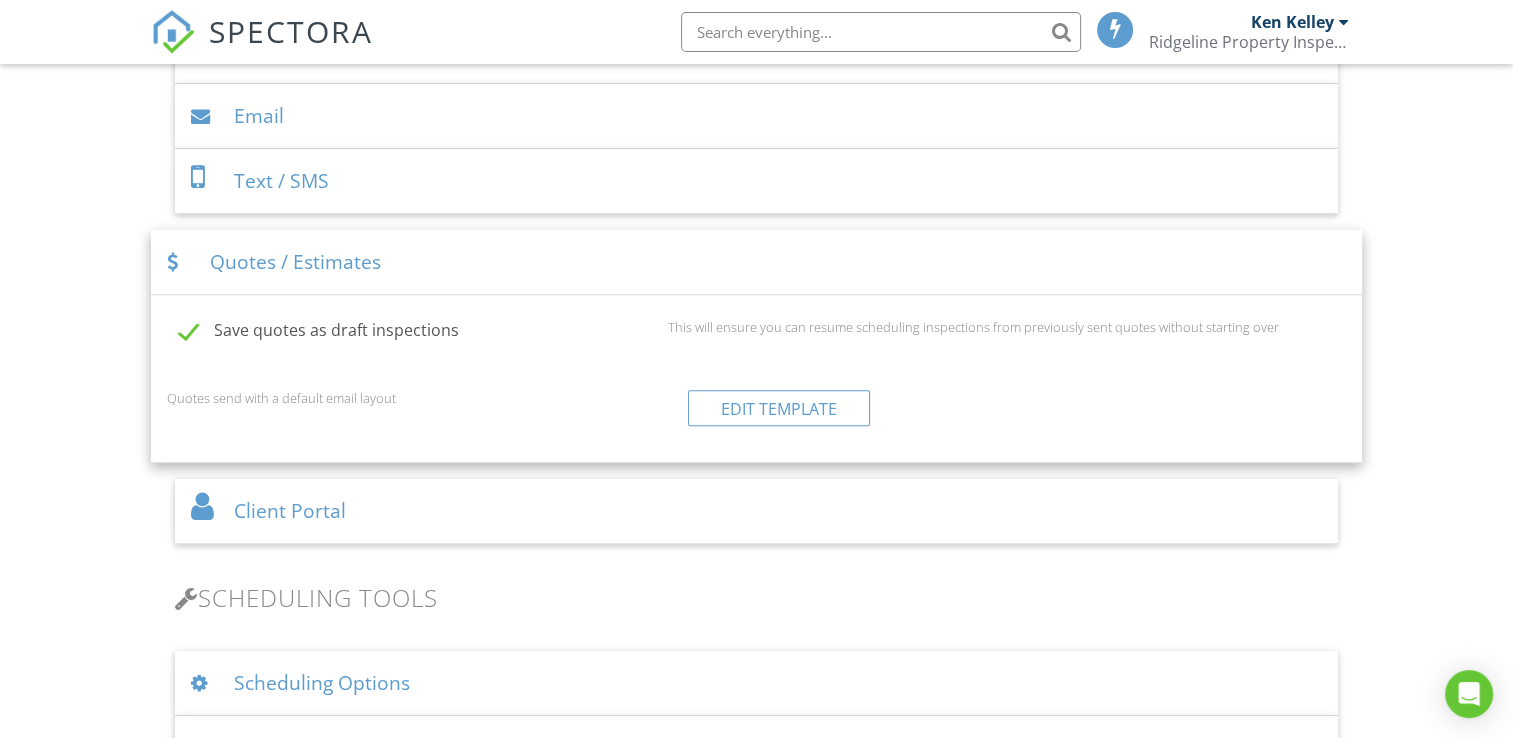 click on "Quotes / Estimates" at bounding box center (756, 262) 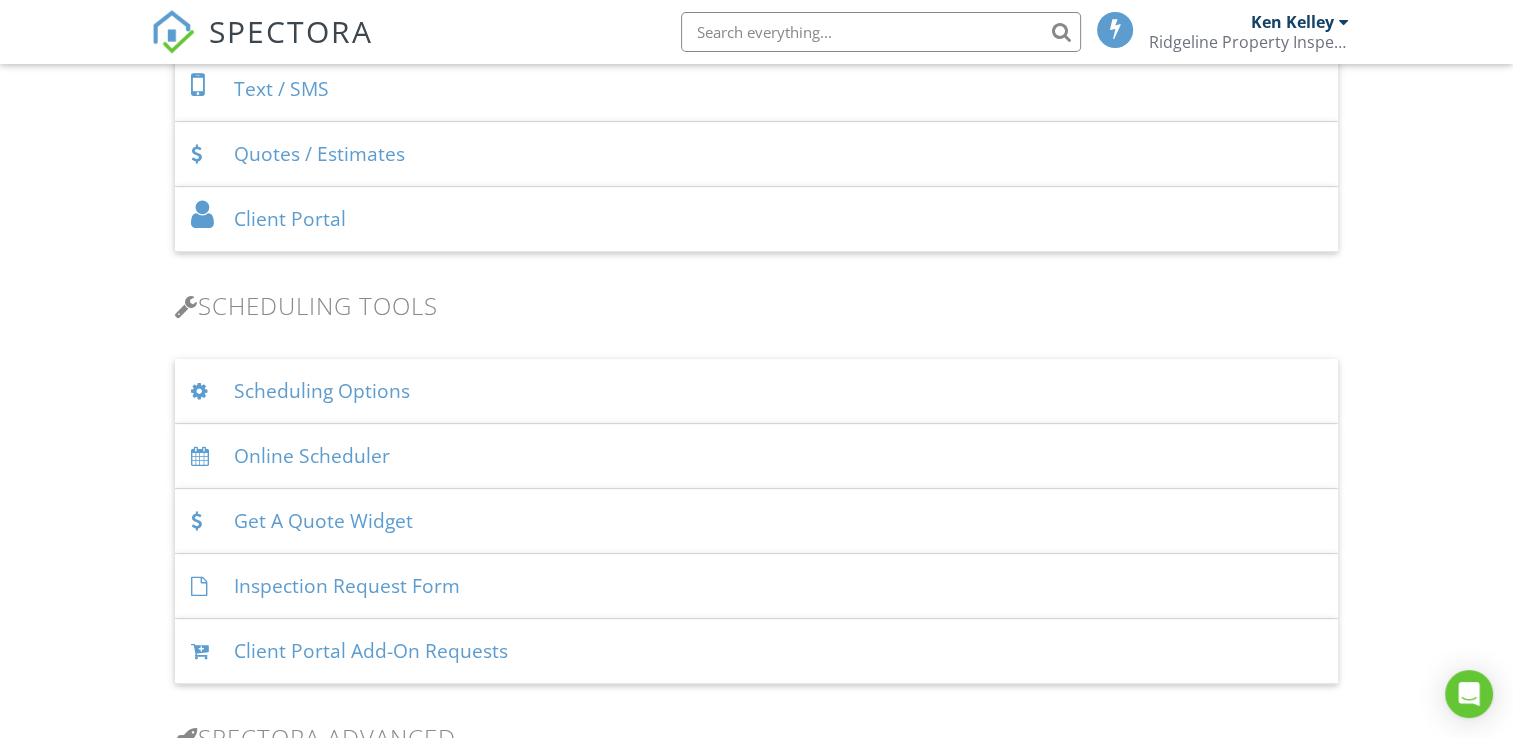 scroll, scrollTop: 1200, scrollLeft: 0, axis: vertical 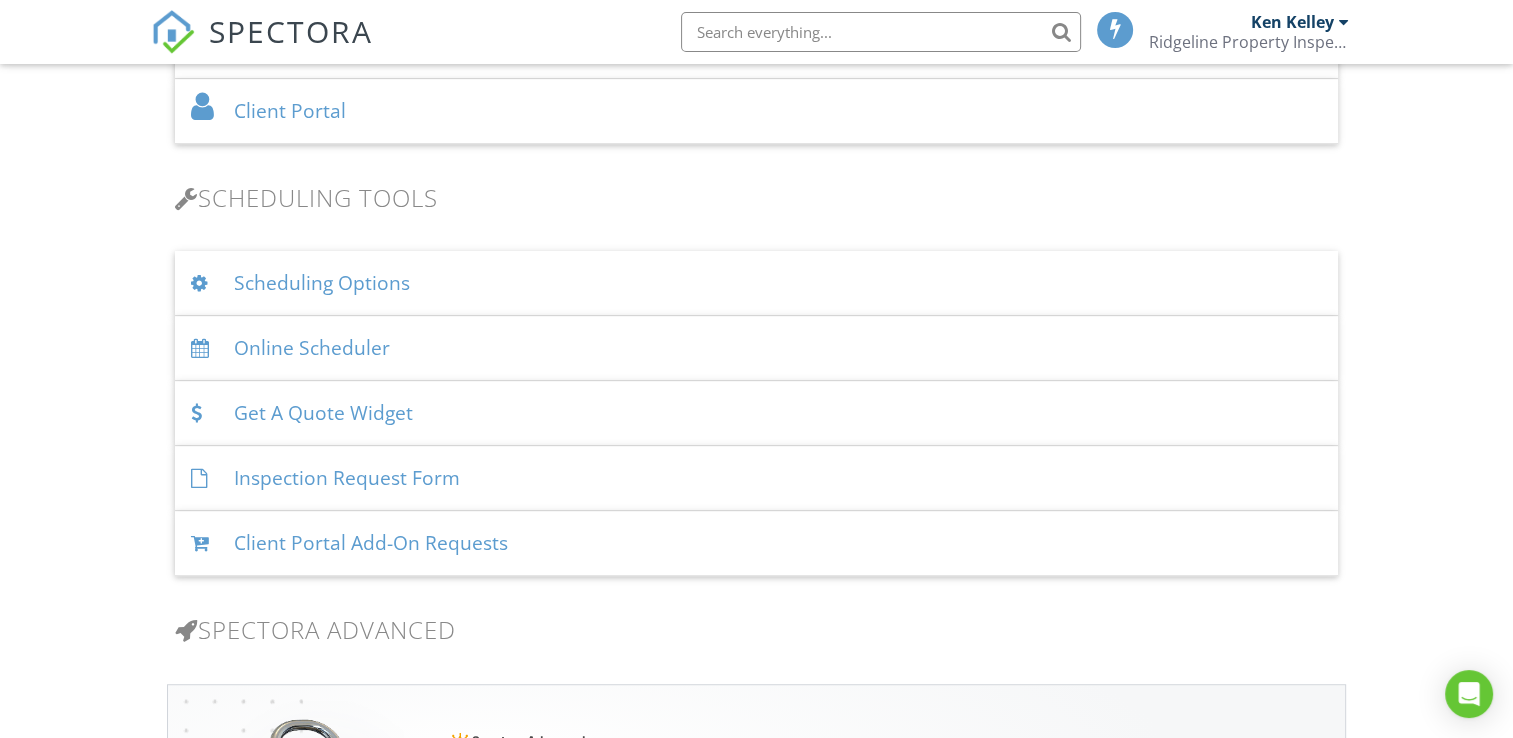 click on "Client Portal" at bounding box center [756, 111] 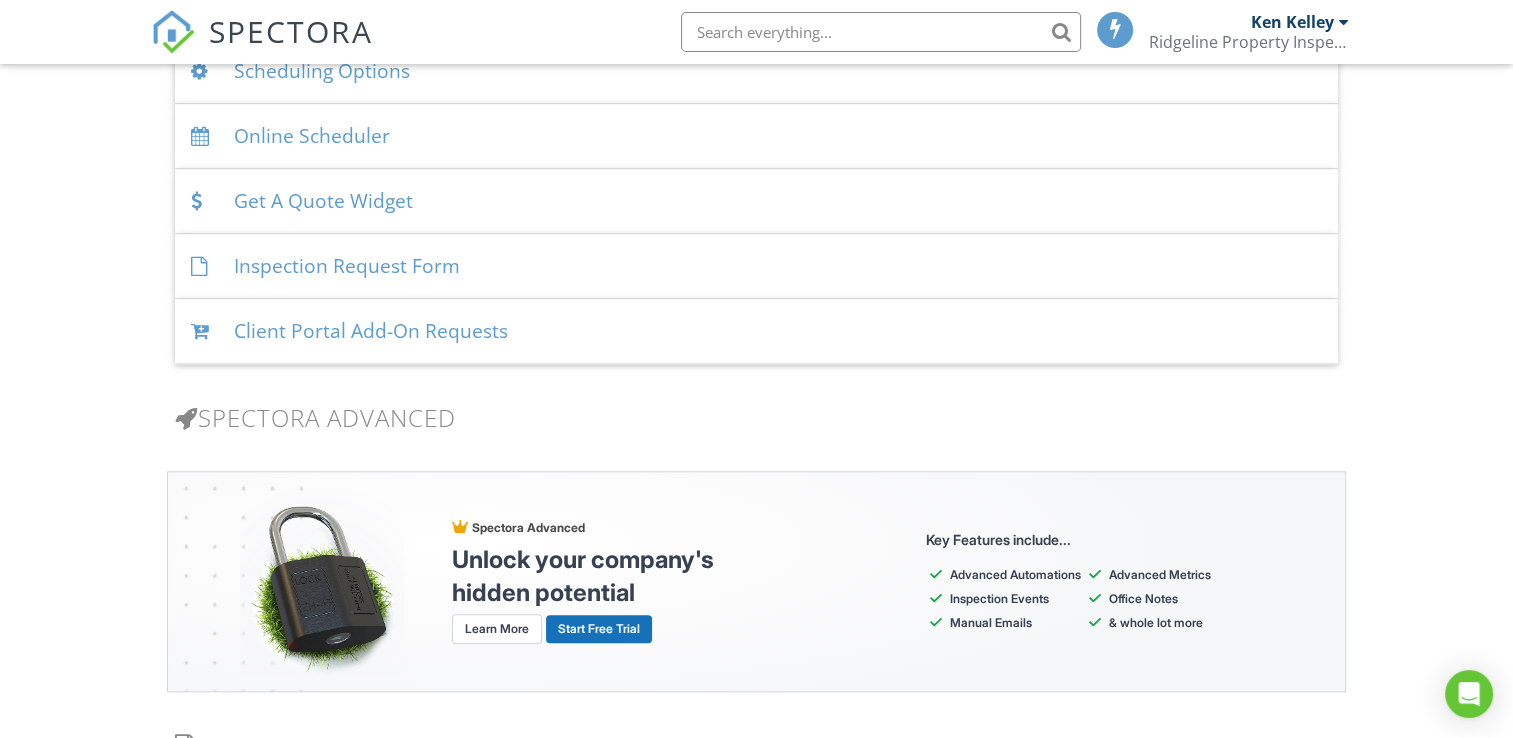 scroll, scrollTop: 2000, scrollLeft: 0, axis: vertical 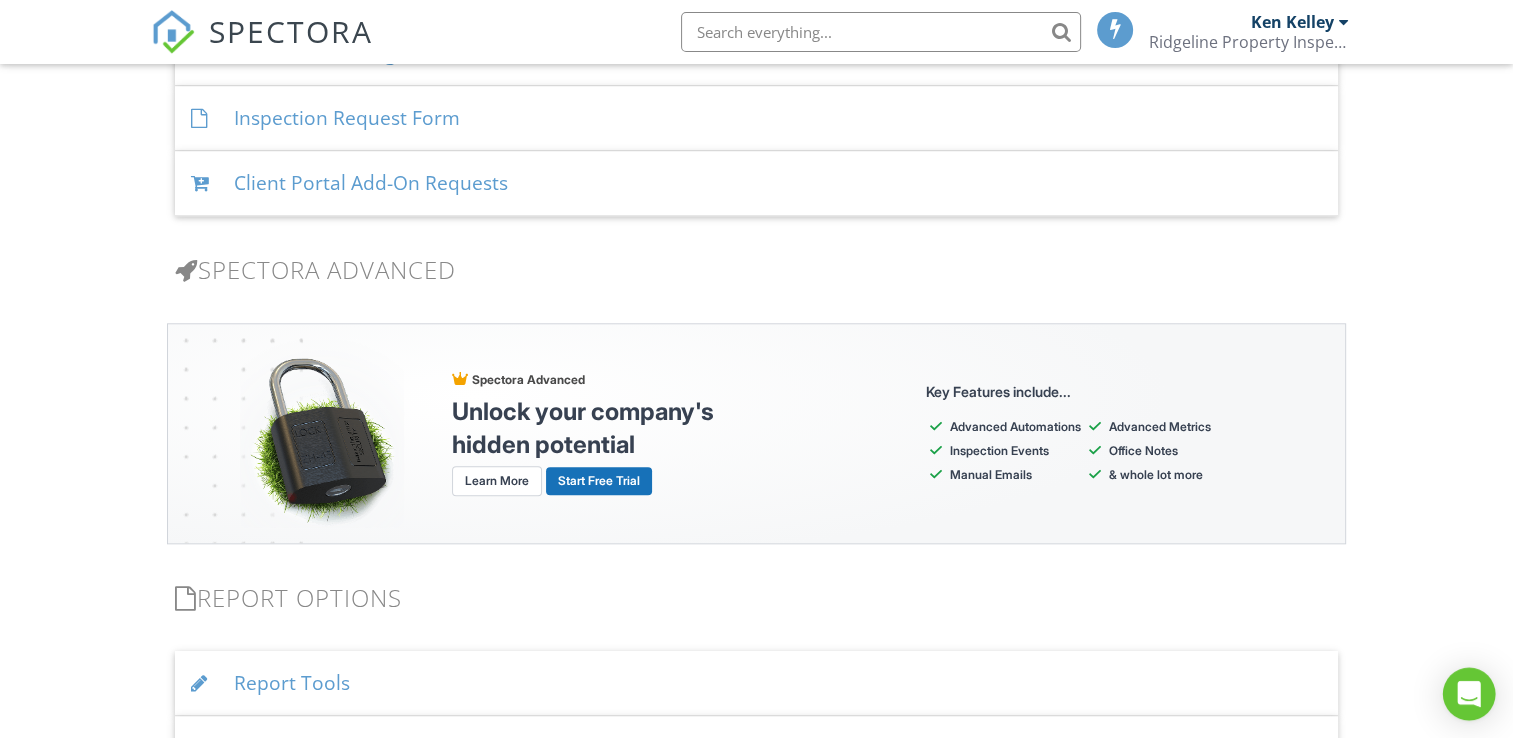 click at bounding box center (1469, 694) 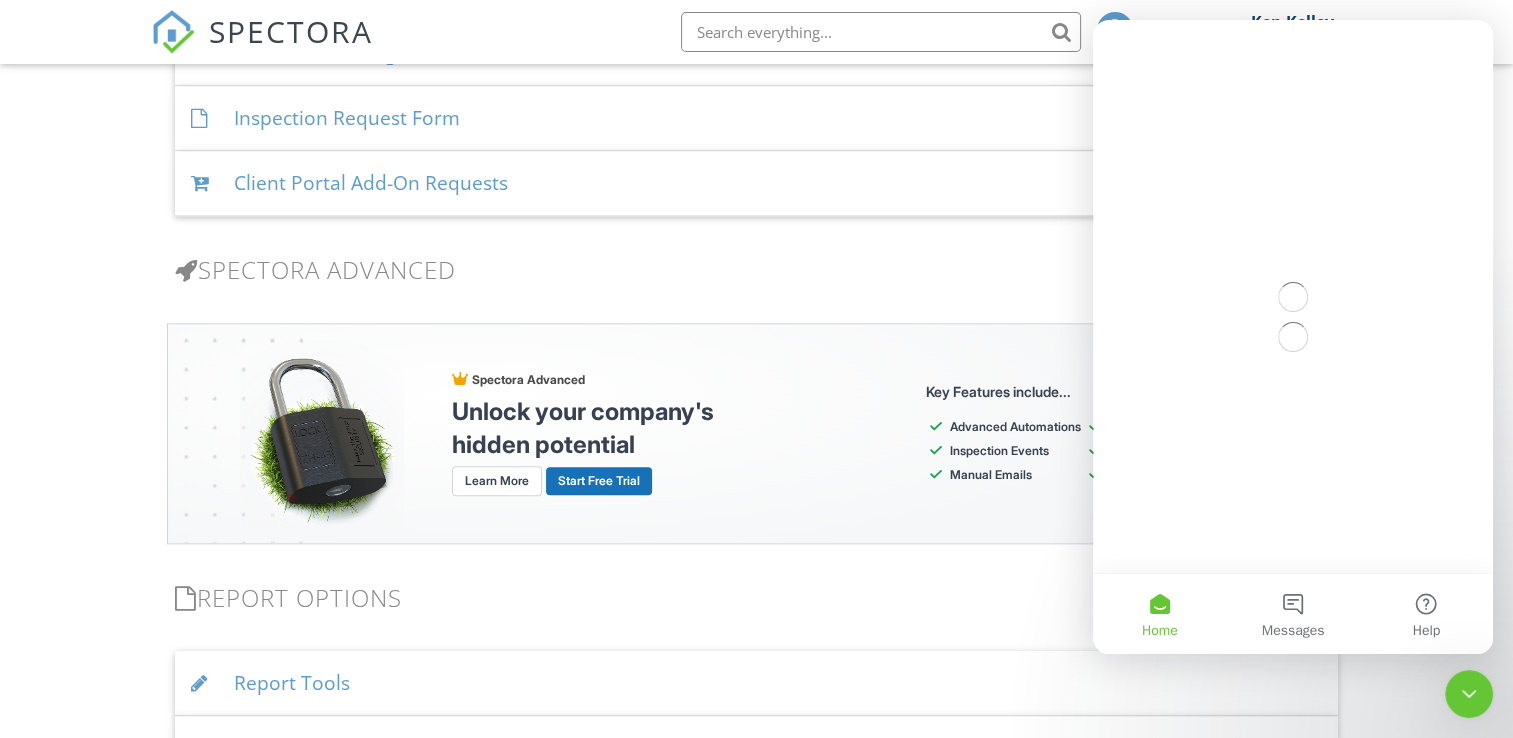 scroll, scrollTop: 0, scrollLeft: 0, axis: both 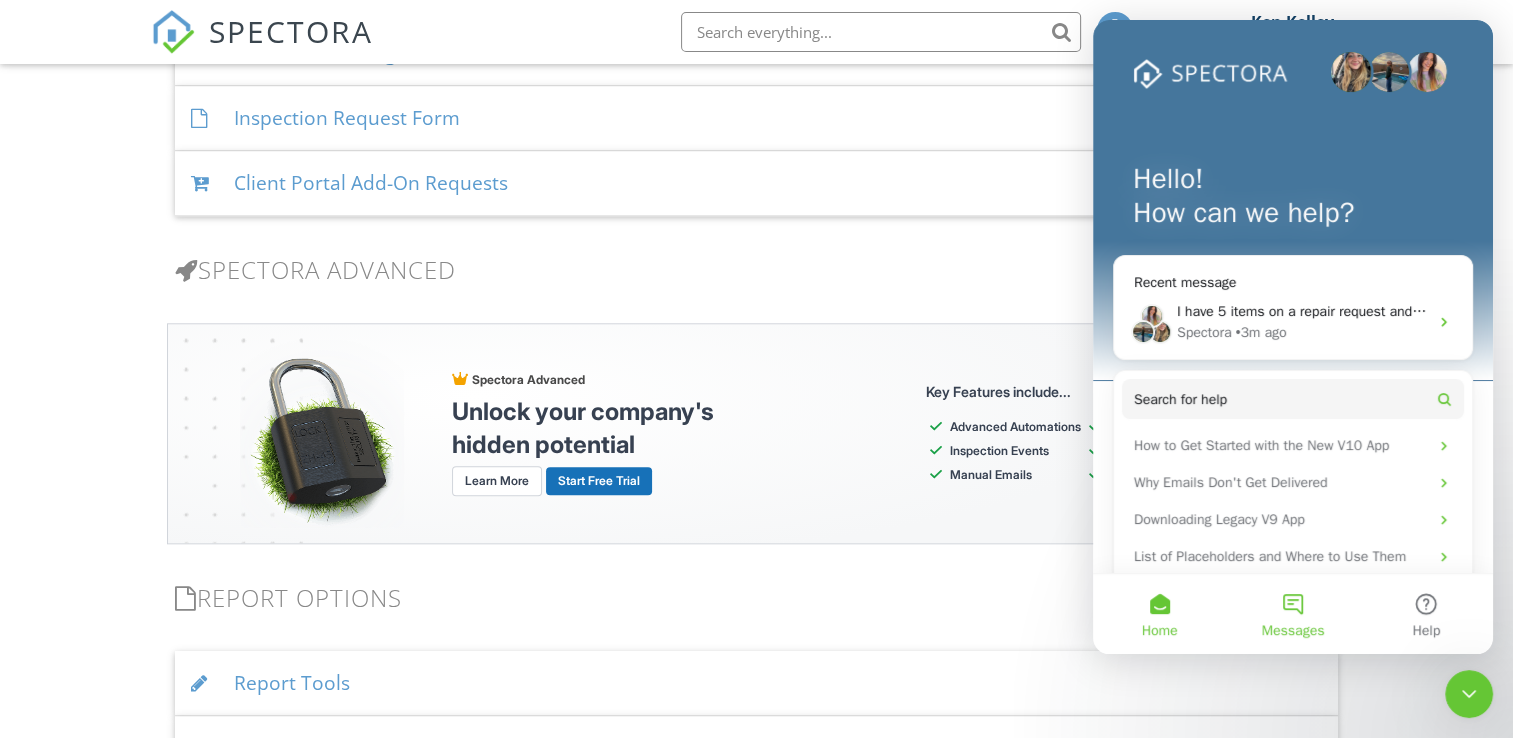 click on "Messages" at bounding box center (1293, 631) 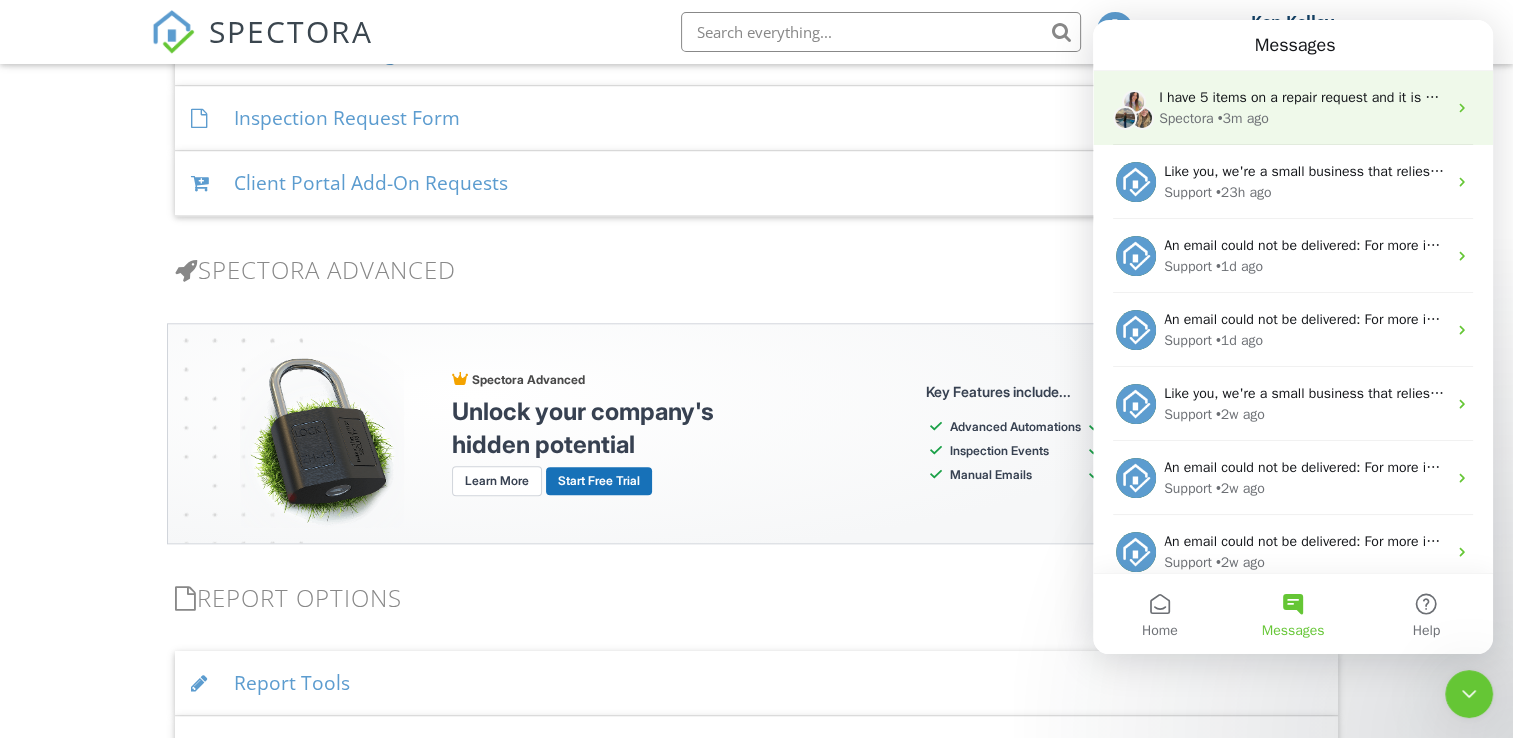click on "•  3m ago" at bounding box center (1243, 118) 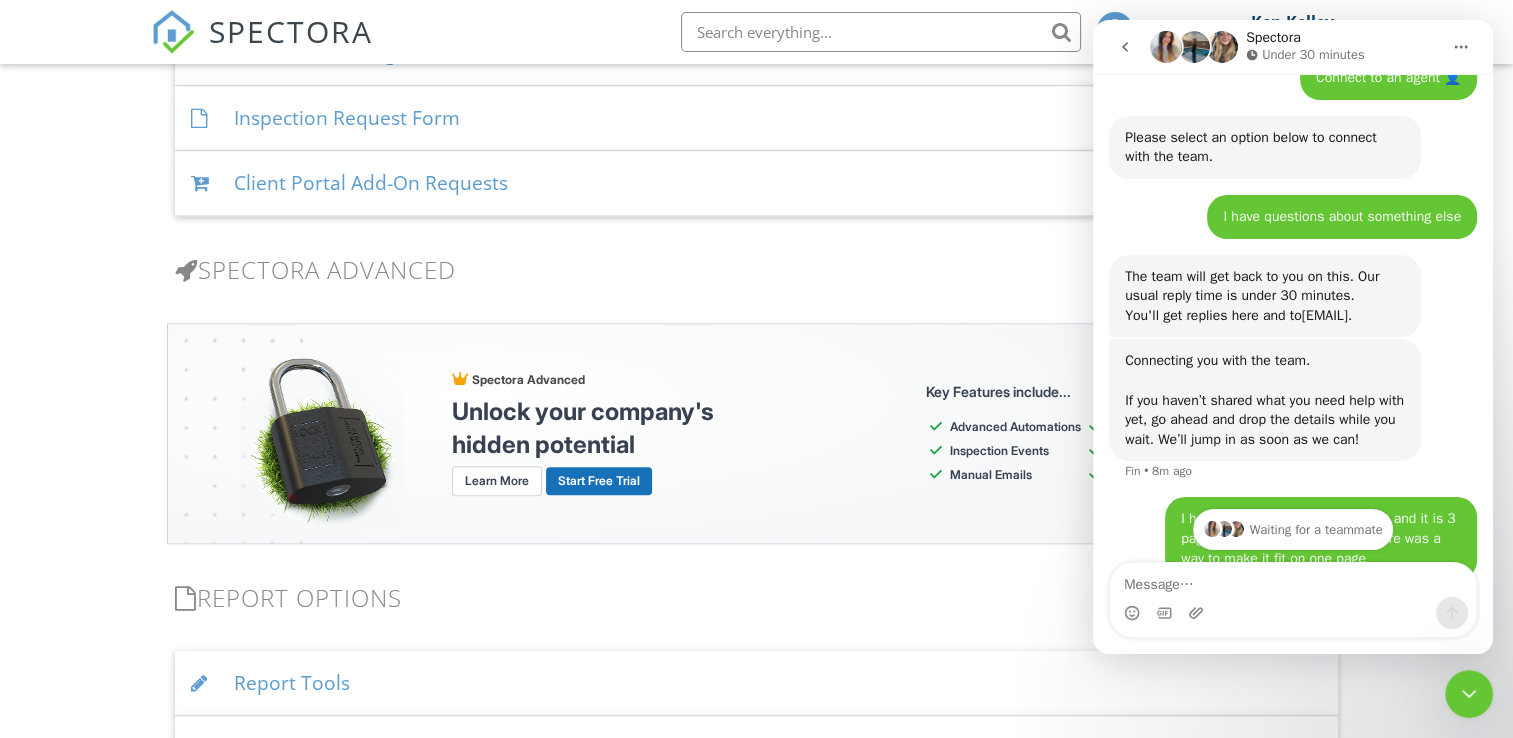 scroll, scrollTop: 1832, scrollLeft: 0, axis: vertical 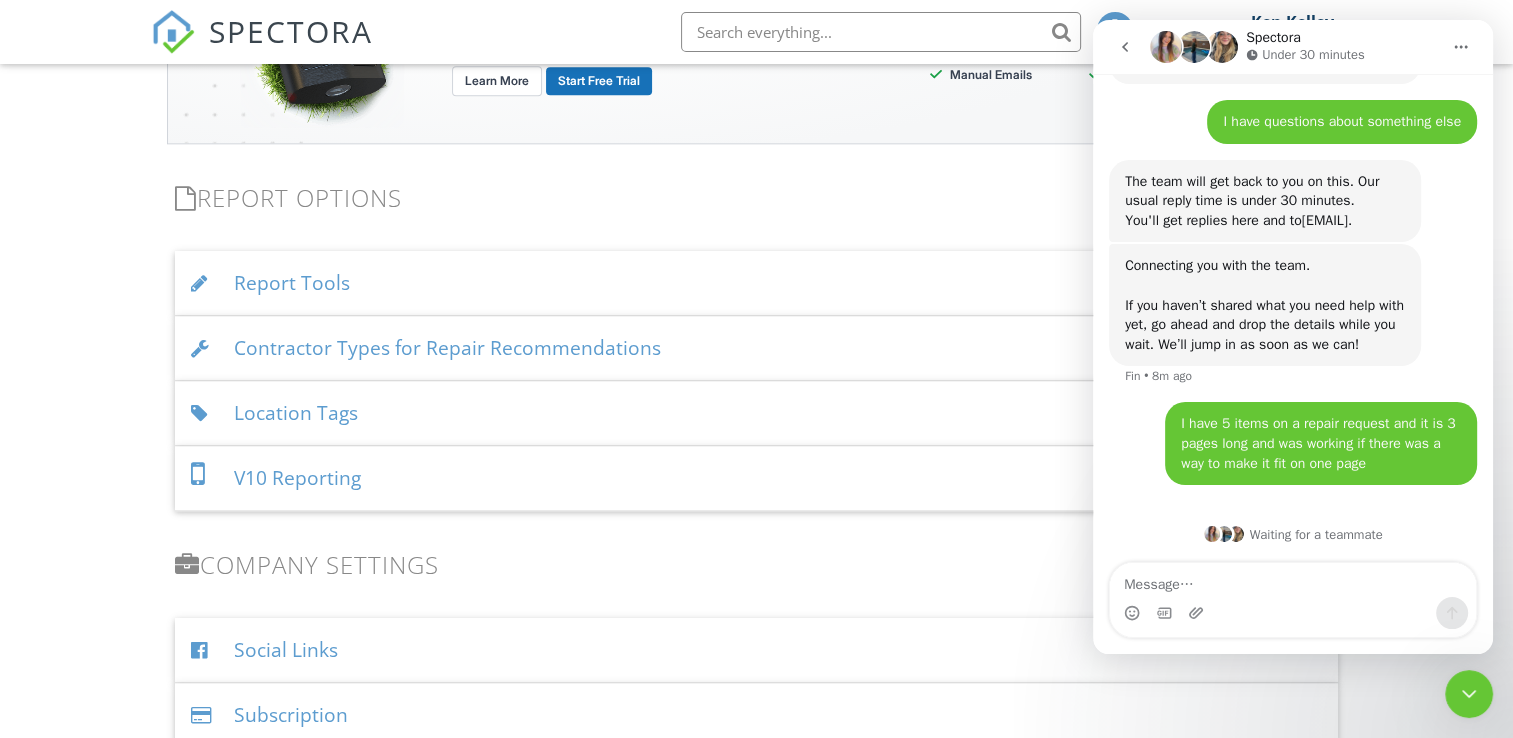 click on "Report Tools" at bounding box center [756, 283] 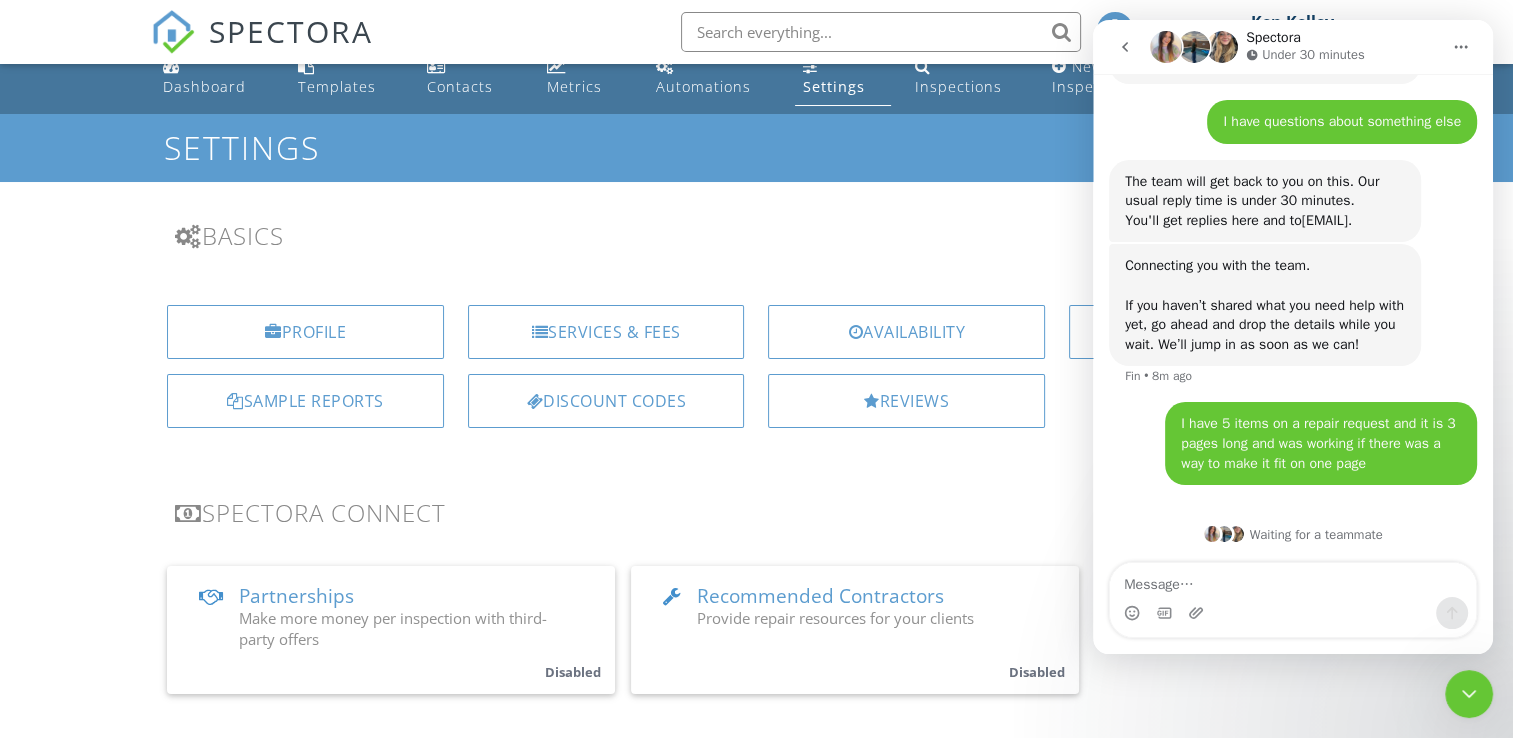 scroll, scrollTop: 0, scrollLeft: 0, axis: both 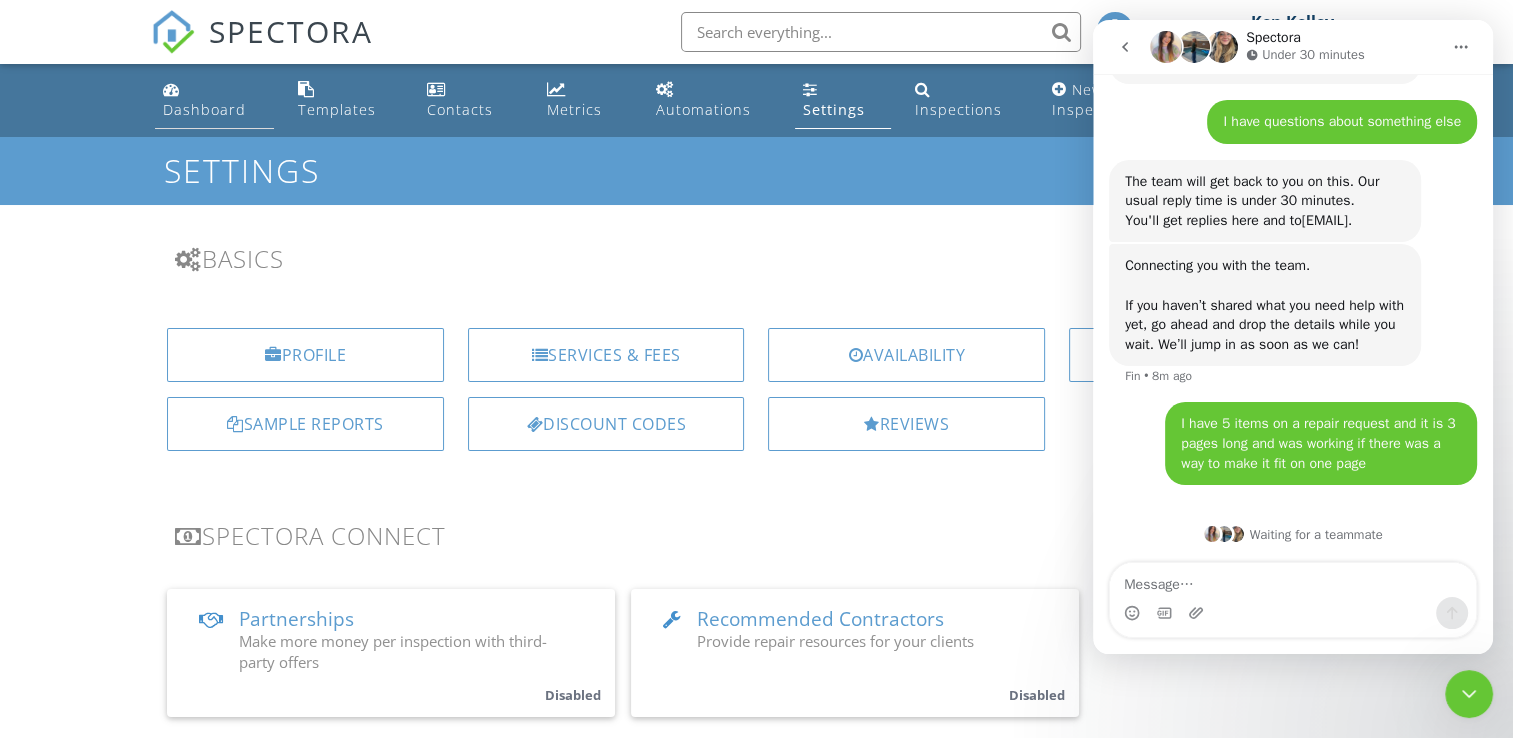 click on "Dashboard" at bounding box center (214, 100) 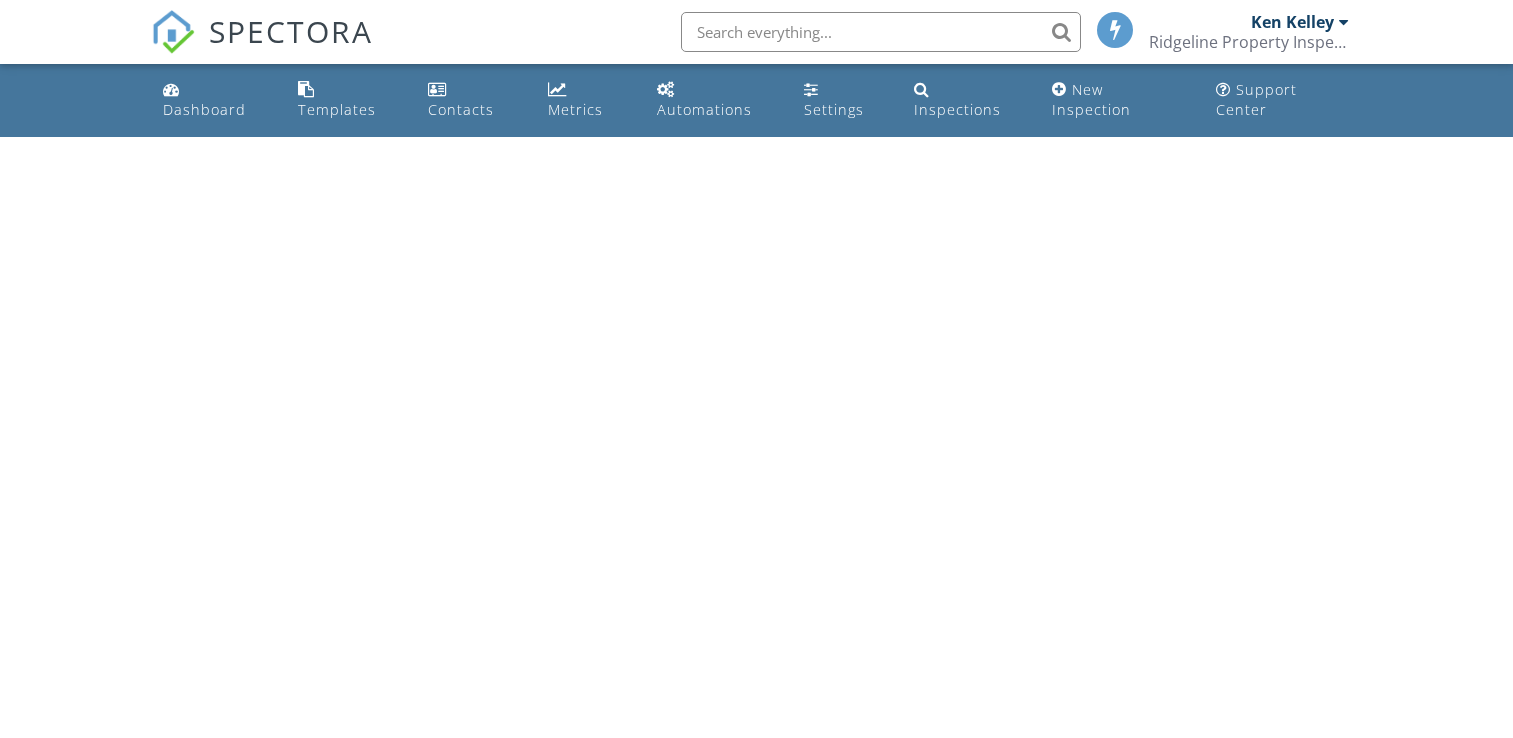 scroll, scrollTop: 0, scrollLeft: 0, axis: both 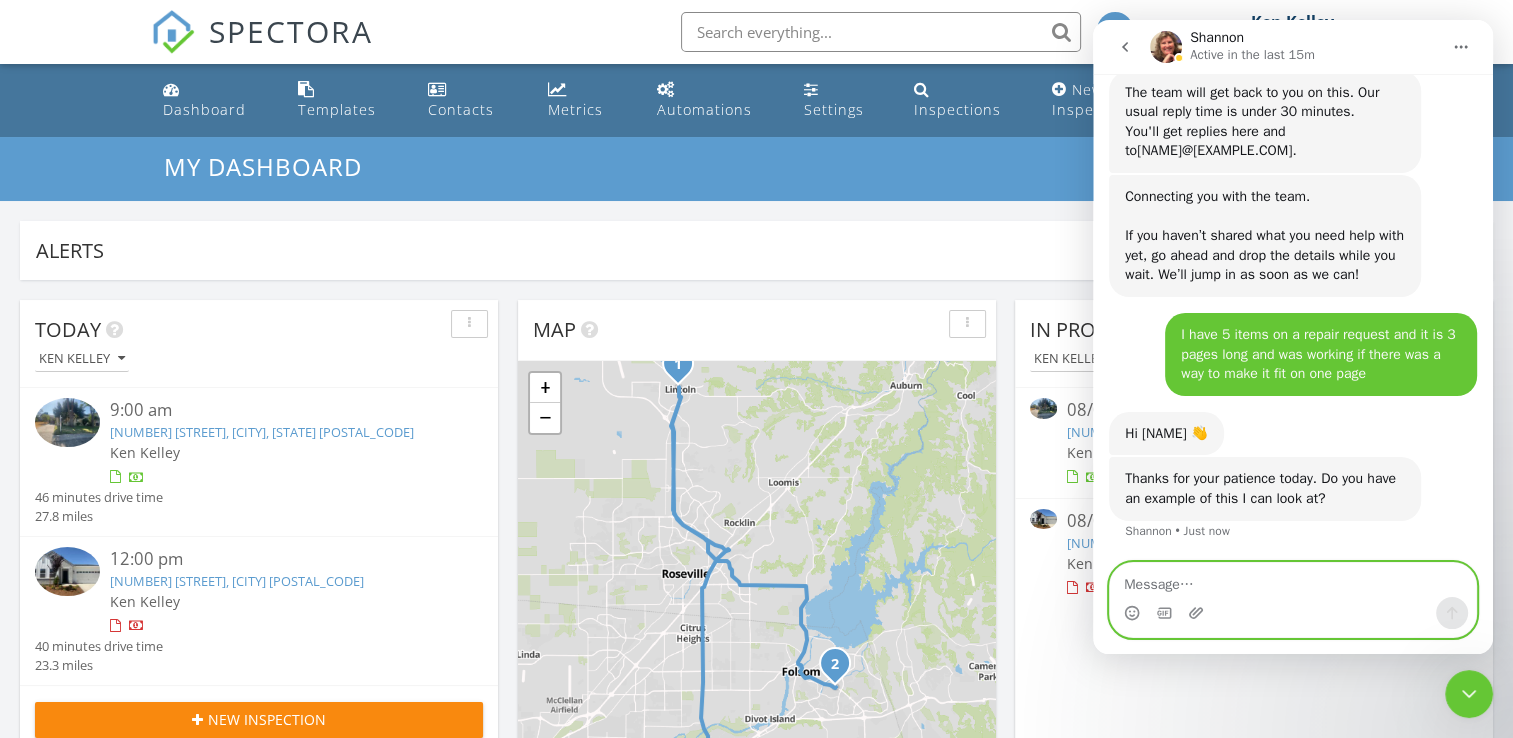 paste on "https://app.spectora.com/report_views/931fff24-4f93-427f-8820-11152025085c" 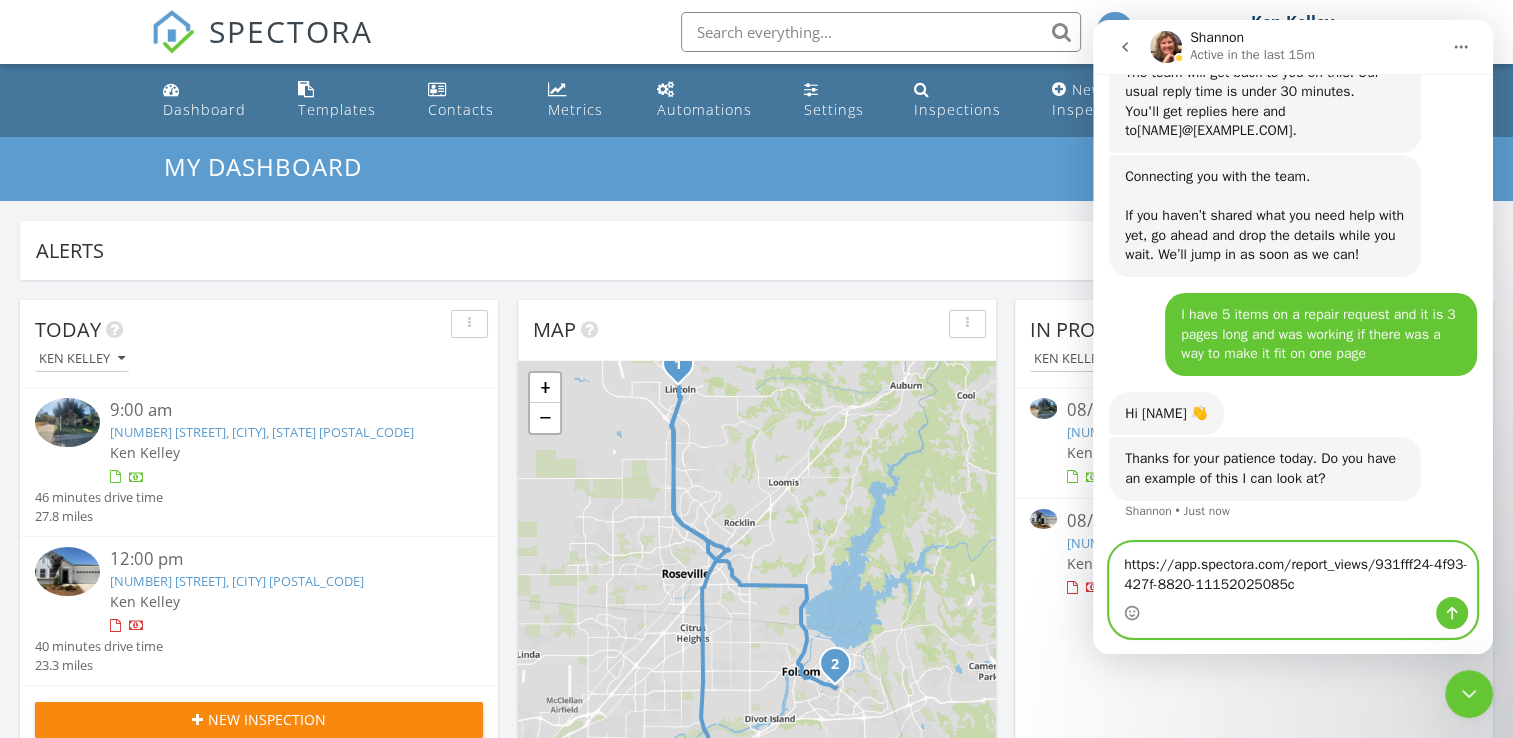type on "https://app.spectora.com/report_views/931fff24-4f93-427f-8820-11152025085c" 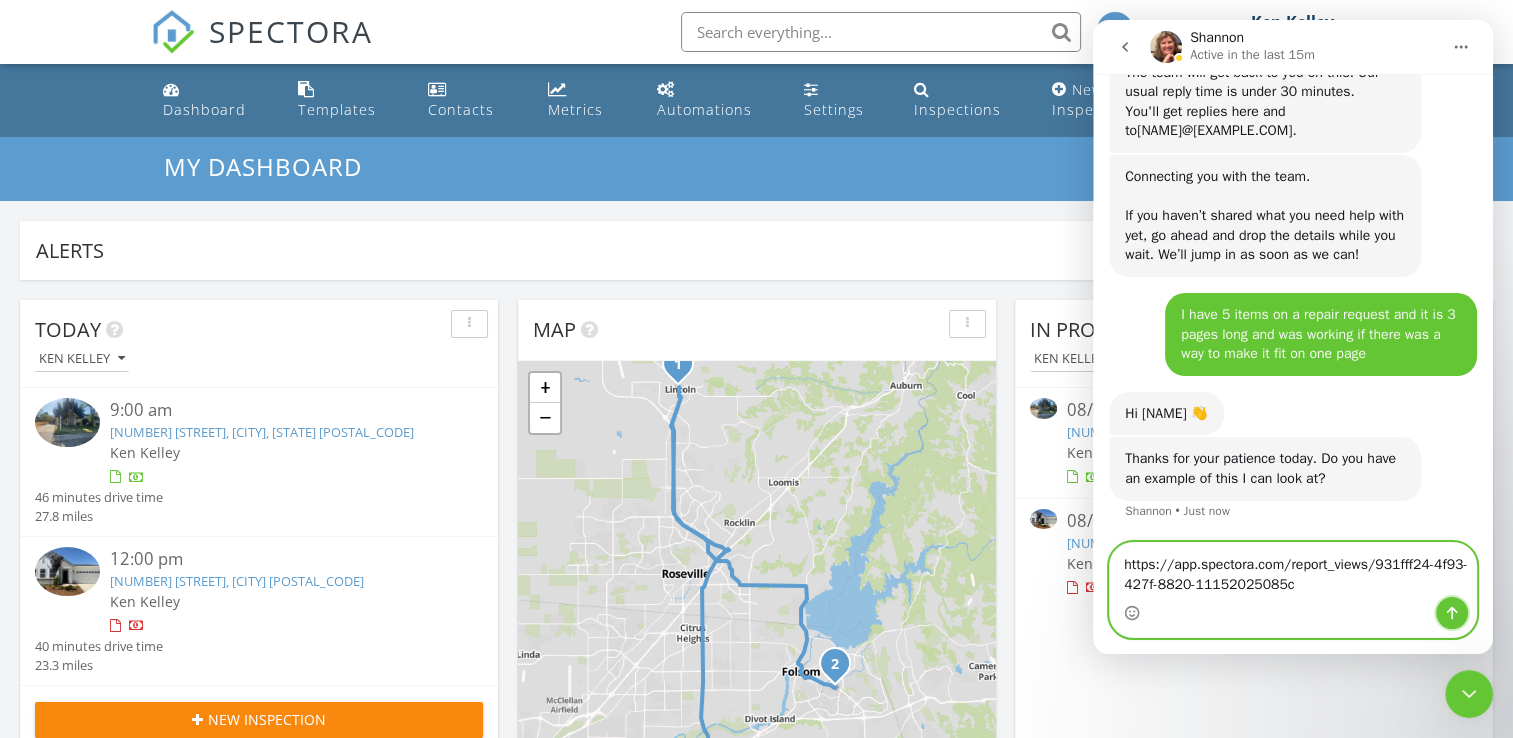 click 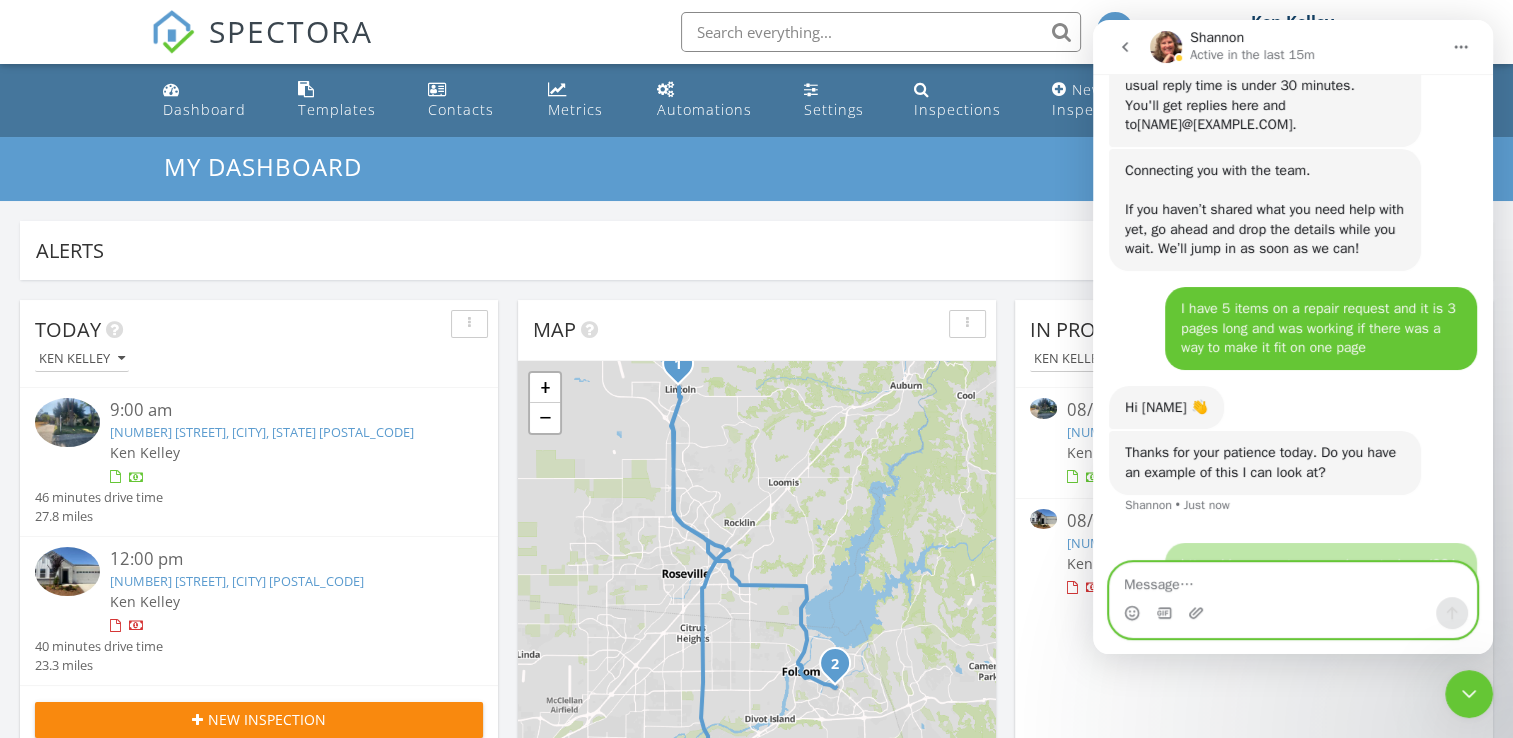 scroll, scrollTop: 1980, scrollLeft: 0, axis: vertical 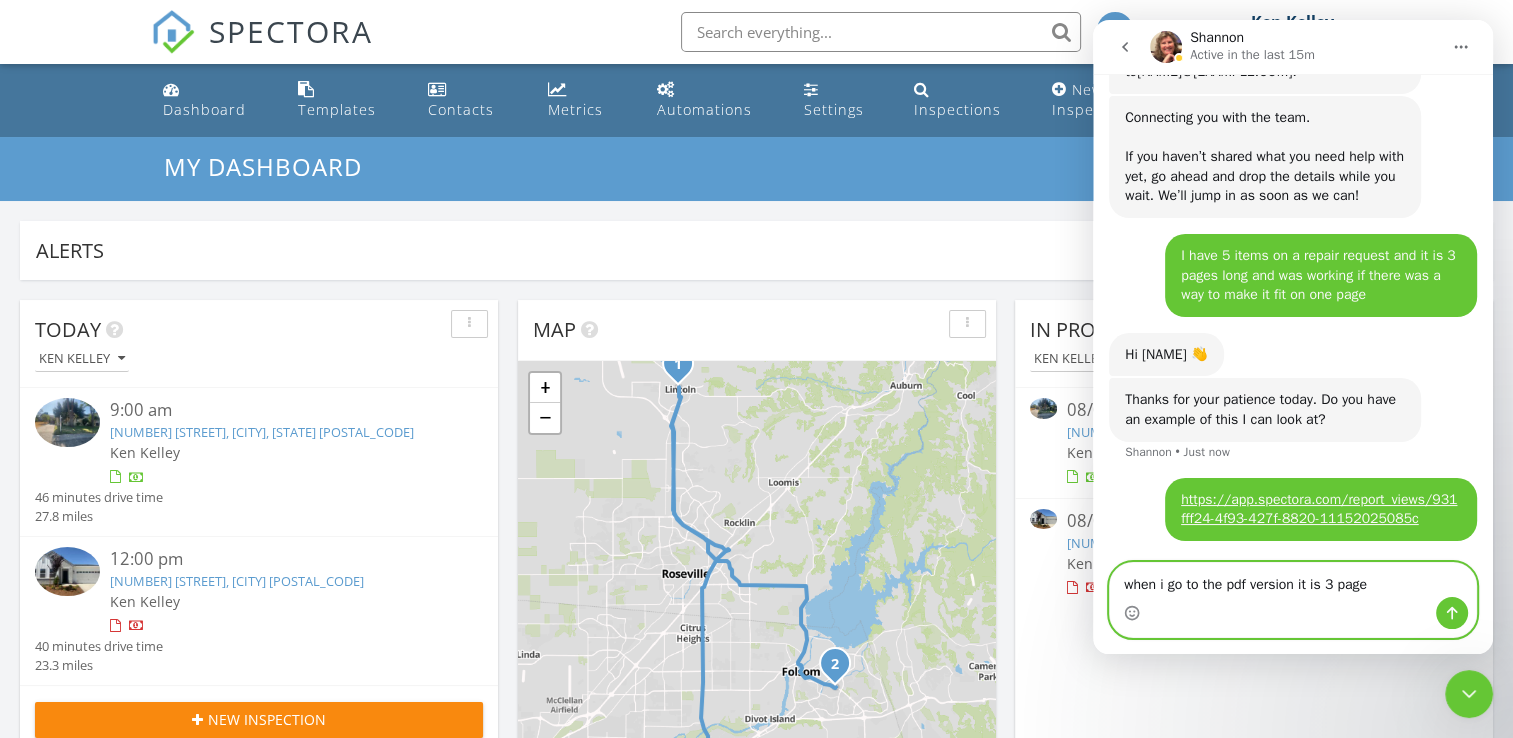 type on "when i go to the pdf version it is 3 pages" 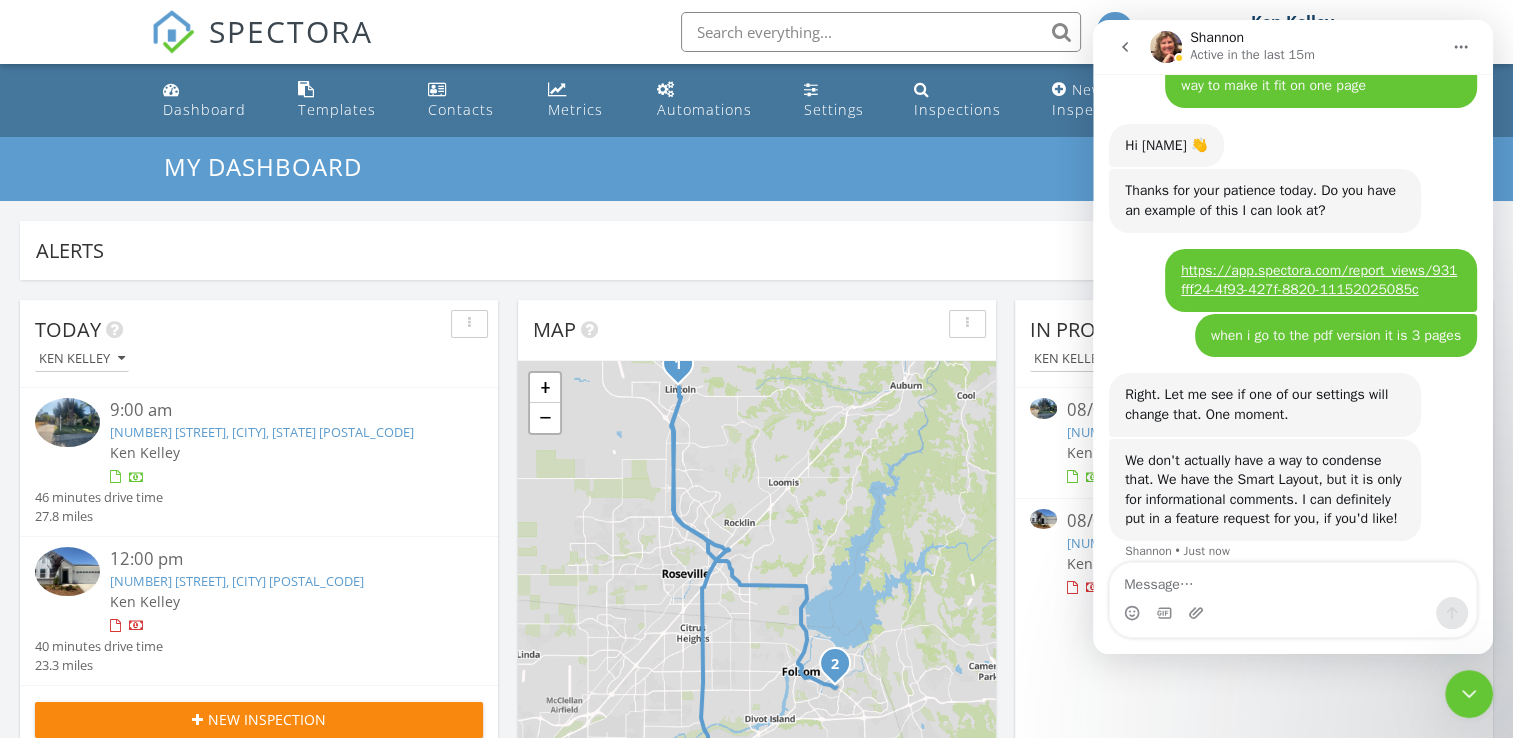 scroll, scrollTop: 2210, scrollLeft: 0, axis: vertical 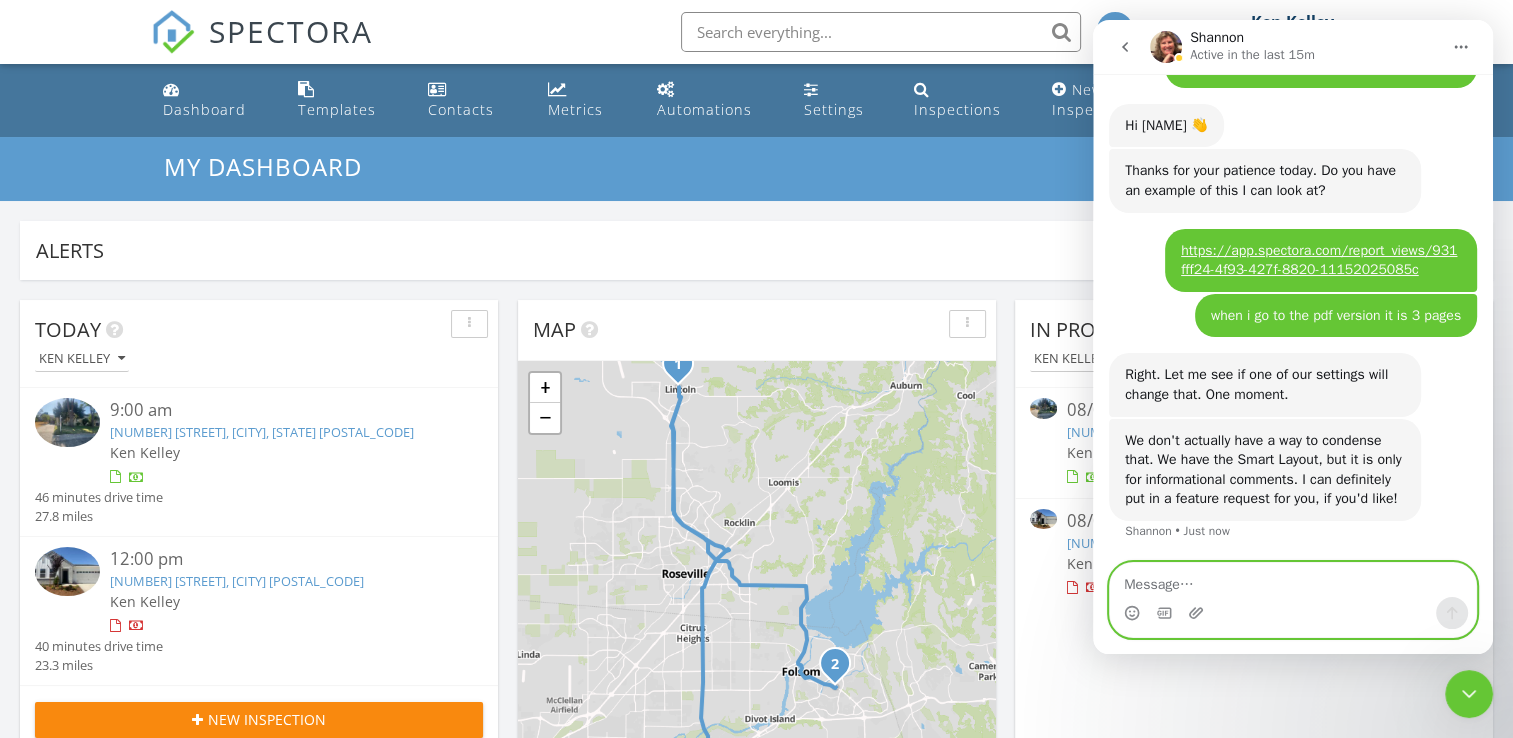 click at bounding box center (1293, 580) 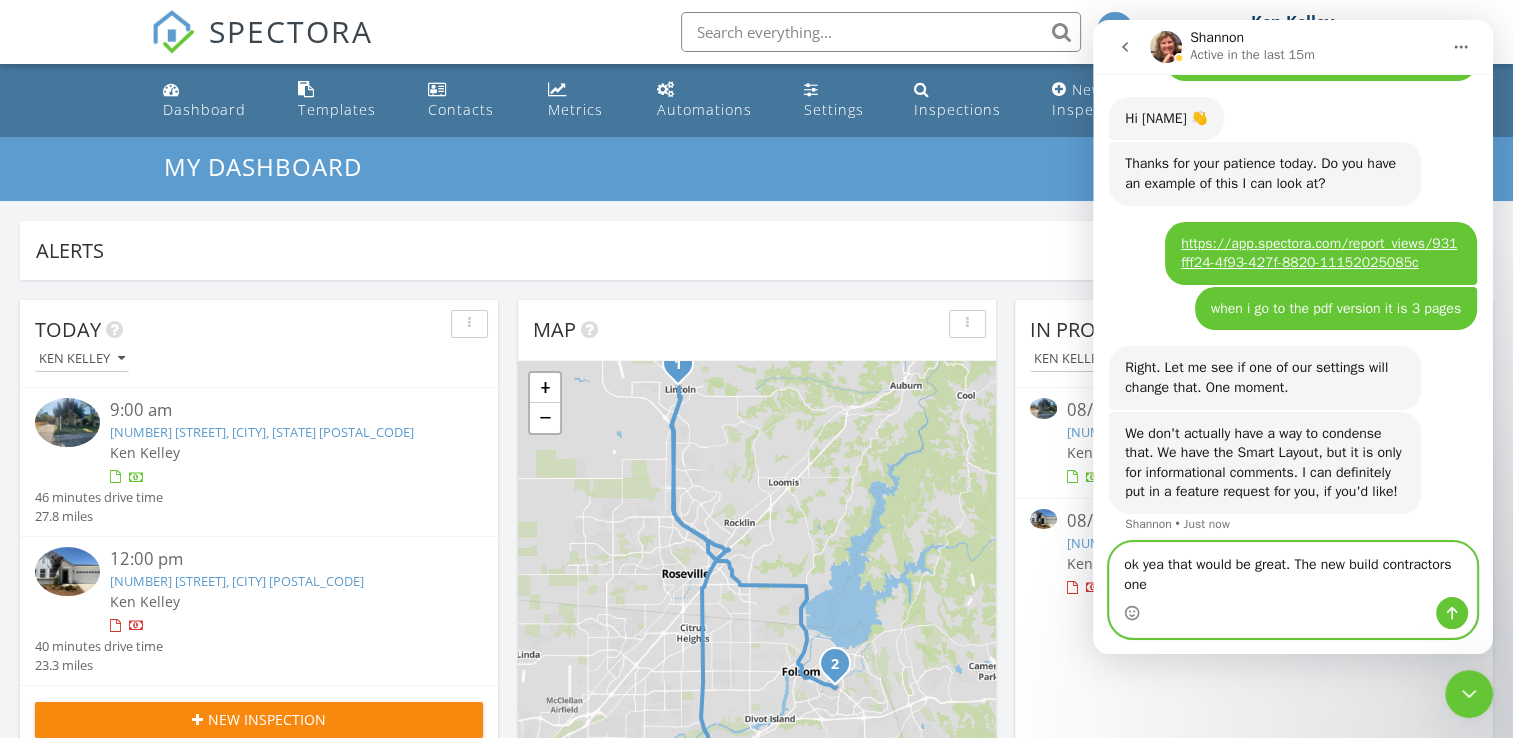 scroll, scrollTop: 2230, scrollLeft: 0, axis: vertical 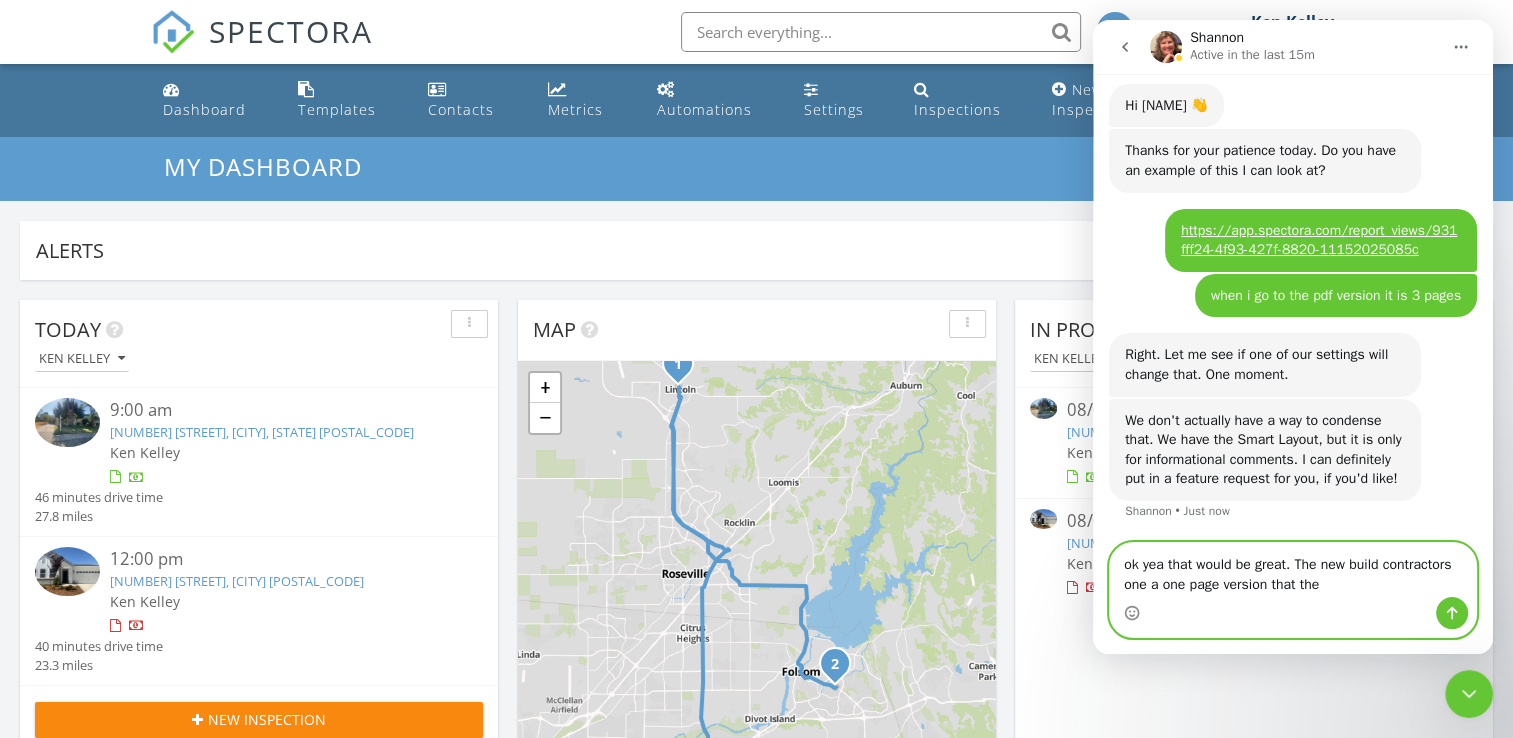 click on "ok yea that would be great. The new build contractors one a one page version that the" at bounding box center (1293, 570) 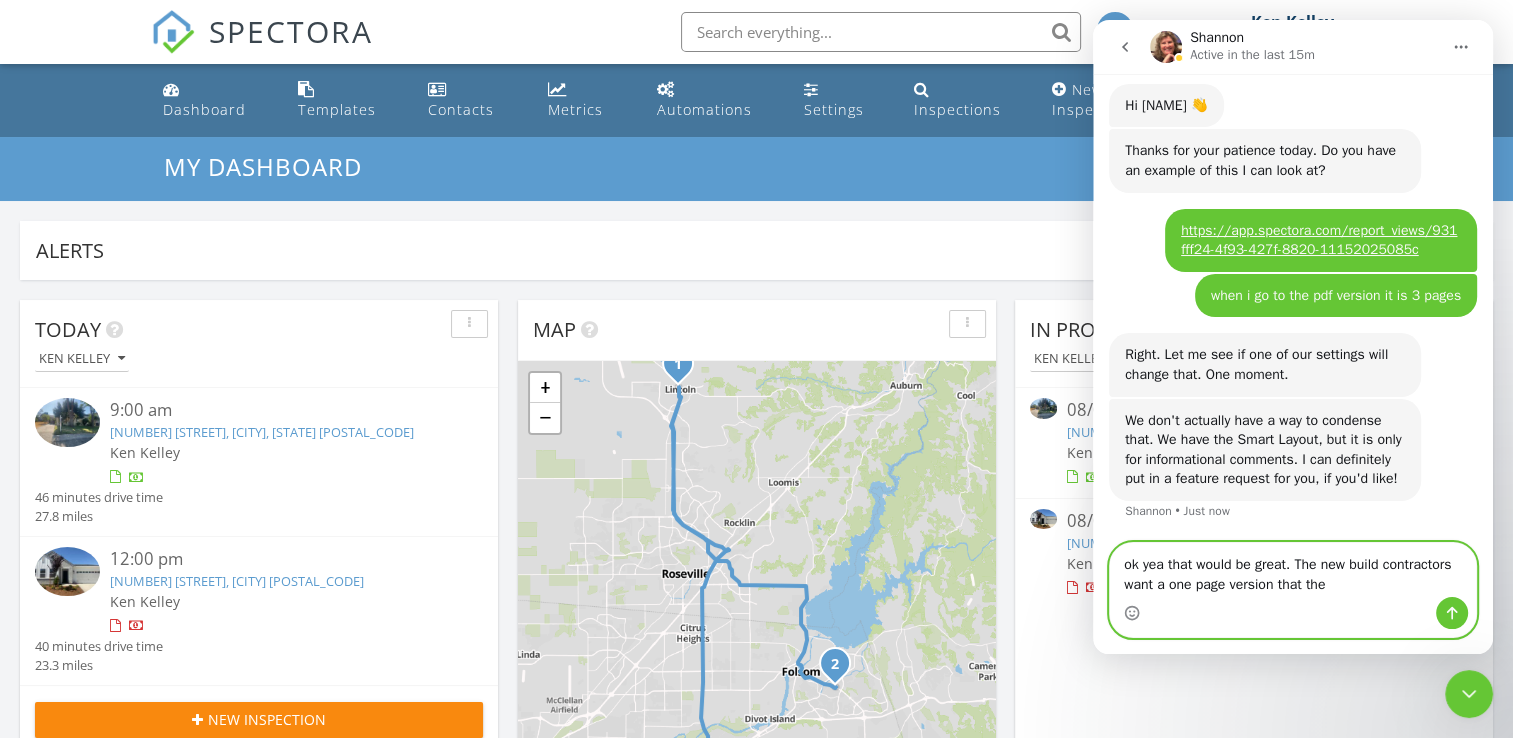 click on "ok yea that would be great. The new build contractors want a one page version that the" at bounding box center (1293, 570) 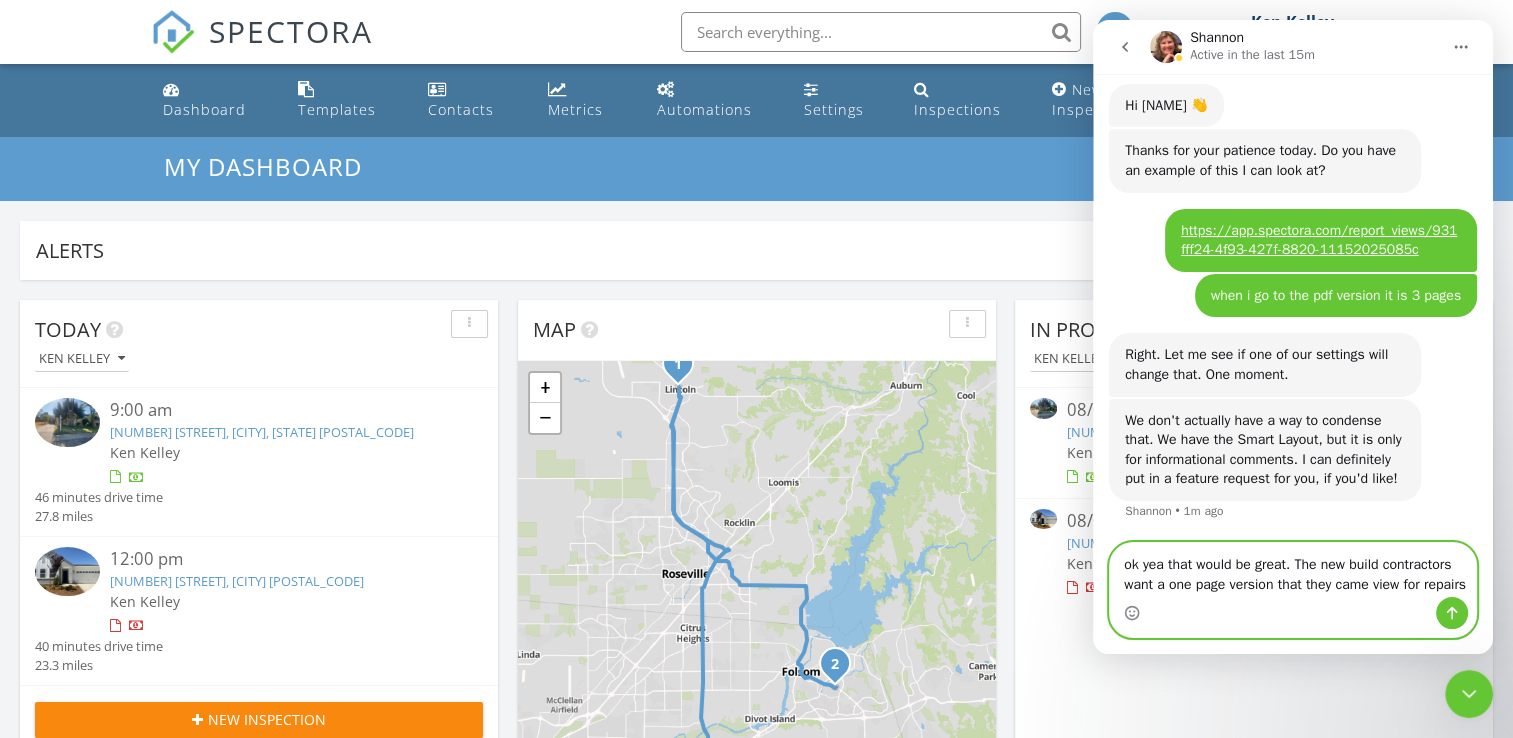 scroll, scrollTop: 2250, scrollLeft: 0, axis: vertical 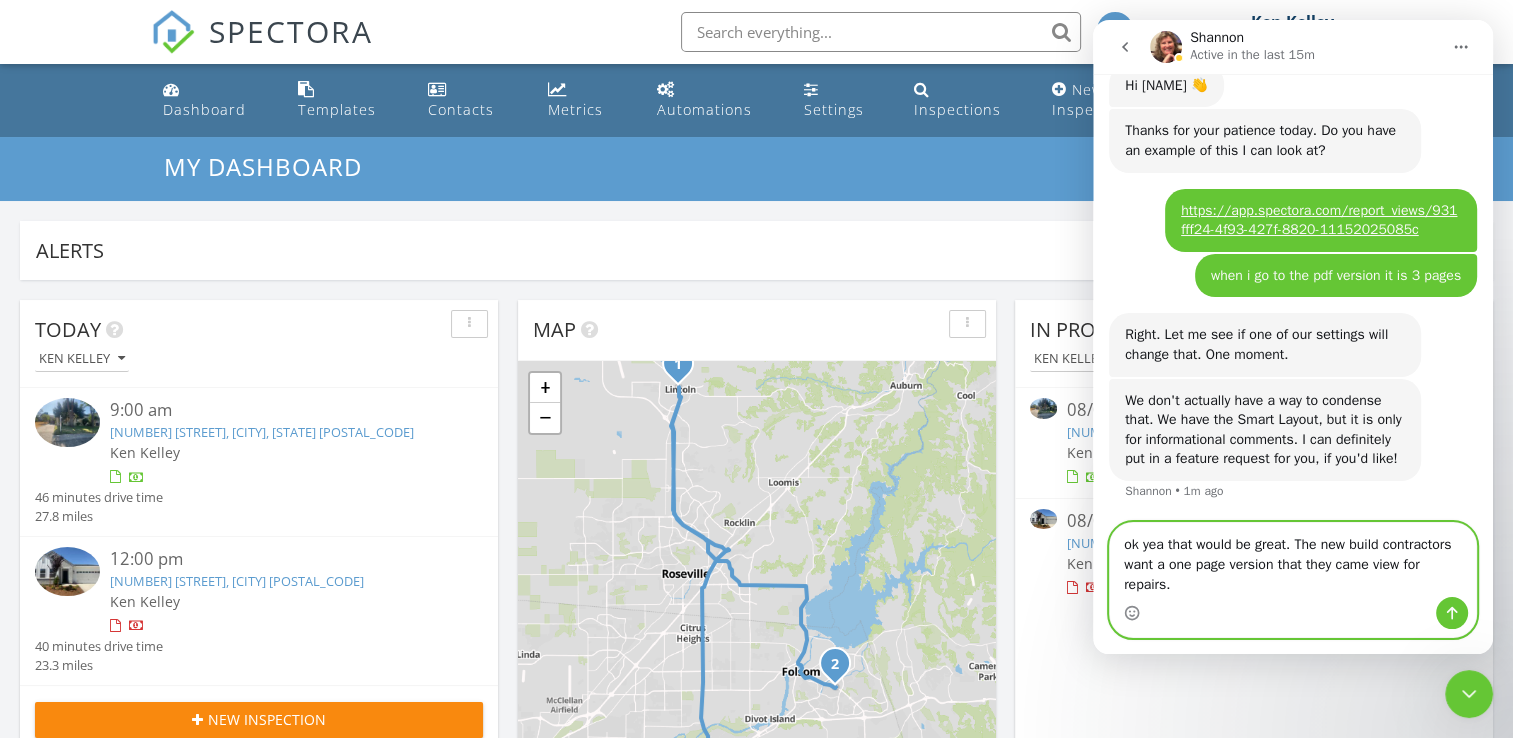 type 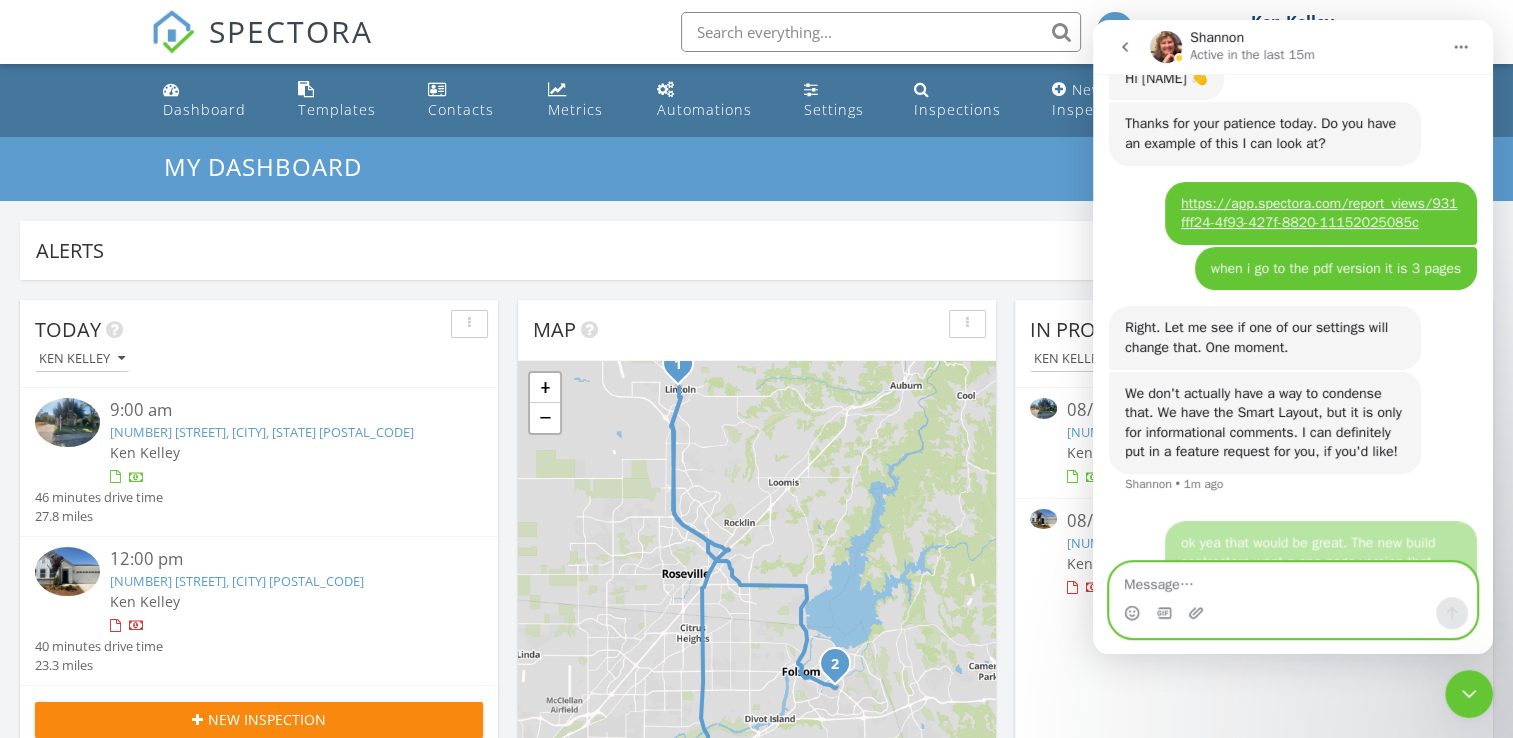 scroll, scrollTop: 2308, scrollLeft: 0, axis: vertical 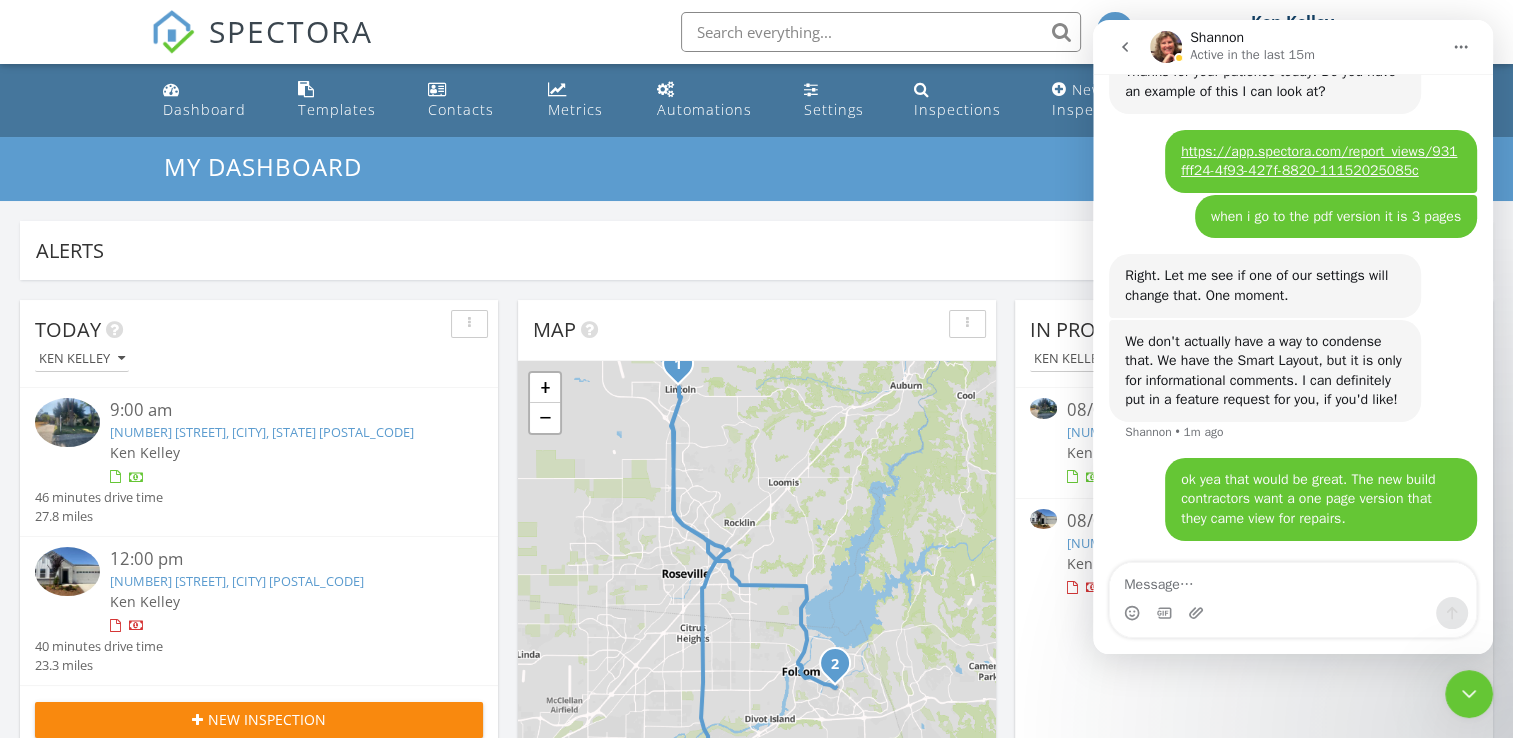 click at bounding box center [1469, 694] 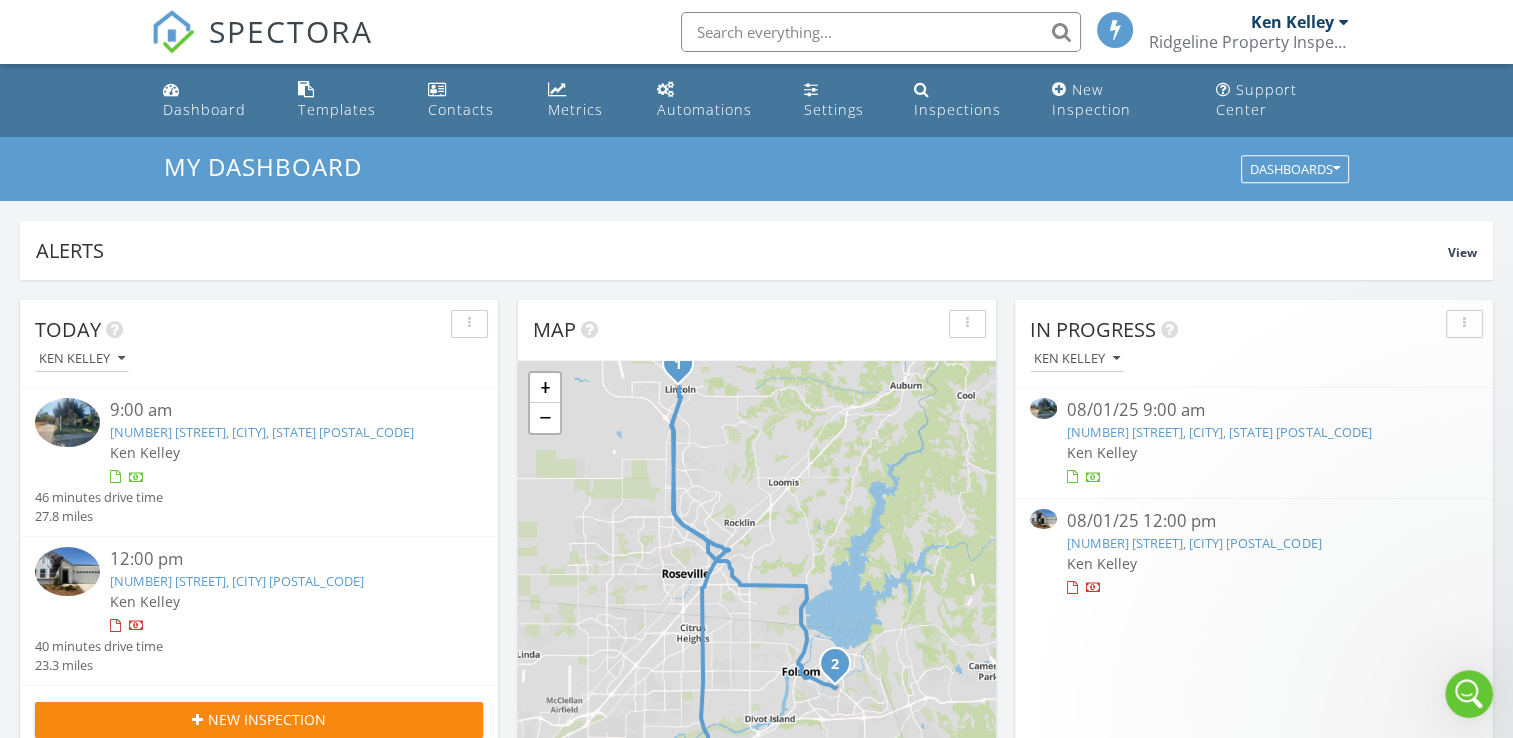 scroll, scrollTop: 0, scrollLeft: 0, axis: both 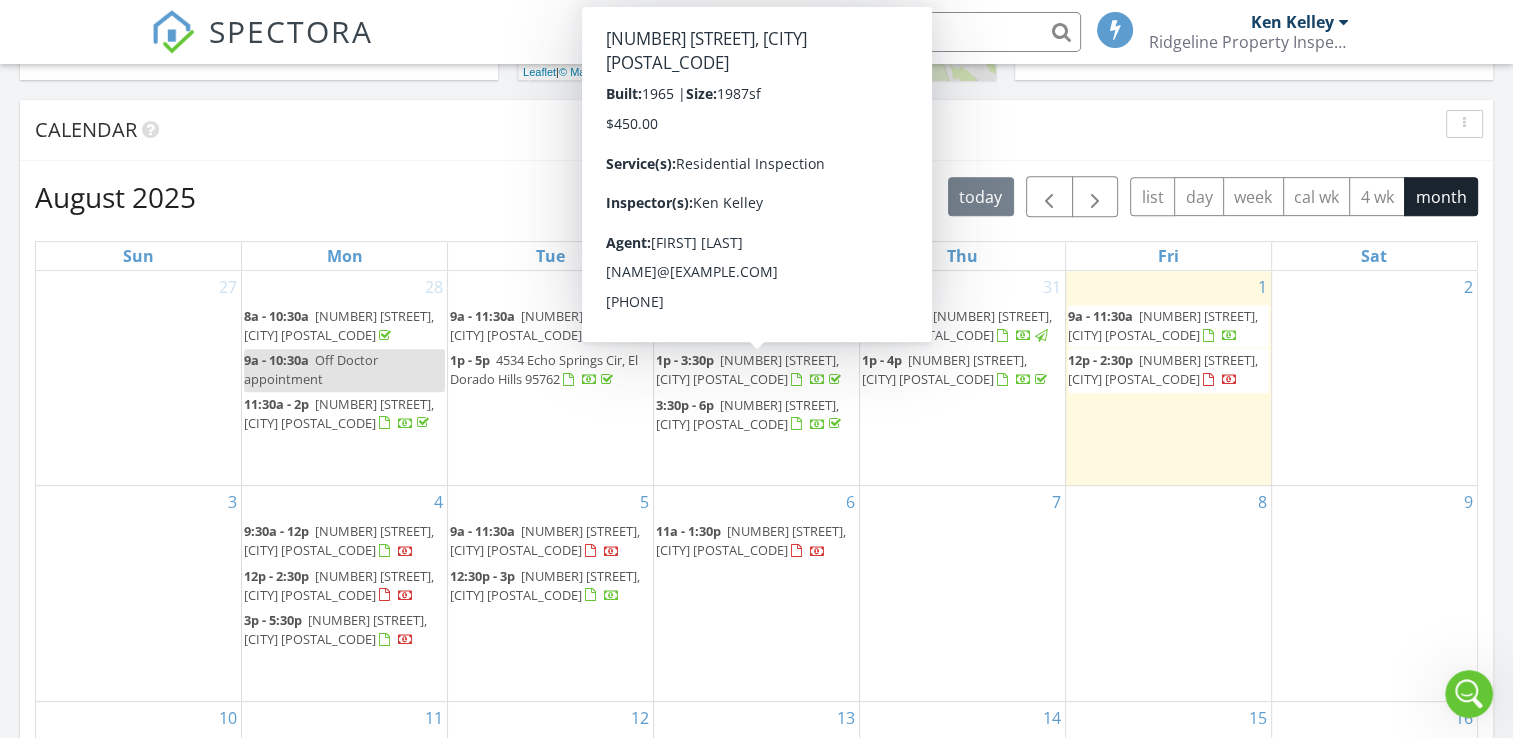 click 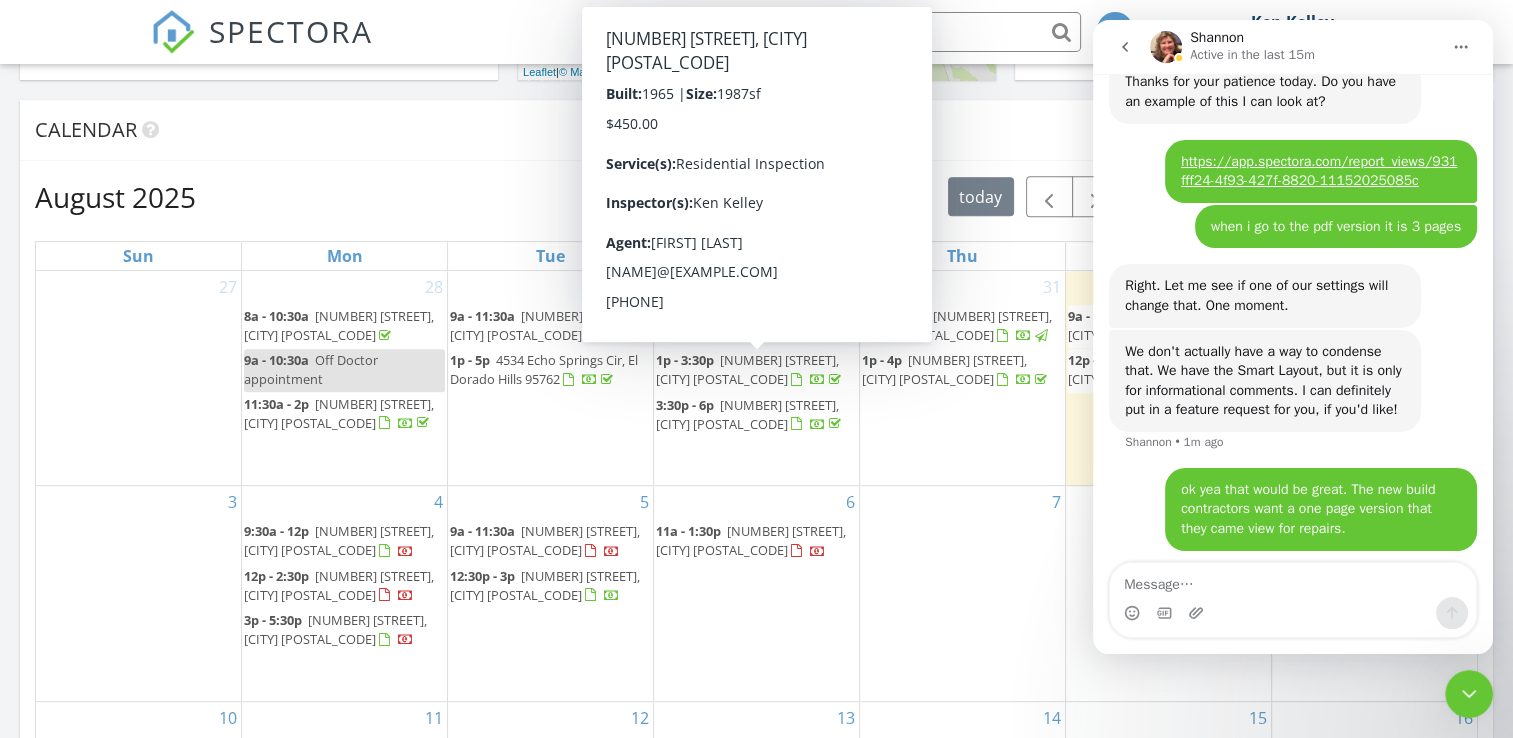 scroll, scrollTop: 2308, scrollLeft: 0, axis: vertical 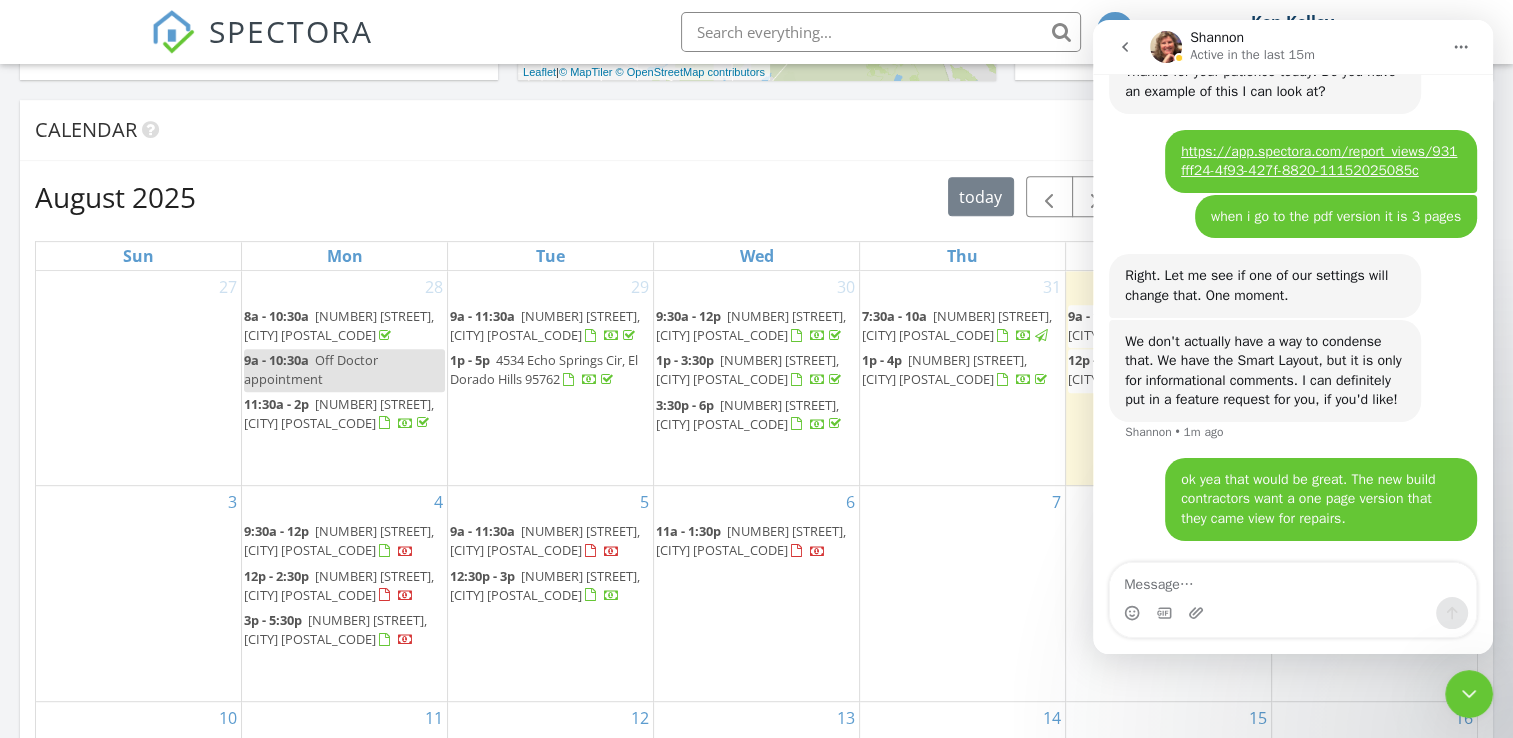 click 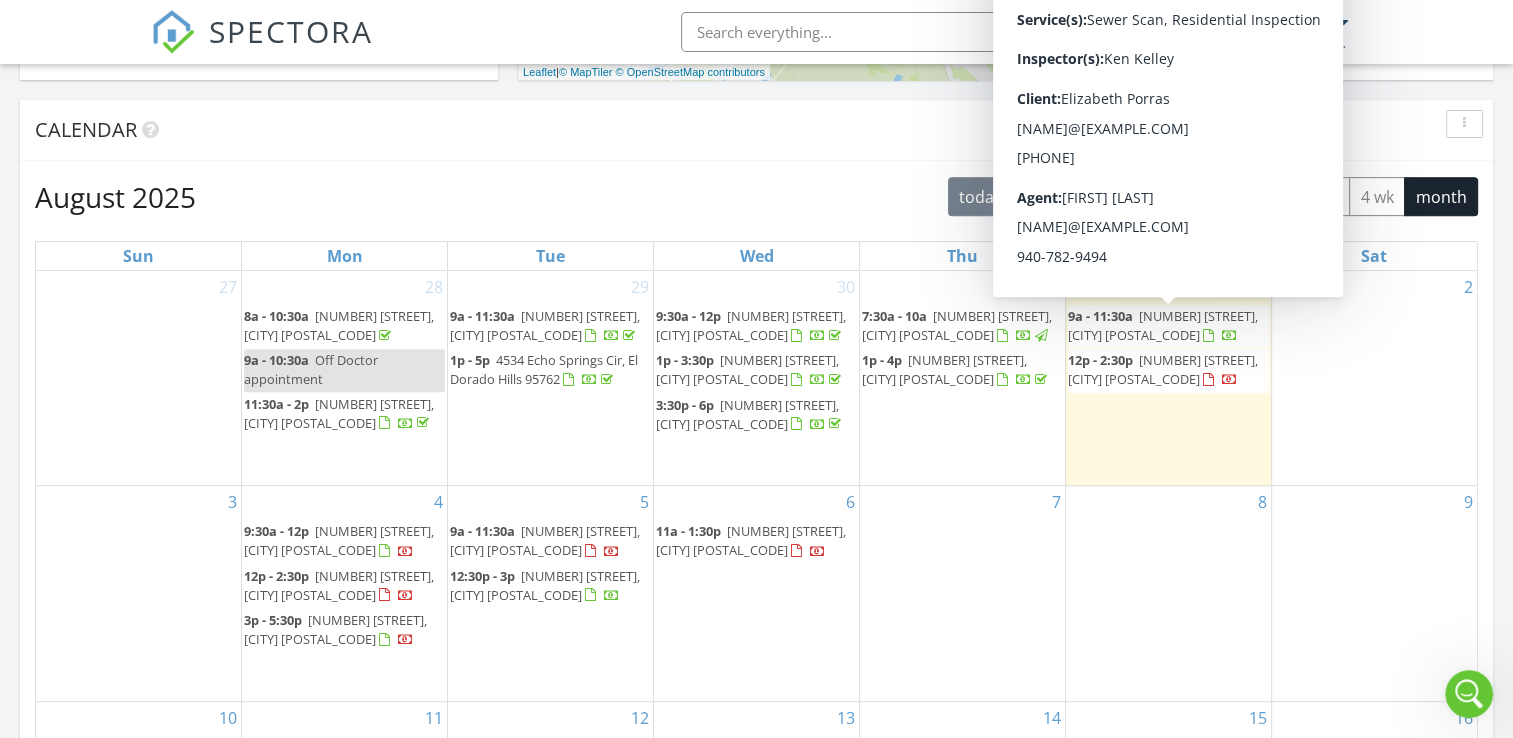 click on "9a - 11:30a" at bounding box center (1100, 316) 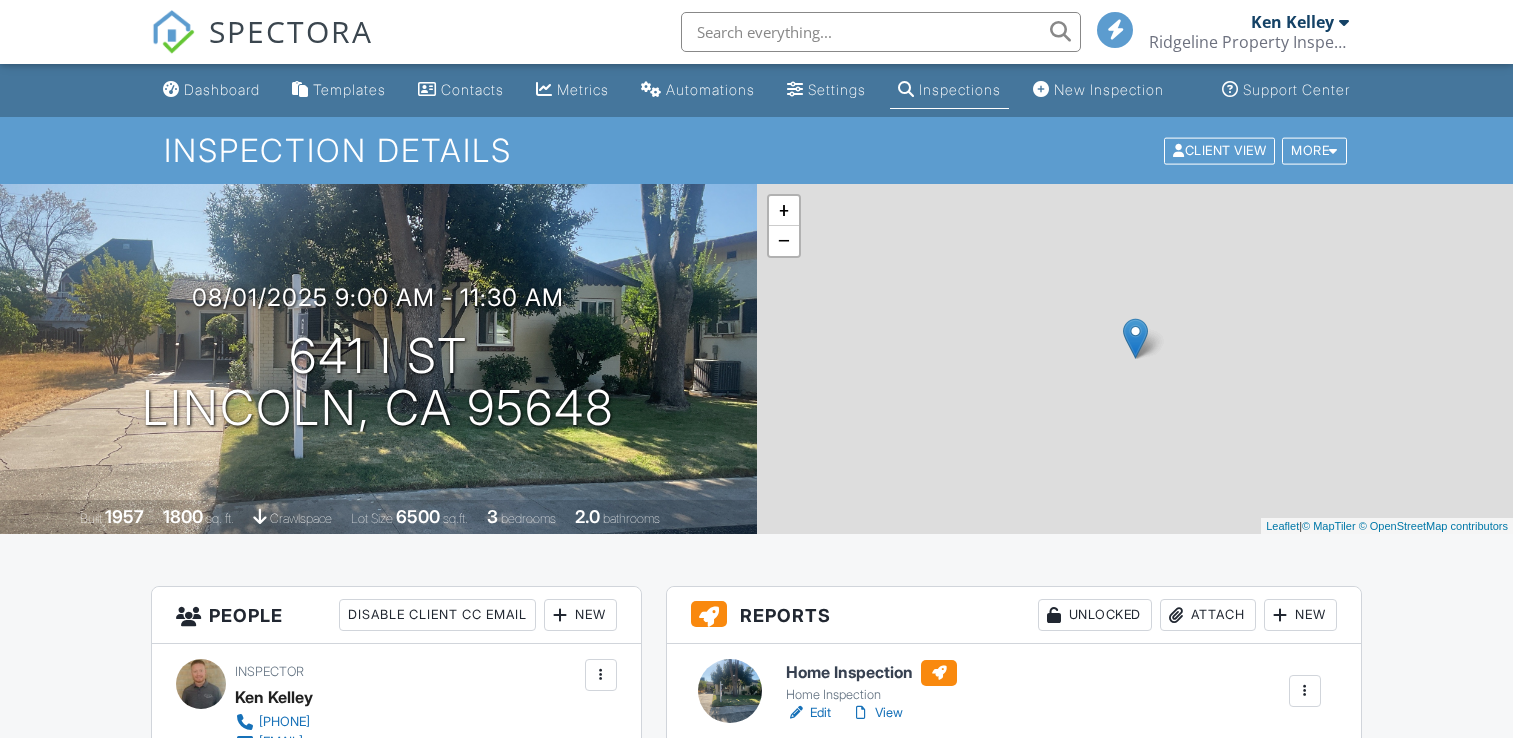 scroll, scrollTop: 0, scrollLeft: 0, axis: both 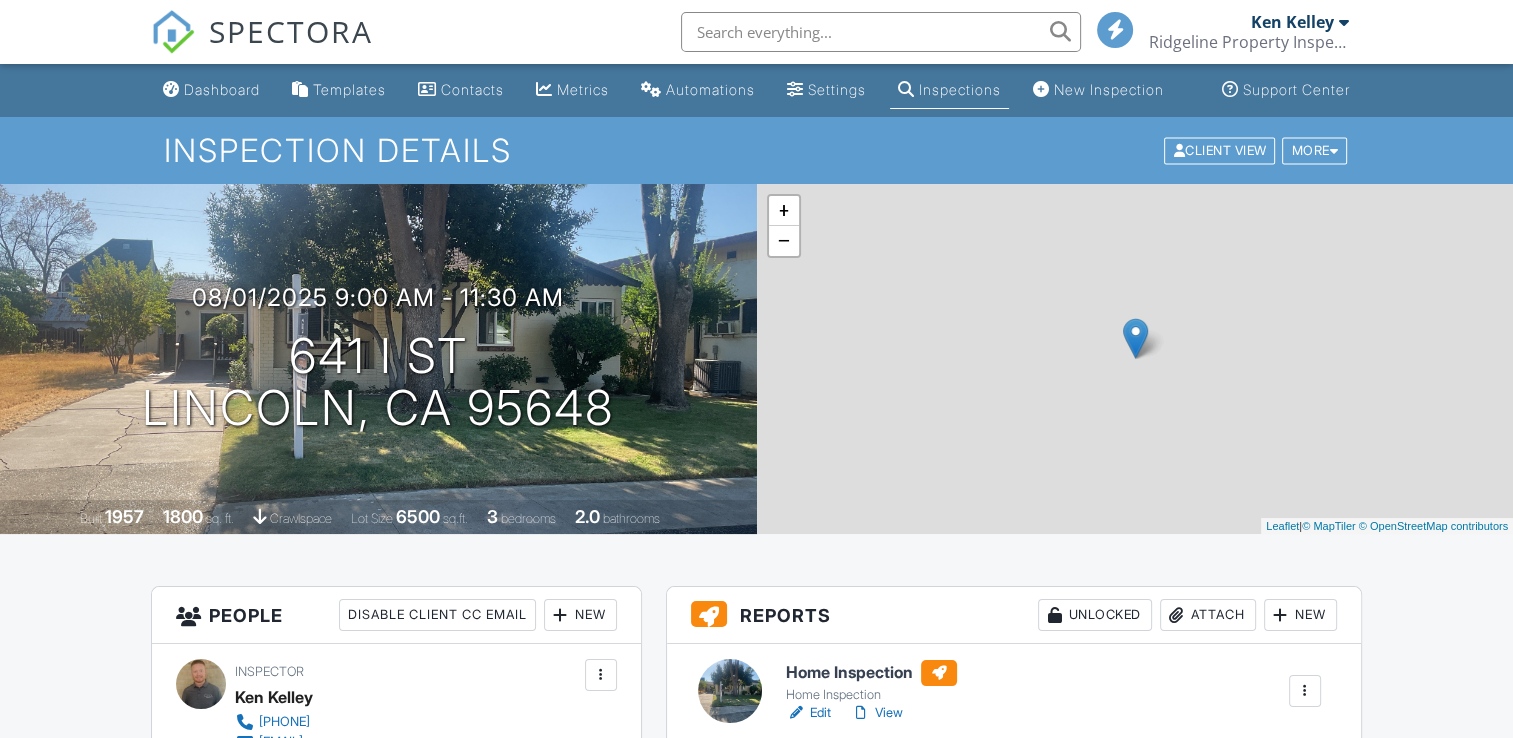 click on "Dashboard" at bounding box center (222, 89) 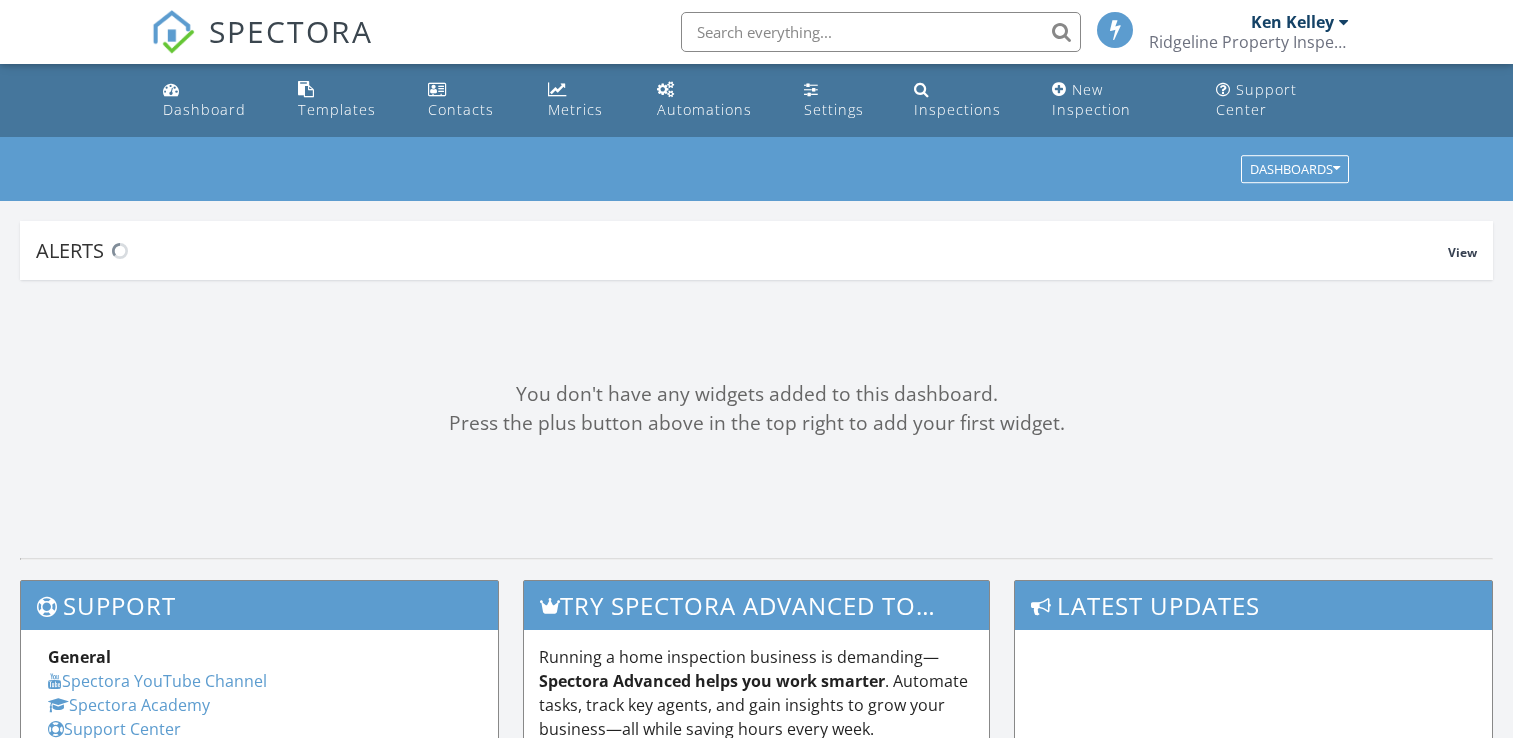 scroll, scrollTop: 0, scrollLeft: 0, axis: both 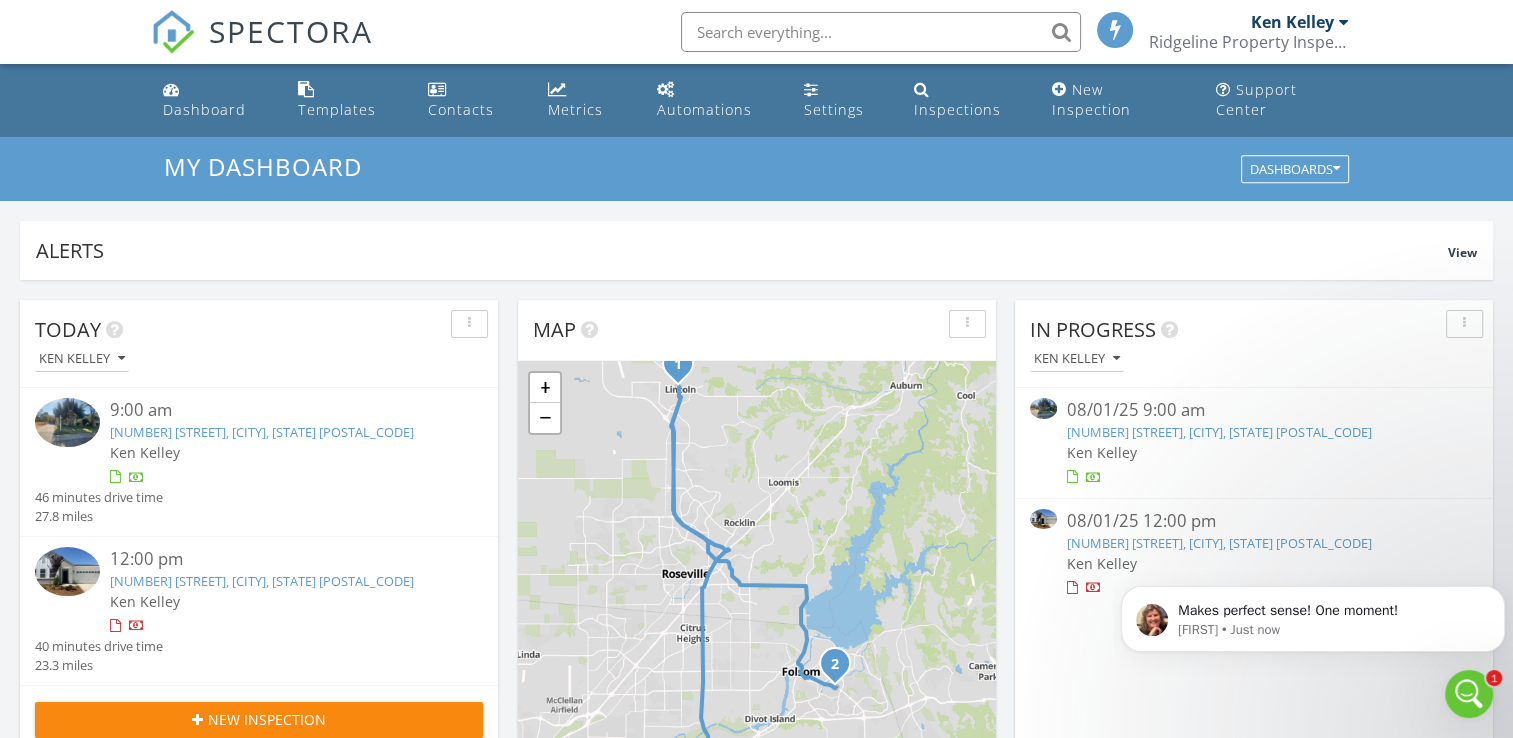 click 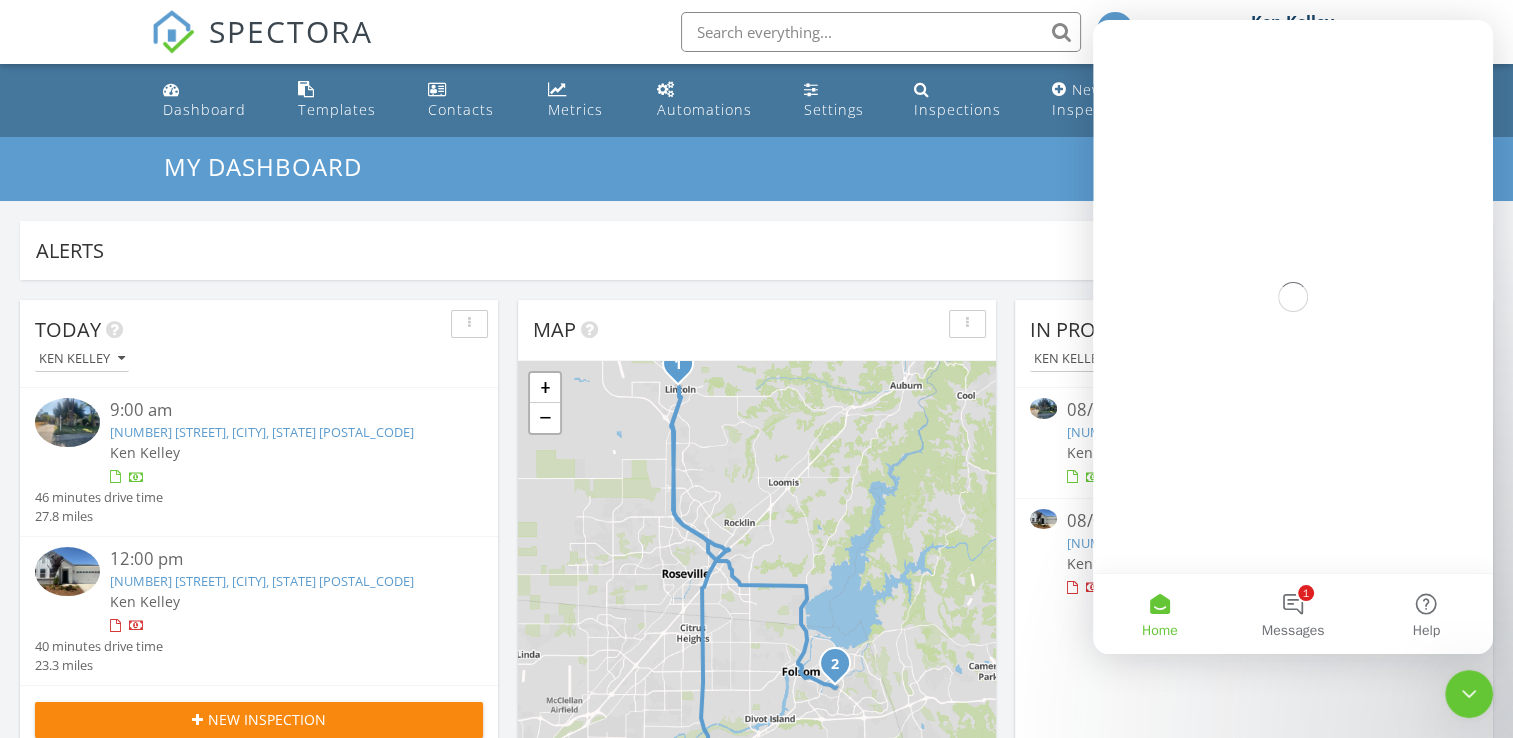 scroll, scrollTop: 0, scrollLeft: 0, axis: both 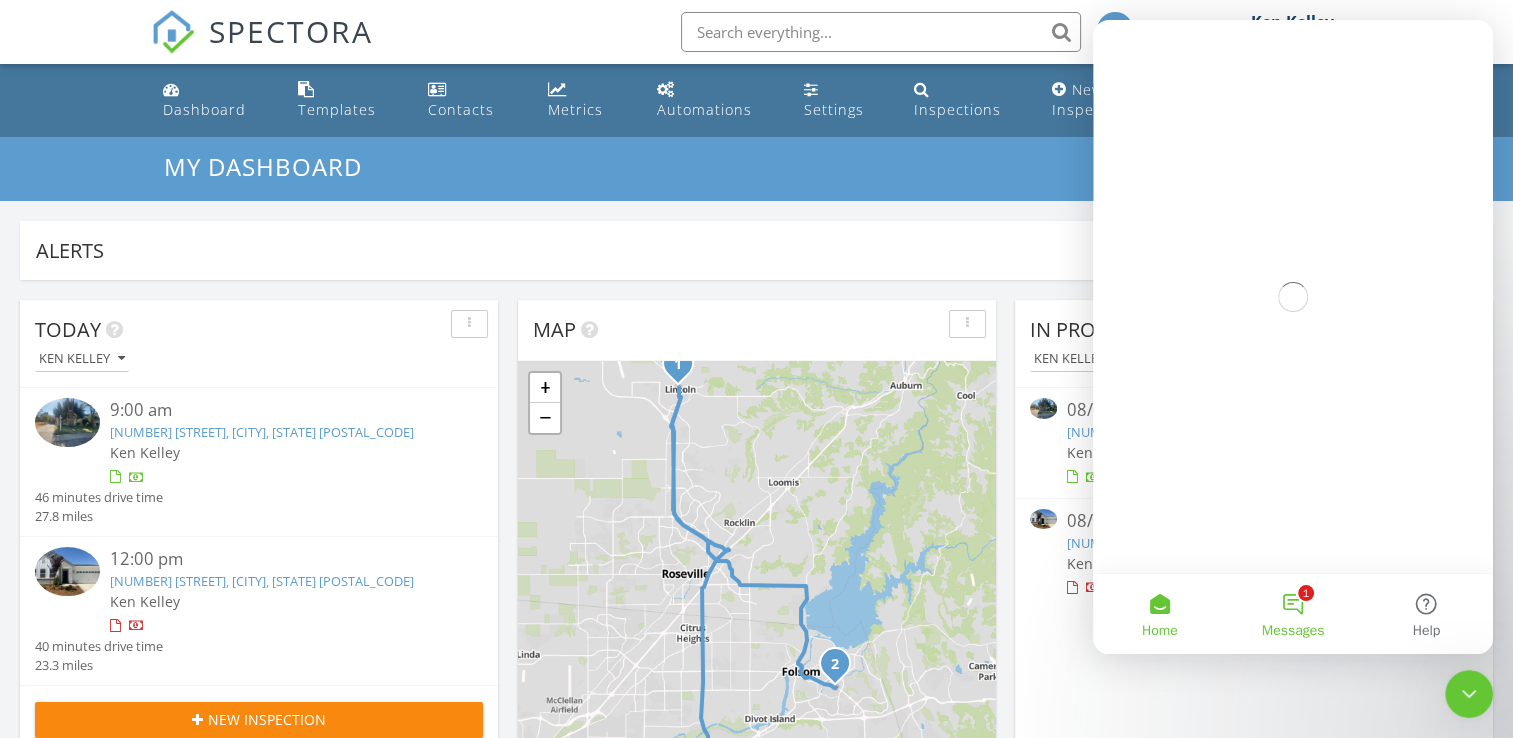 click on "1 Messages" at bounding box center [1292, 614] 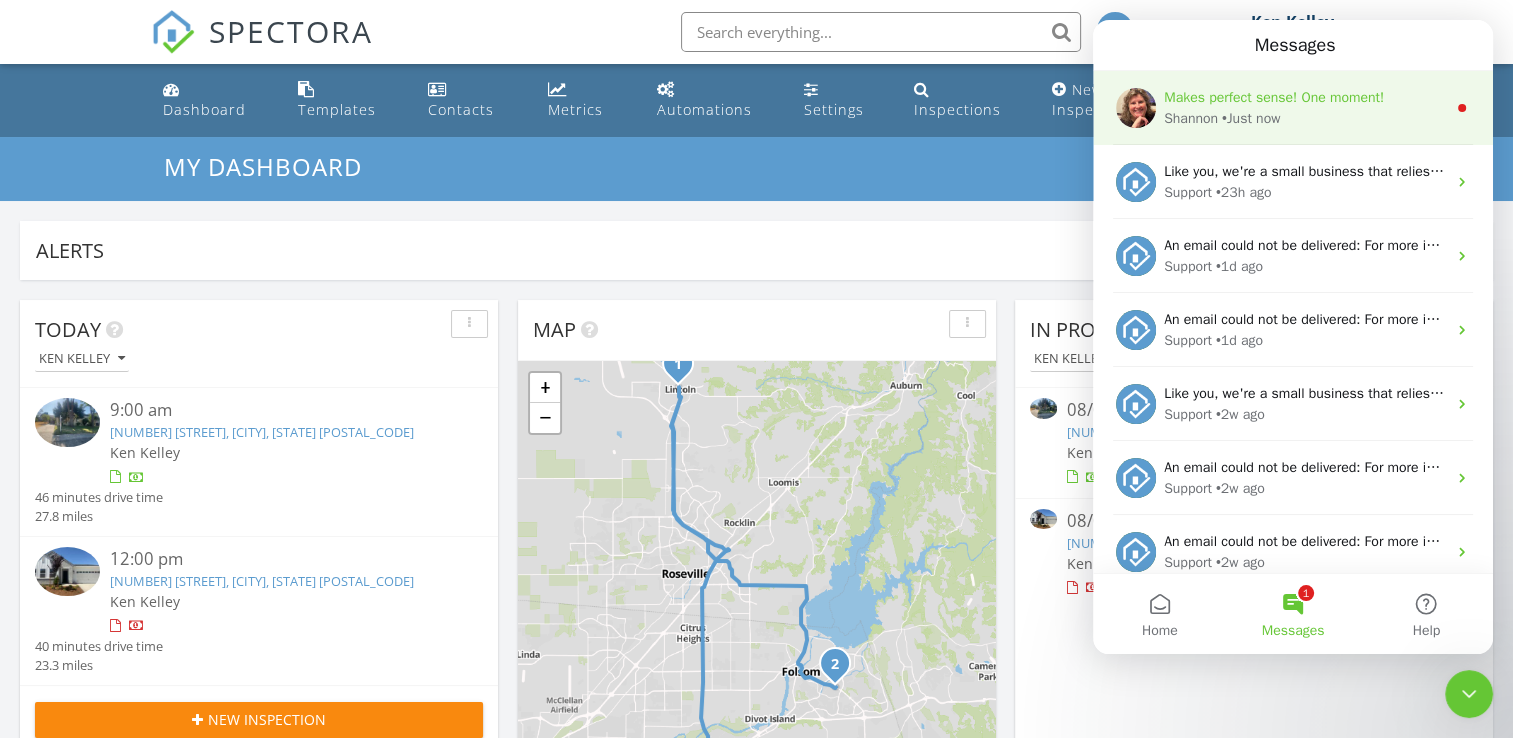 click on "Shannon •  Just now" at bounding box center [1305, 118] 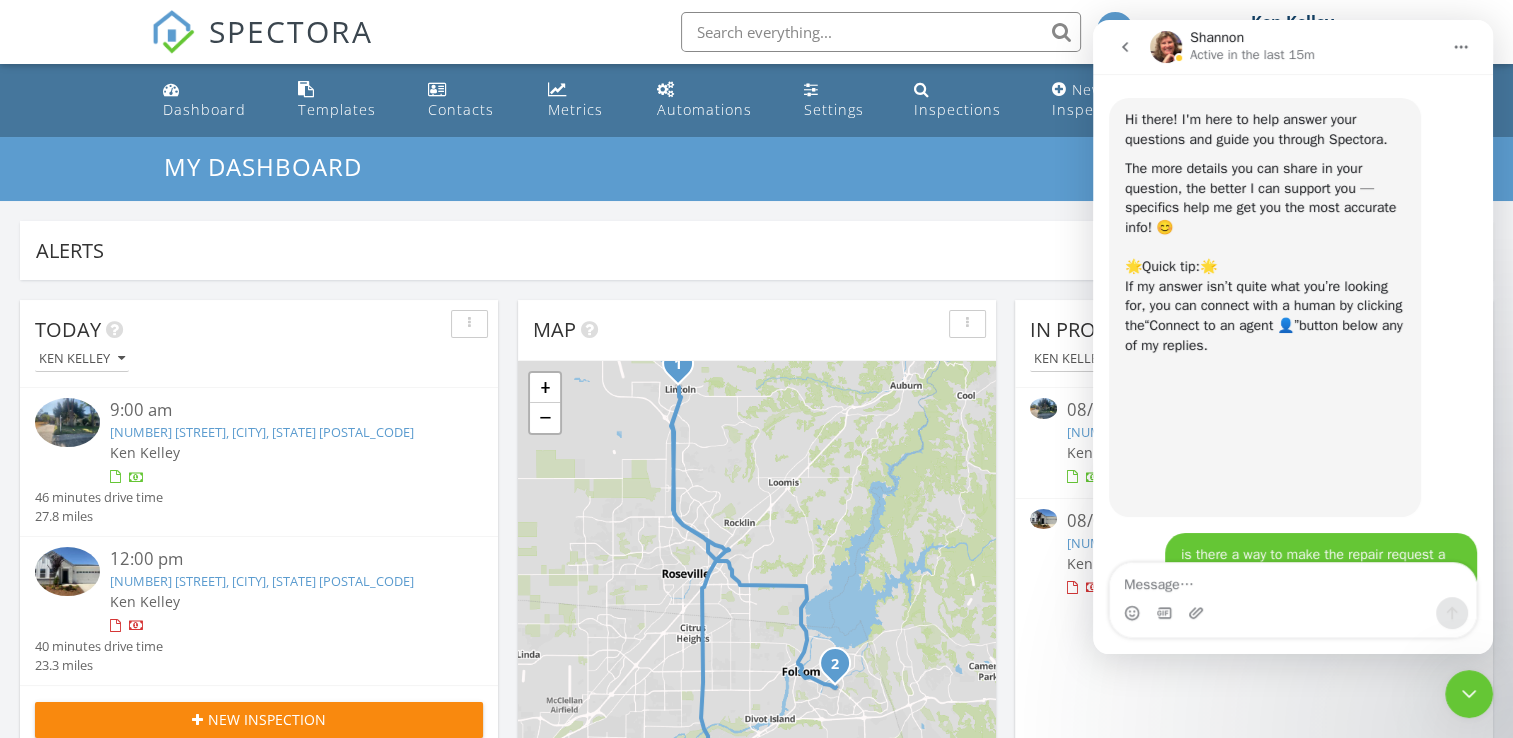 scroll, scrollTop: 2, scrollLeft: 0, axis: vertical 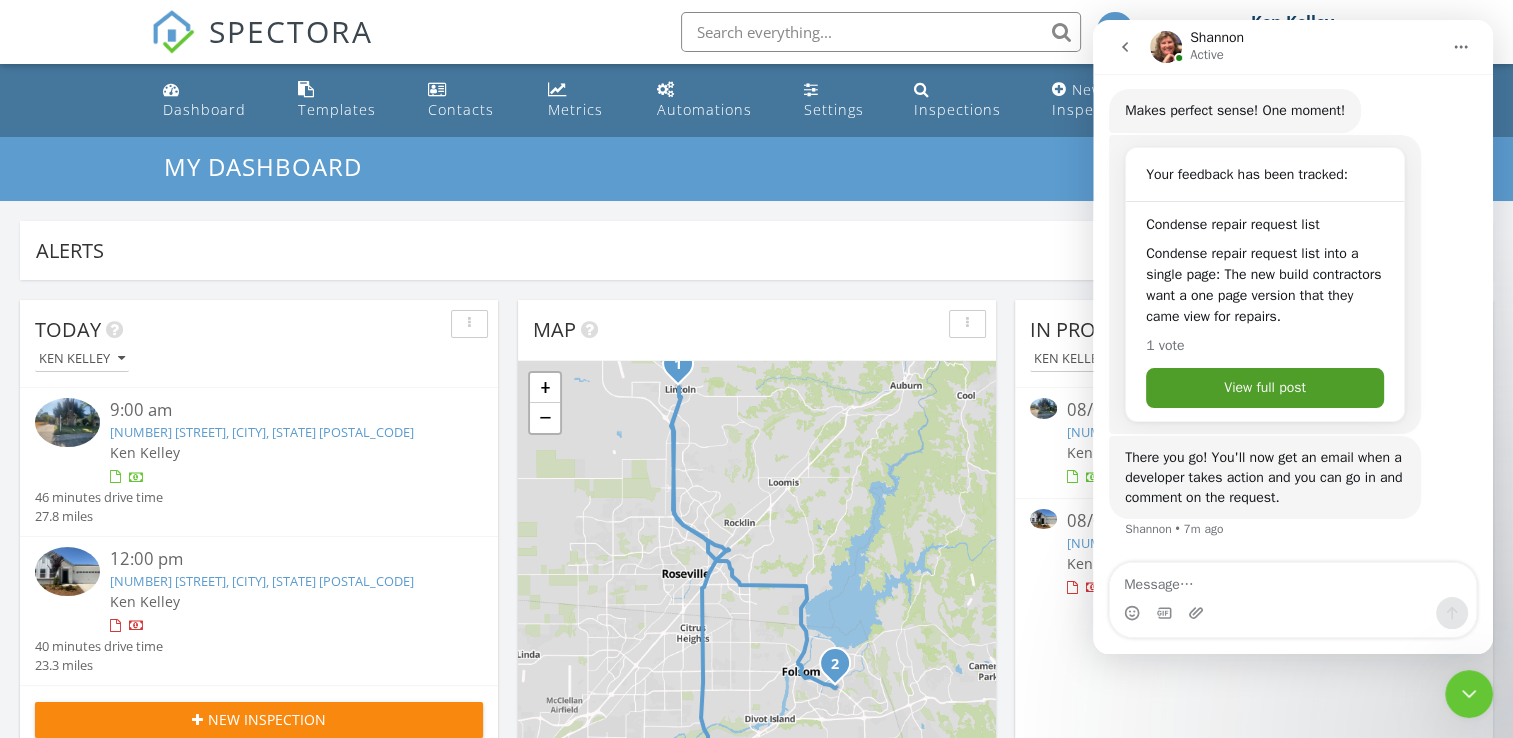 click on "View full post" at bounding box center [1265, 388] 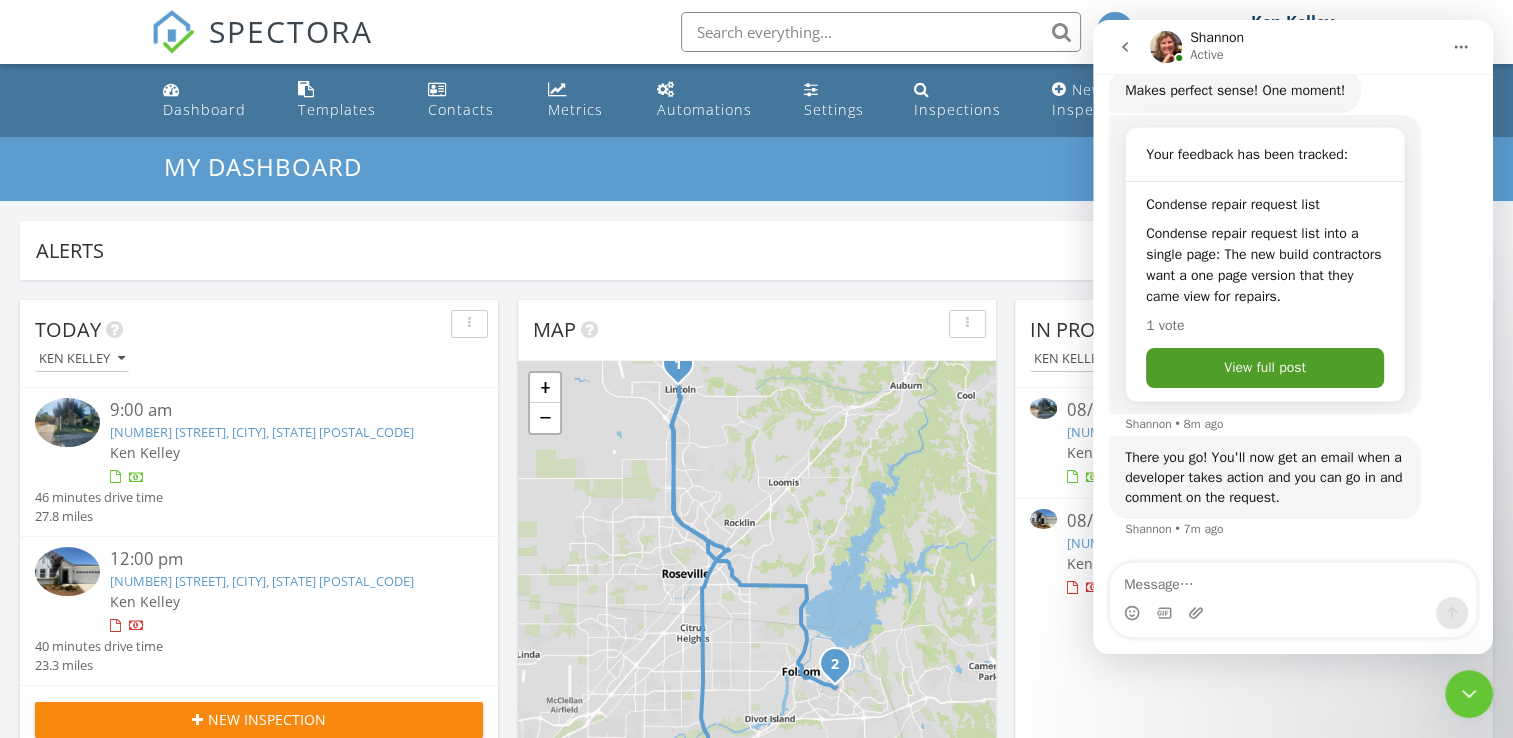 scroll, scrollTop: 2775, scrollLeft: 0, axis: vertical 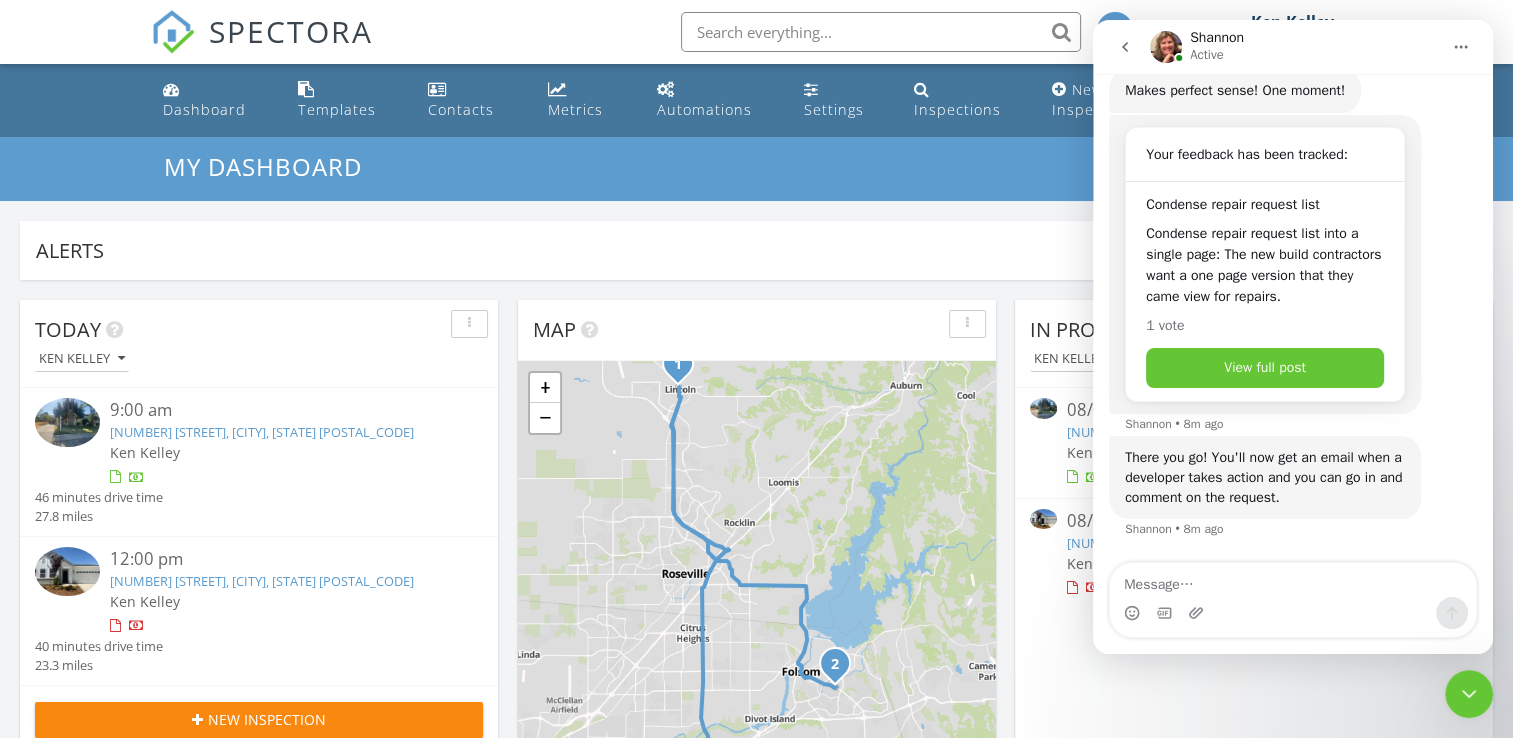 click 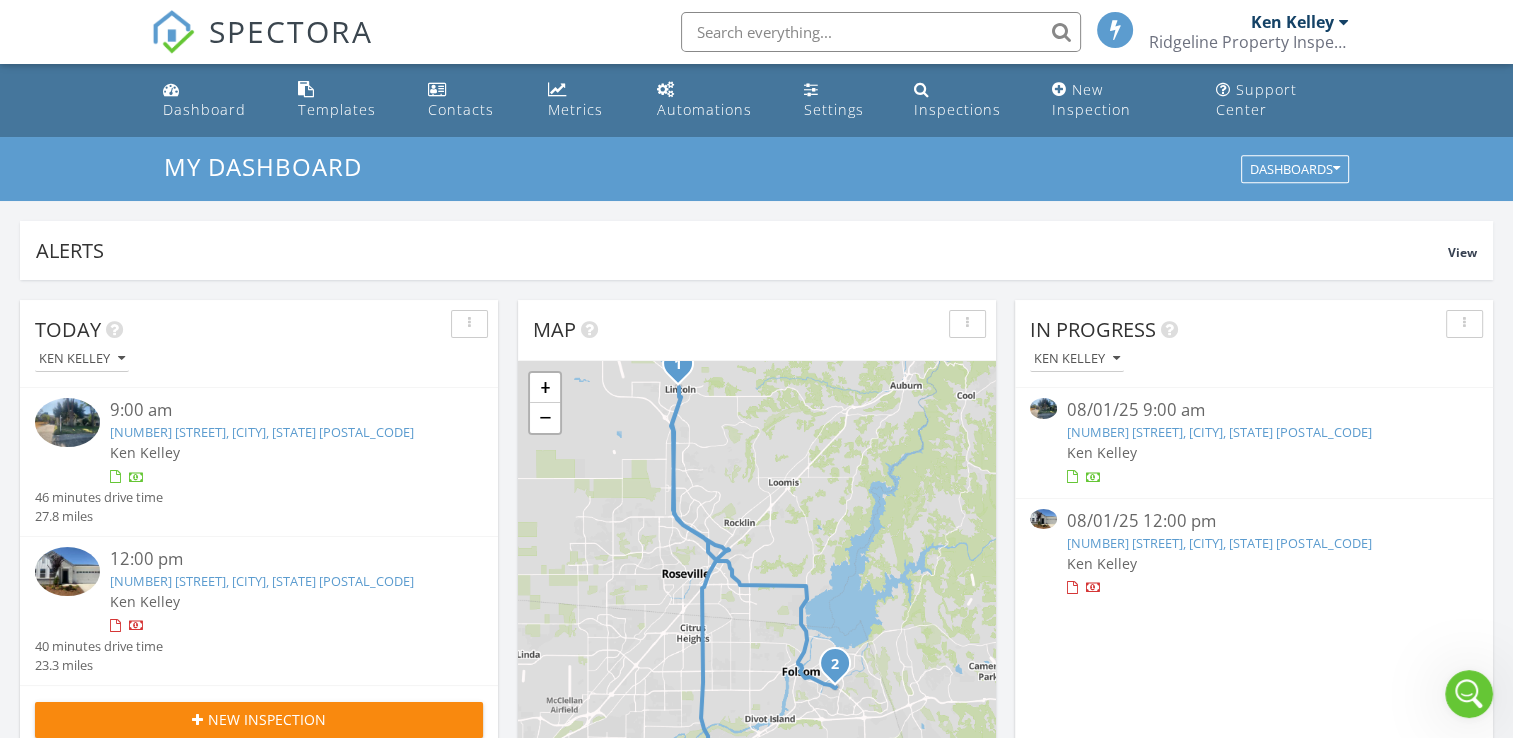 scroll, scrollTop: 0, scrollLeft: 0, axis: both 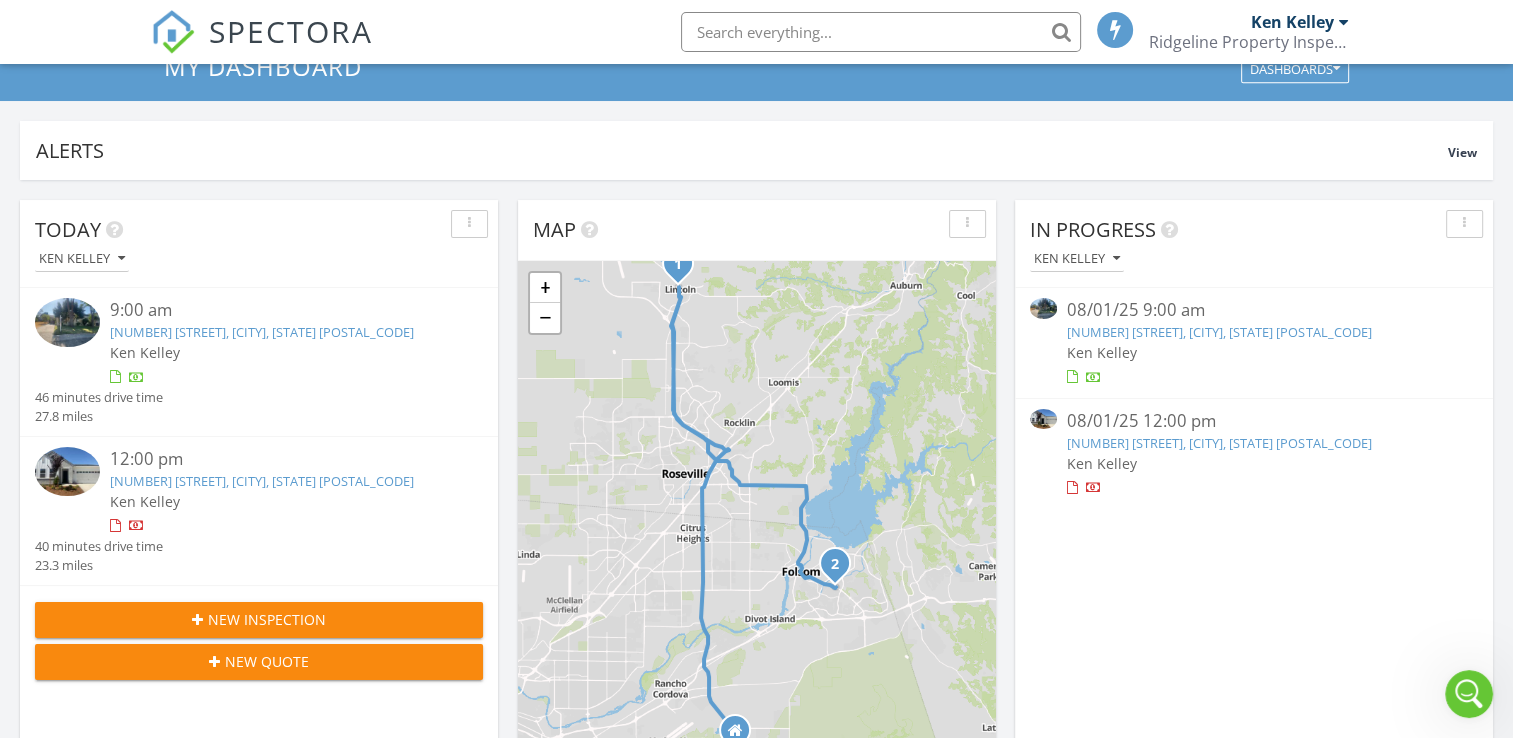 click on "9:00 am" at bounding box center [278, 310] 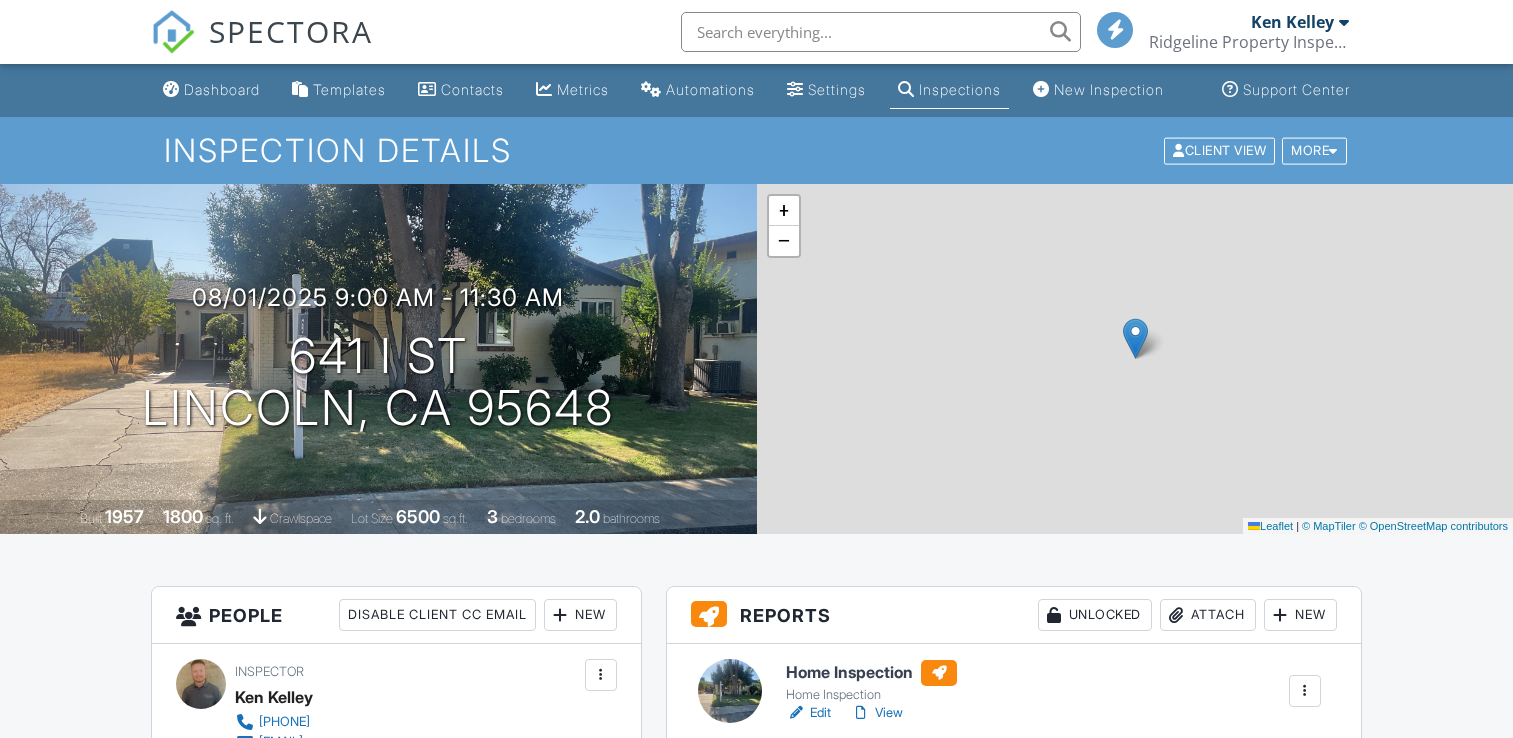 scroll, scrollTop: 280, scrollLeft: 0, axis: vertical 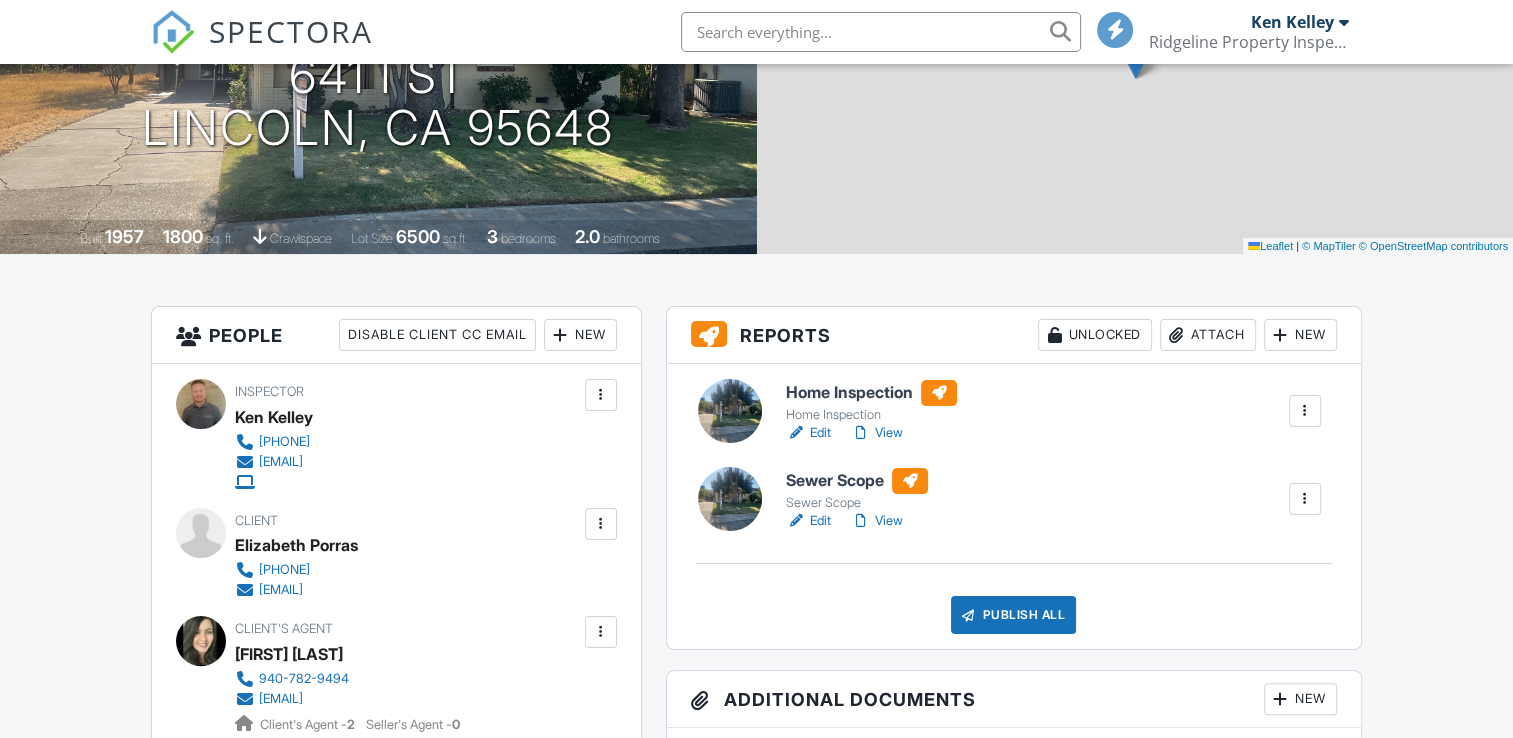 click on "Publish All" at bounding box center (1013, 615) 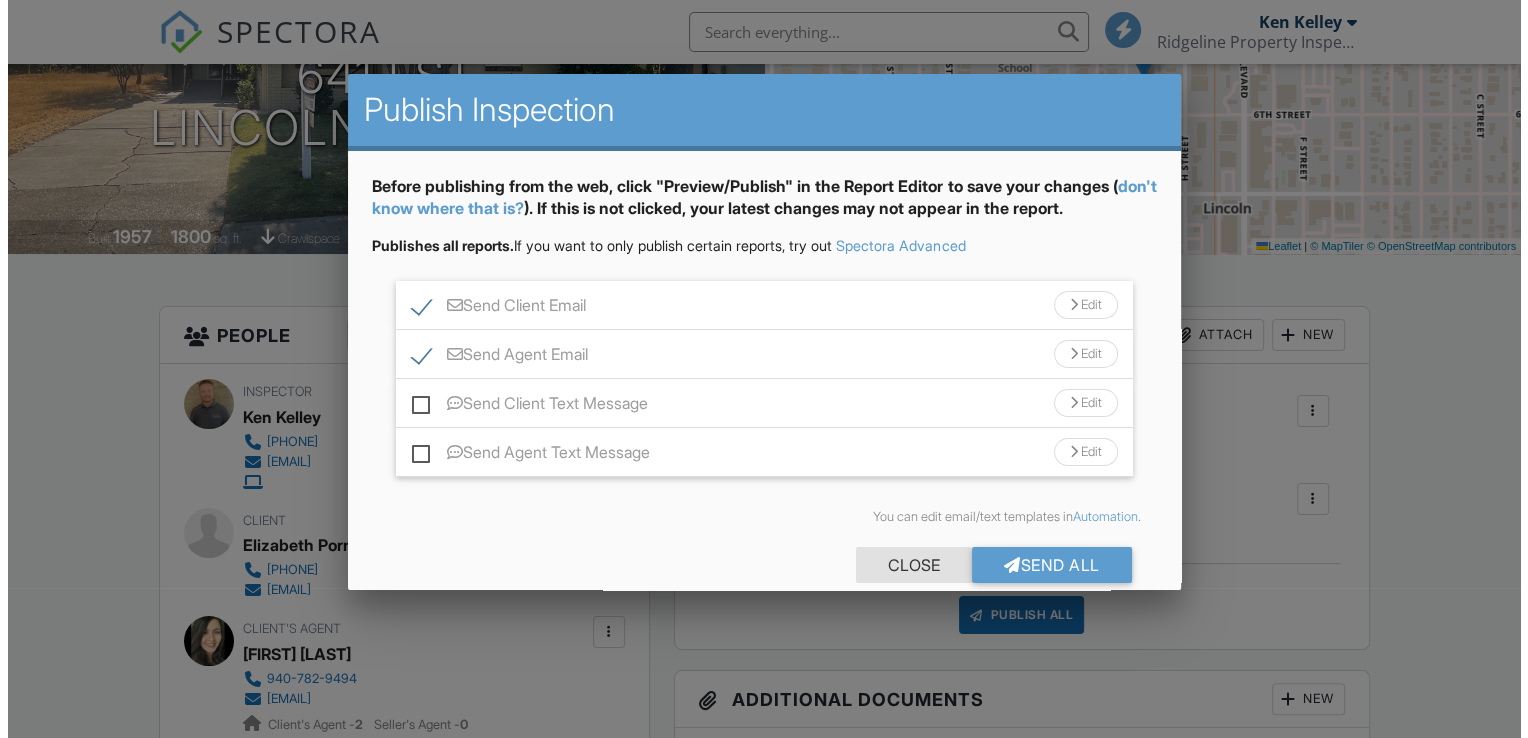 scroll, scrollTop: 300, scrollLeft: 0, axis: vertical 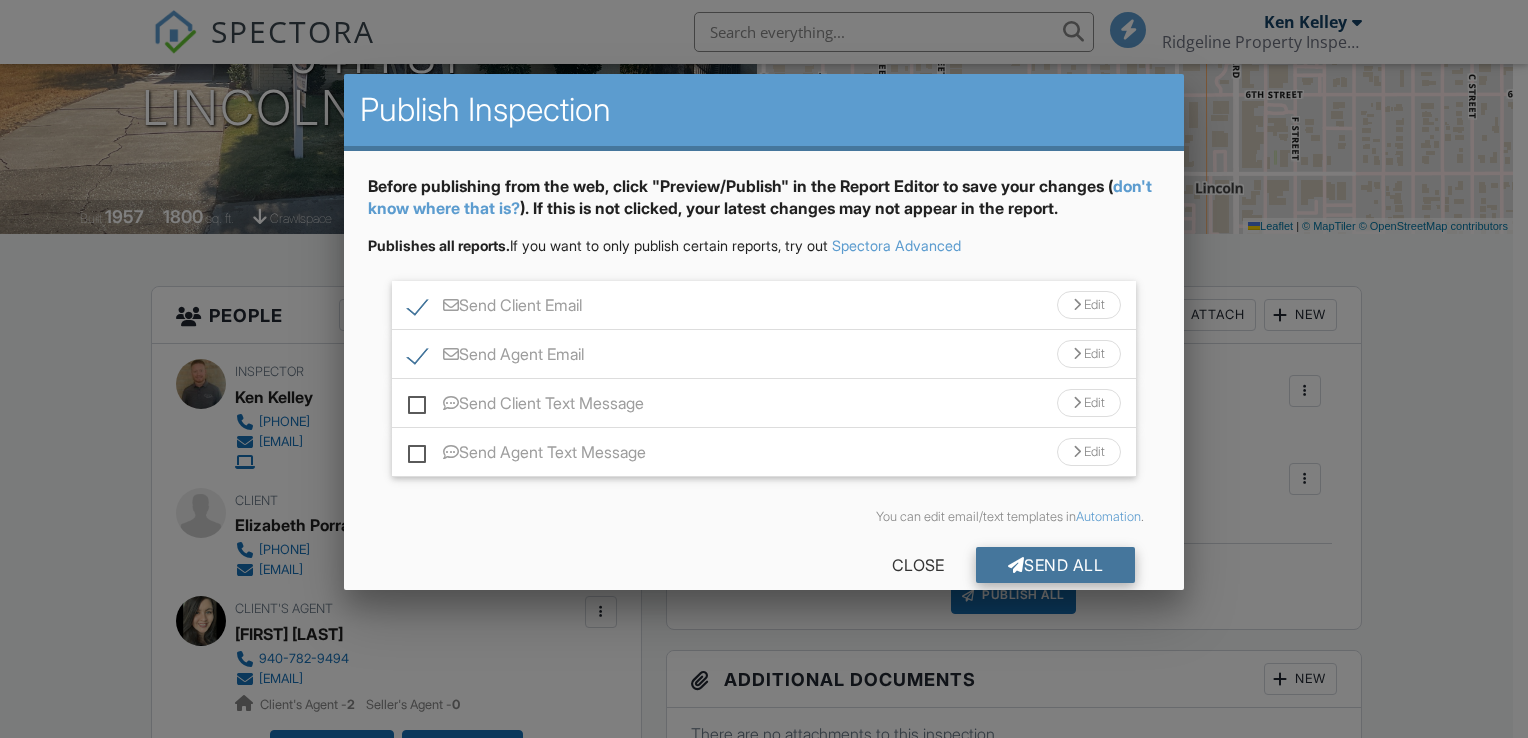 click on "Send All" at bounding box center (1056, 565) 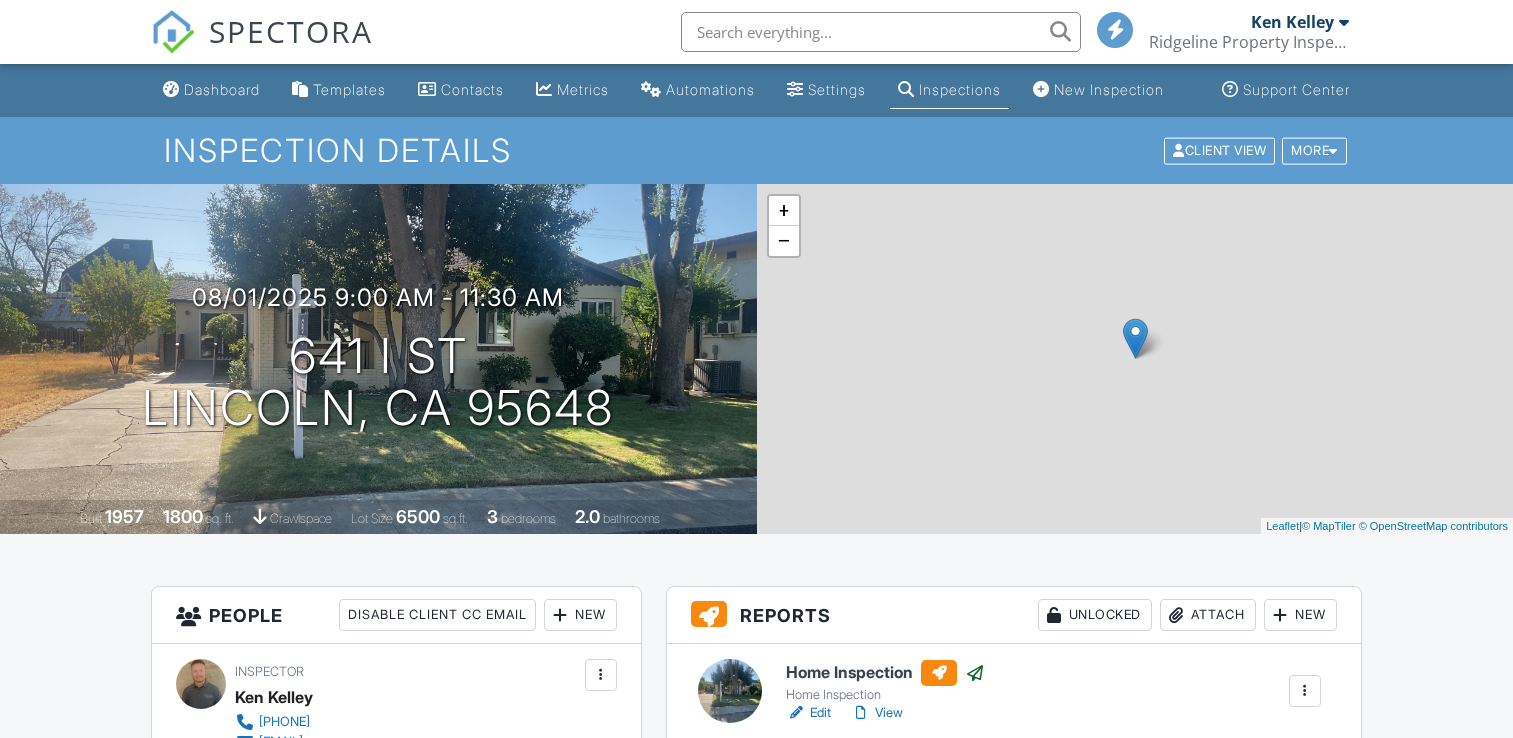 scroll, scrollTop: 0, scrollLeft: 0, axis: both 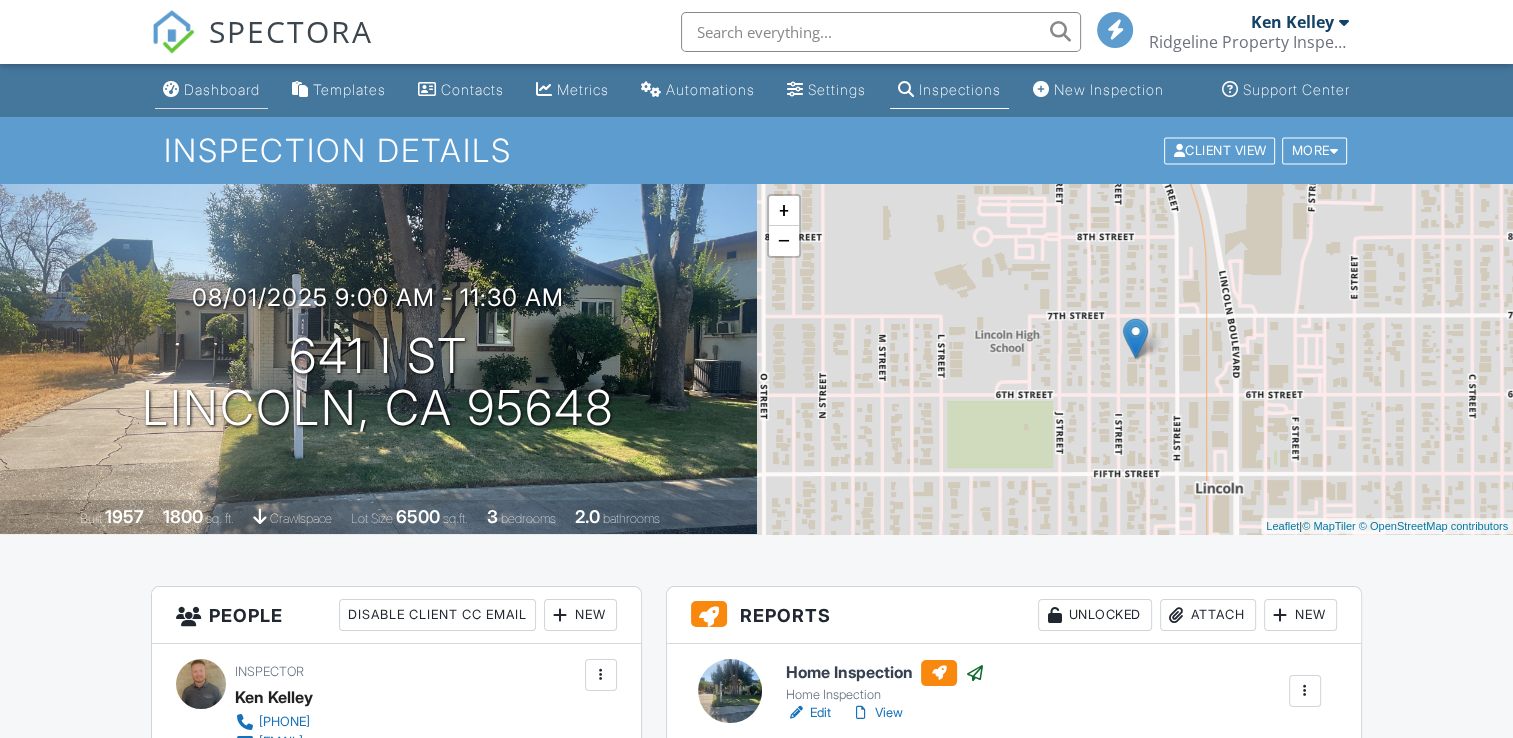 click on "Dashboard" at bounding box center [222, 89] 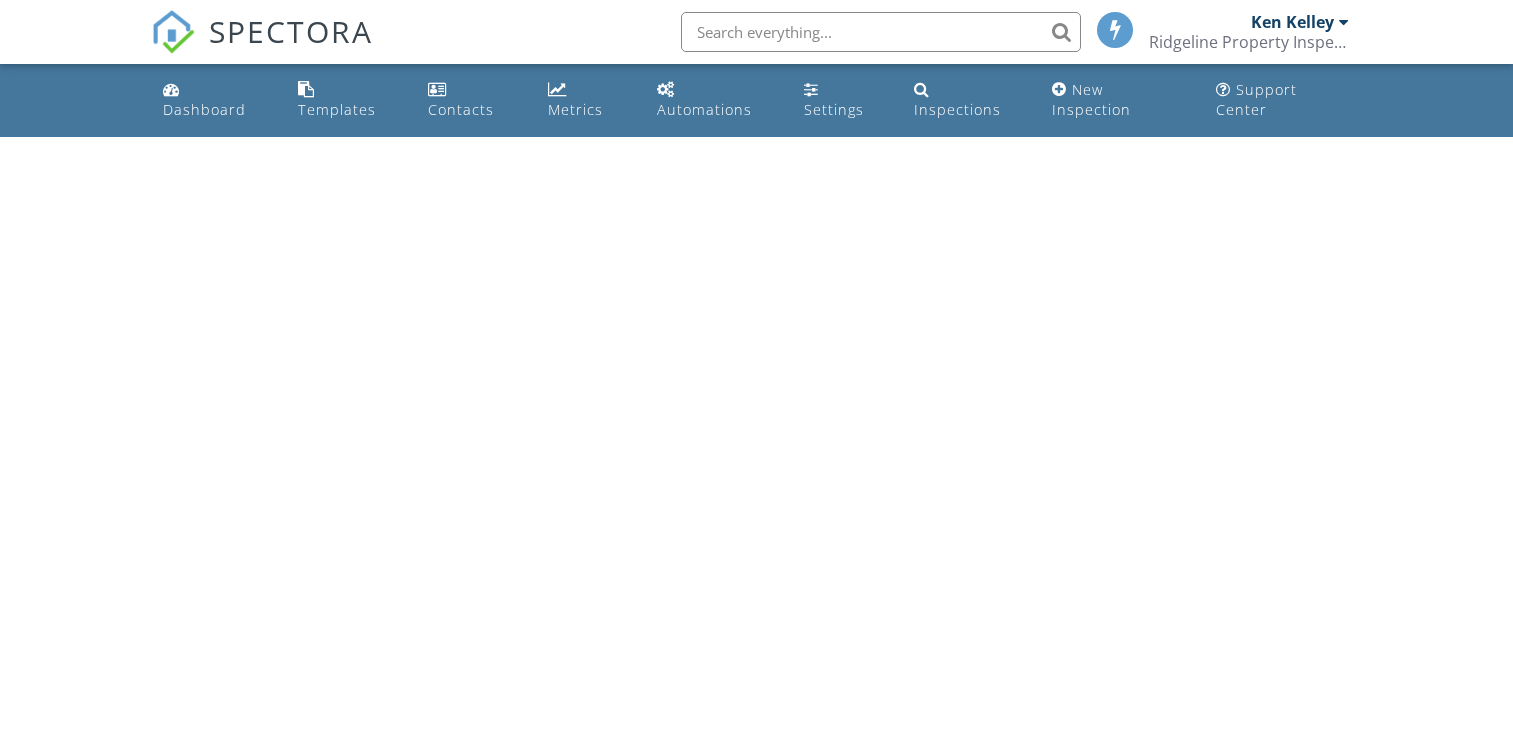 scroll, scrollTop: 0, scrollLeft: 0, axis: both 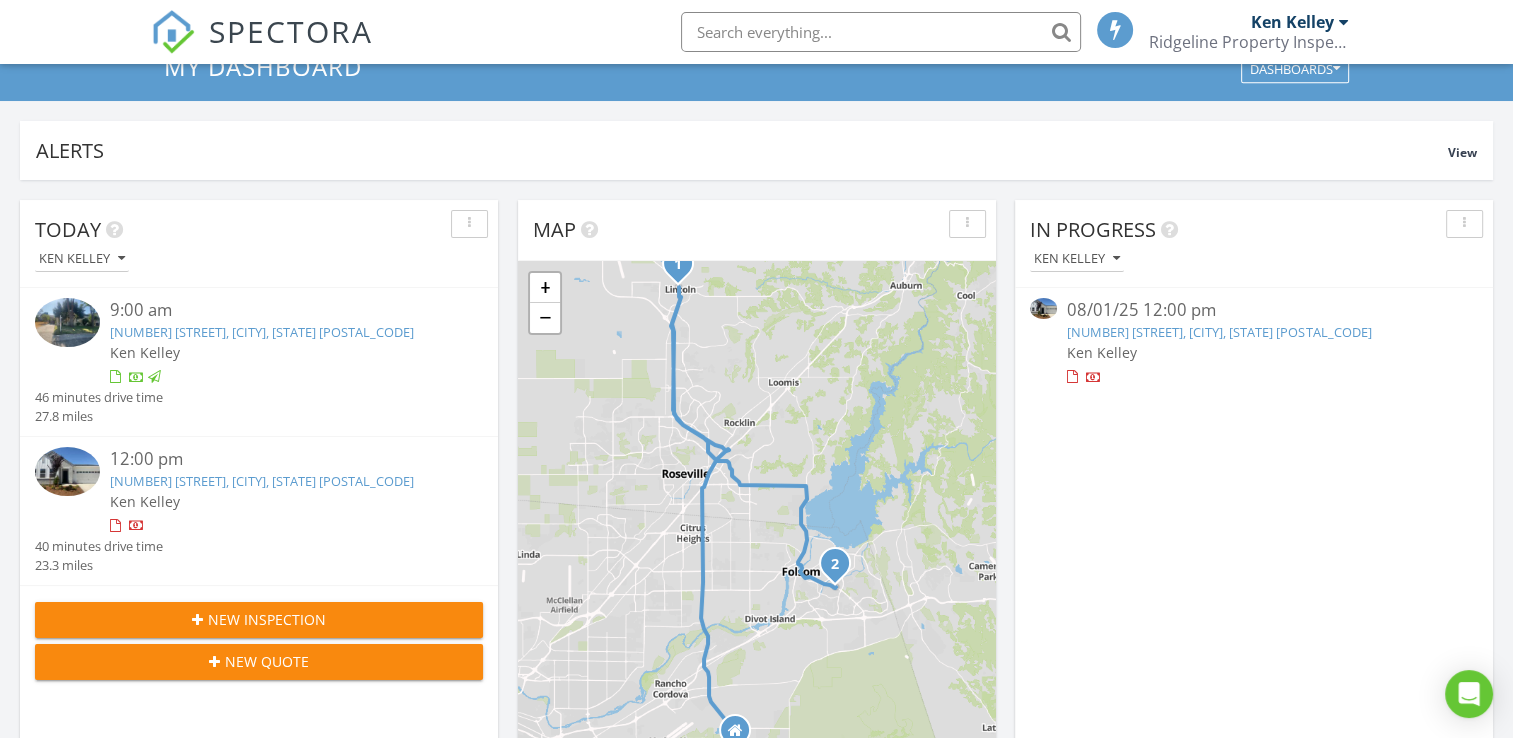click on "12:00 pm" at bounding box center (278, 459) 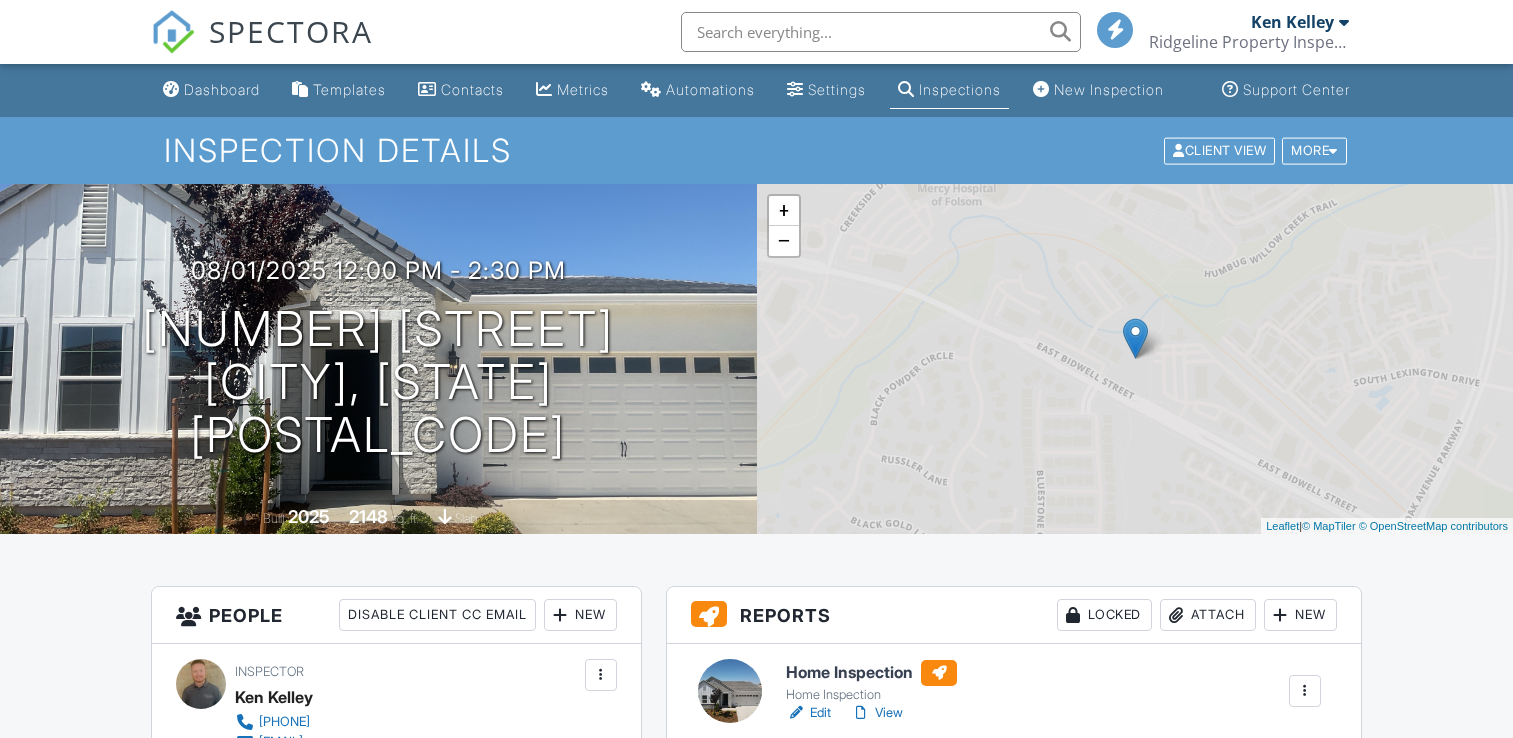 scroll, scrollTop: 0, scrollLeft: 0, axis: both 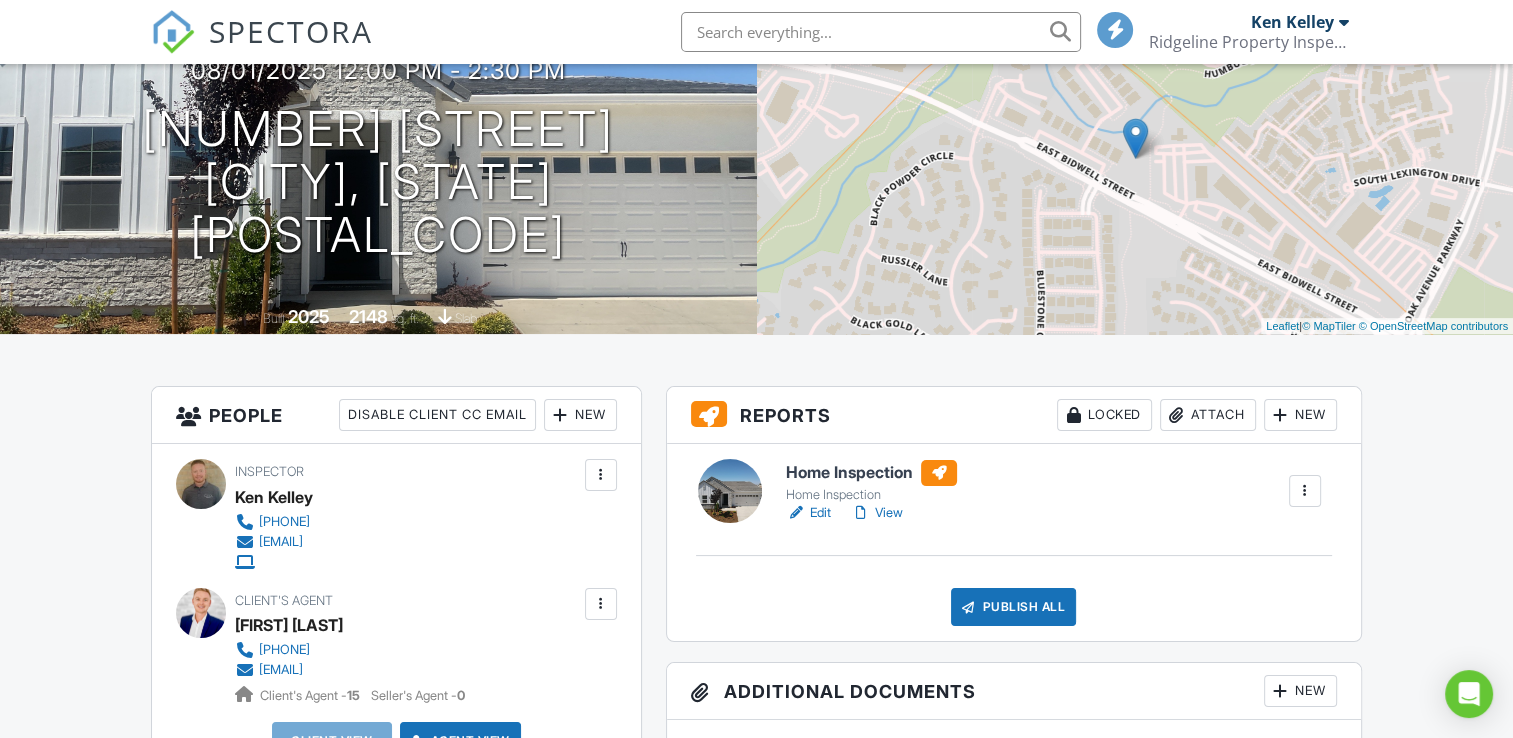 click on "View" at bounding box center (877, 513) 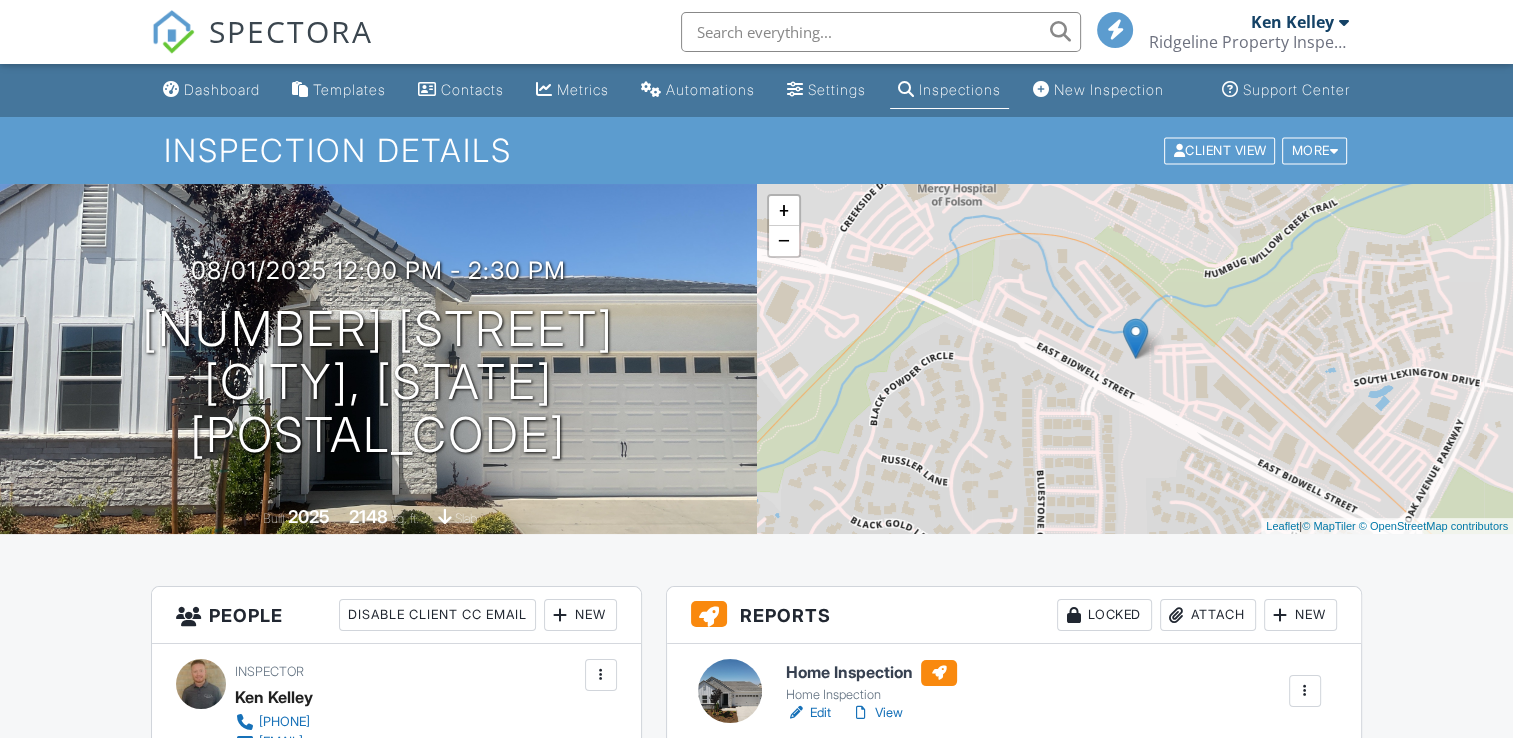 scroll, scrollTop: 300, scrollLeft: 0, axis: vertical 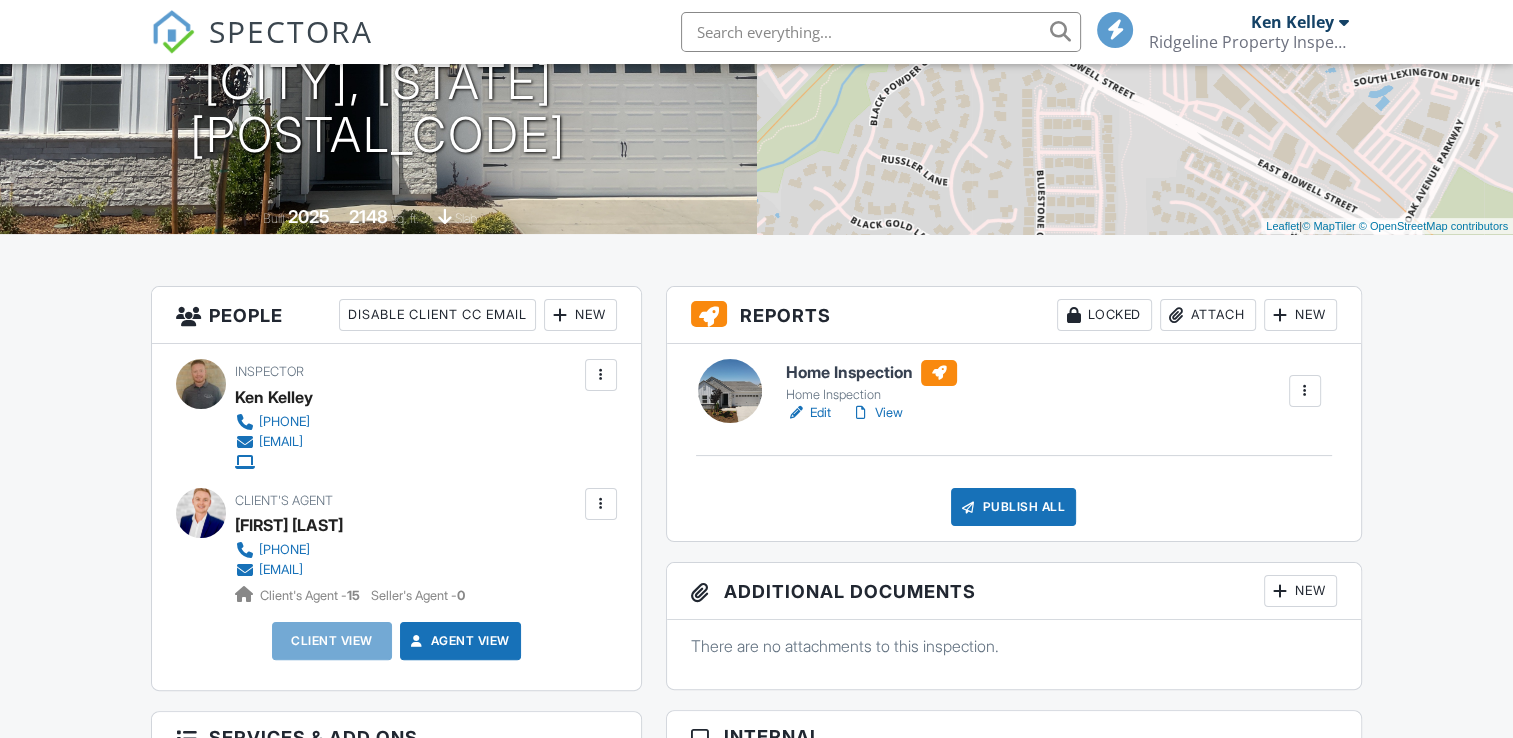 click on "SPECTORA
[FIRST] [LAST]
Ridgeline Property Inspection
Role:
Inspector
Change Role
Dashboard
New Inspection
Inspections
Calendar
Template Editor
Contacts
Automations
Team
Metrics
Payments
Data Exports
Billing
Reporting
Advanced
Settings
What's New
Sign Out
Change Active Role
Your account has more than one possible role. Please choose how you'd like to view the site:
Company/Agency
City
Role
Dashboard
Templates
Contacts
Metrics
Automations
Settings
Inspections
New Inspection
Support Center
Inspection Details
Client View
More
Property Details
Reschedule" at bounding box center (756, 1087) 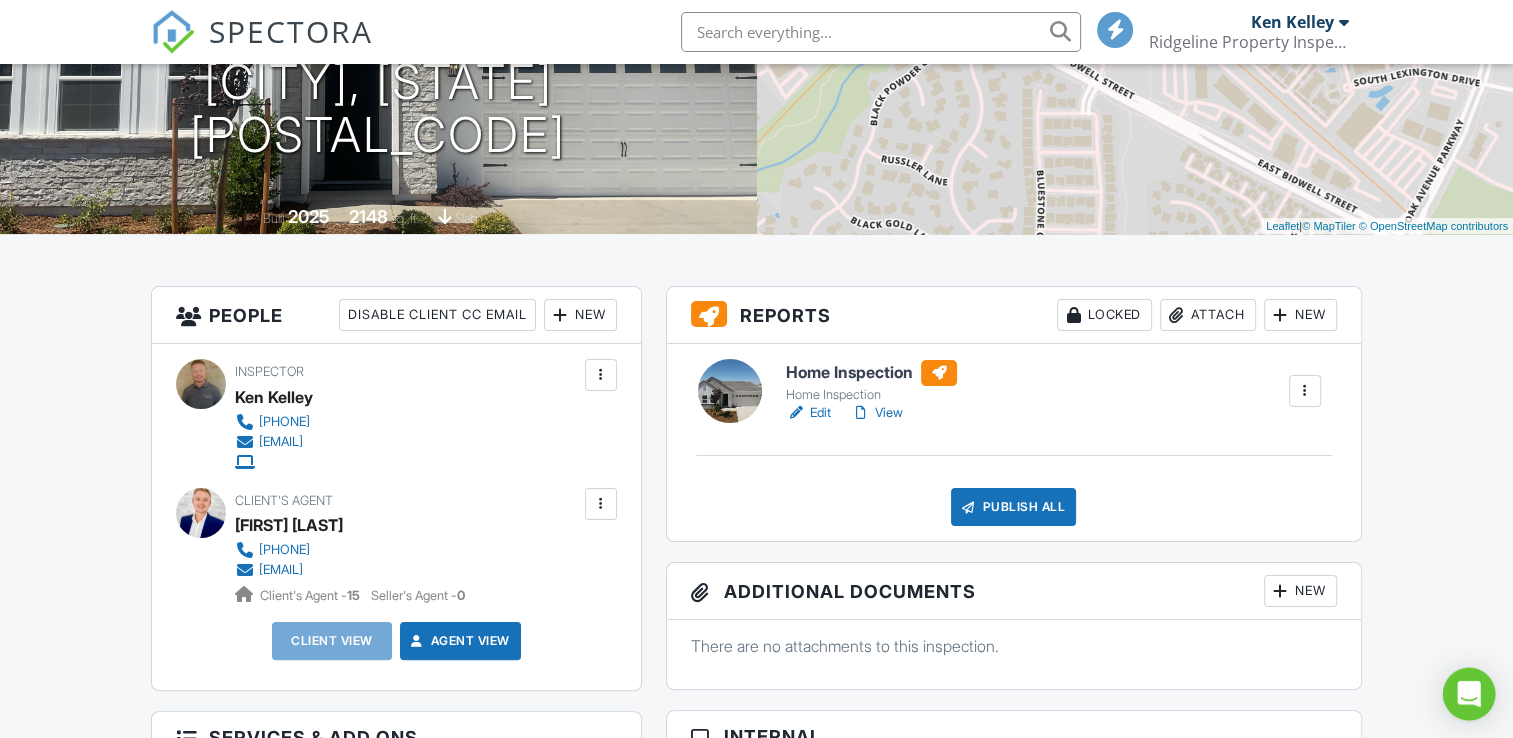 click 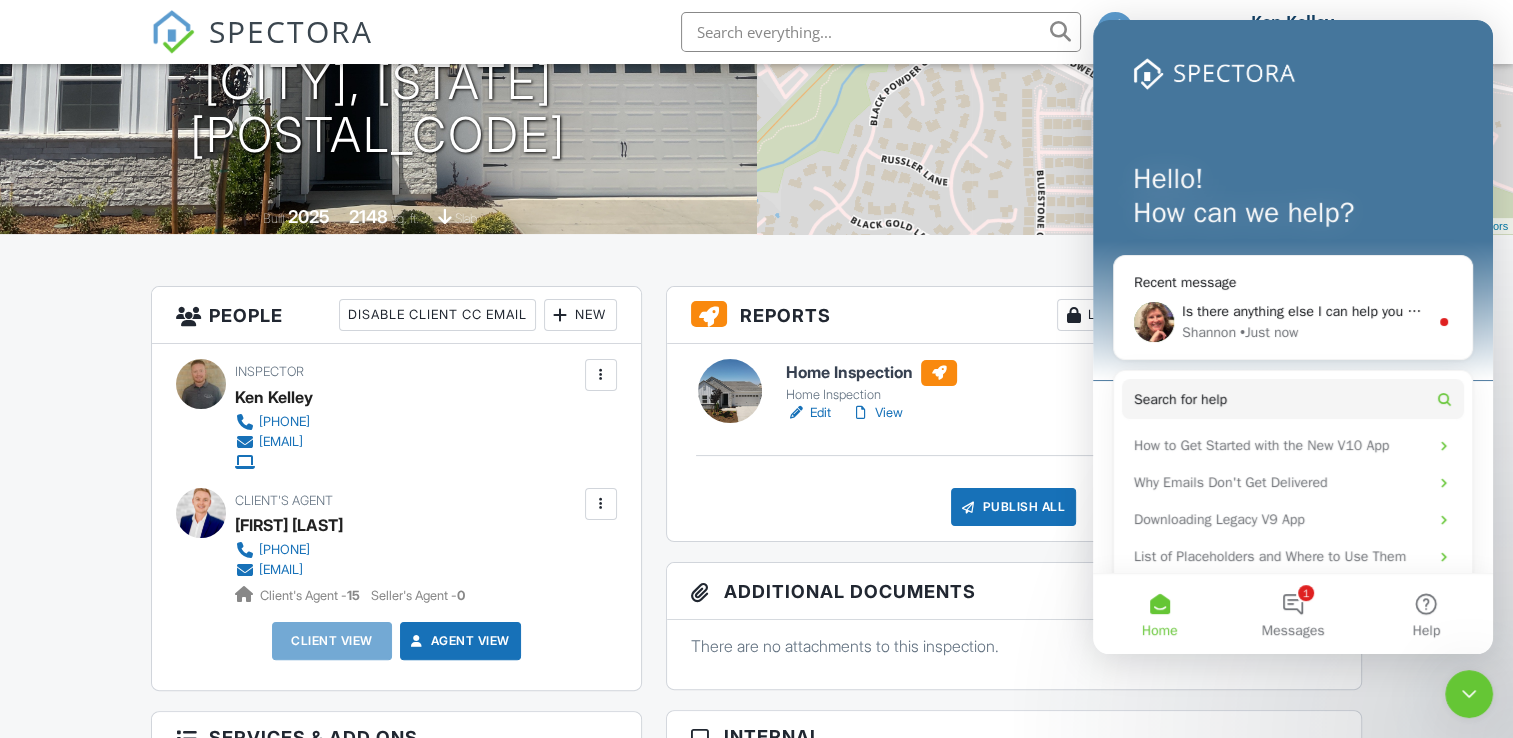 scroll, scrollTop: 0, scrollLeft: 0, axis: both 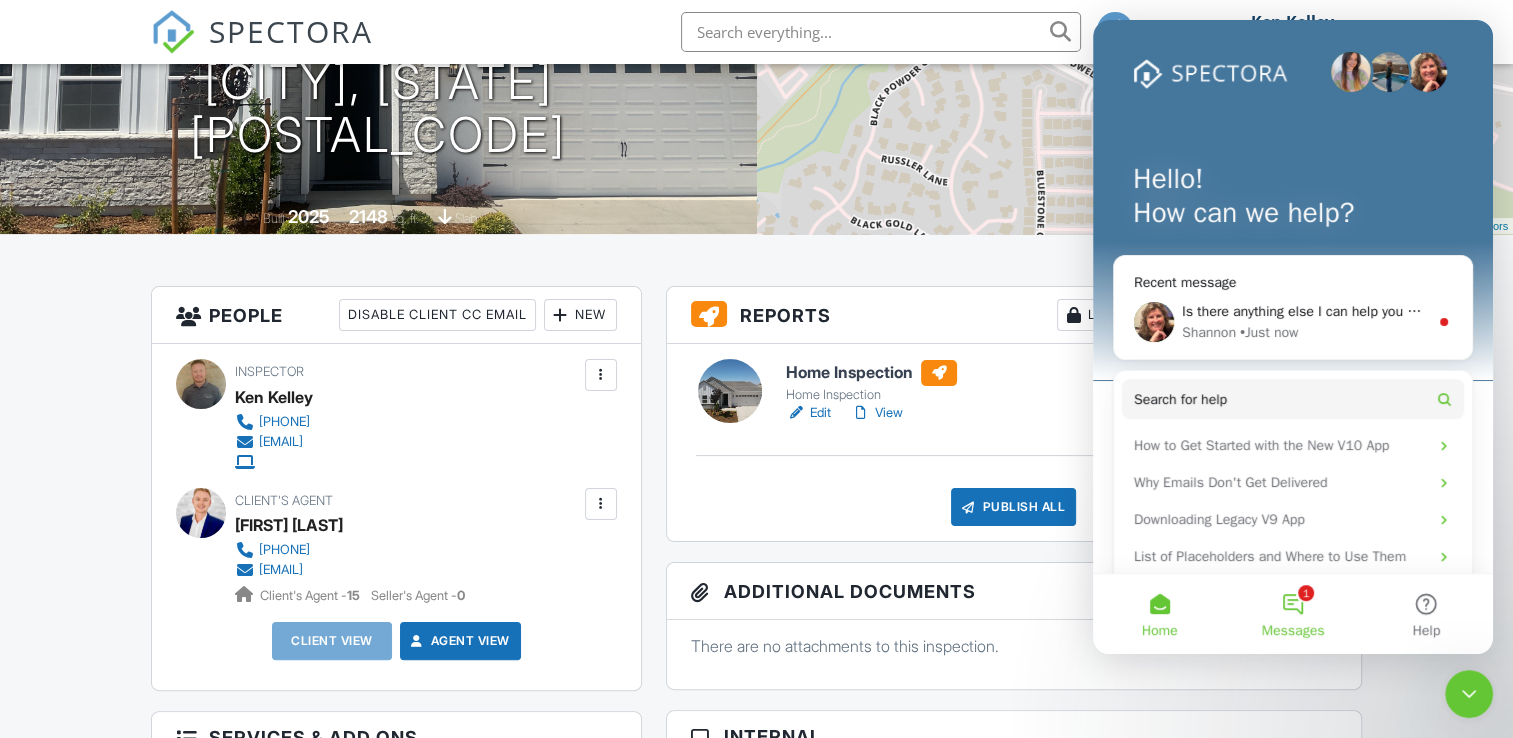 click on "1 Messages" at bounding box center (1292, 614) 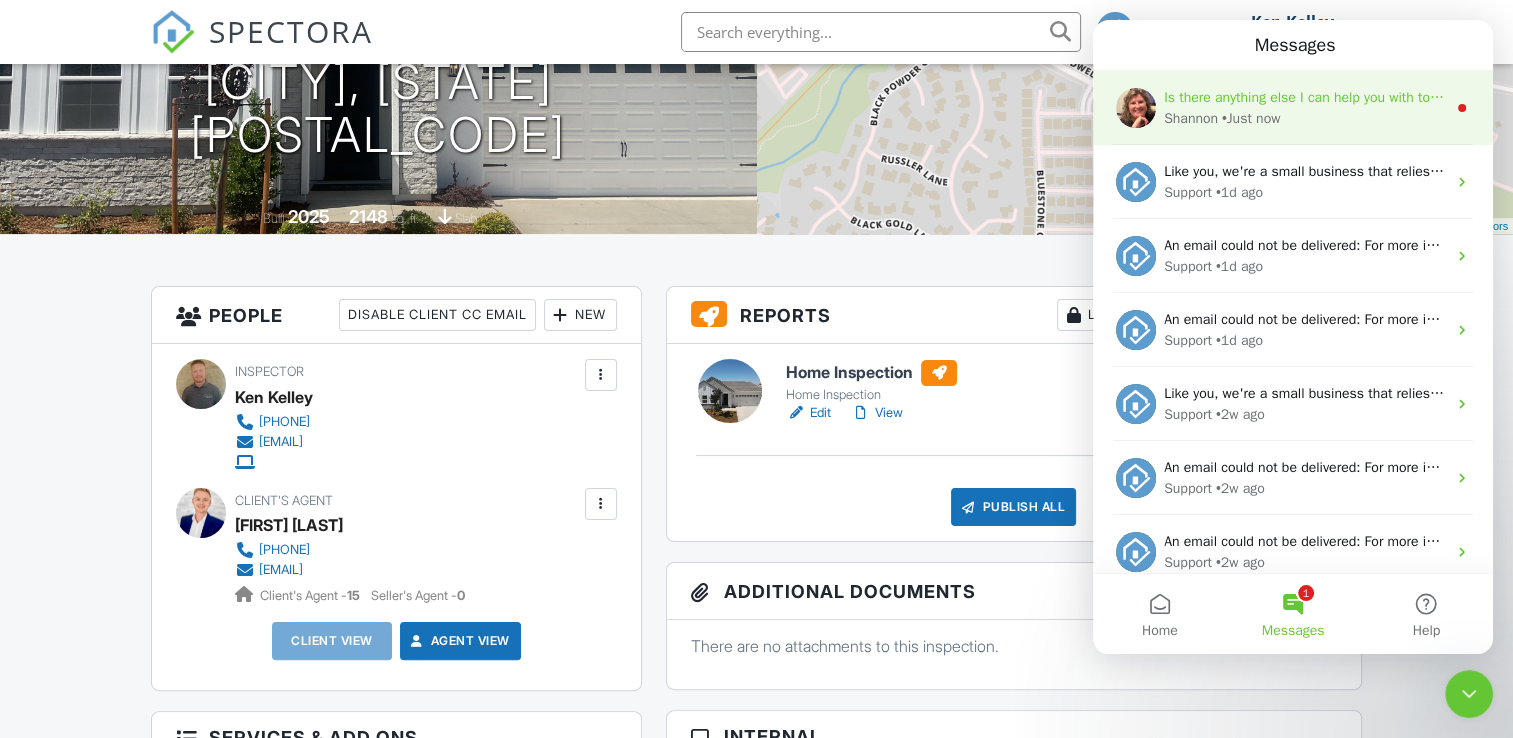 click on "Is there anything else I can help you with today?" at bounding box center (1311, 97) 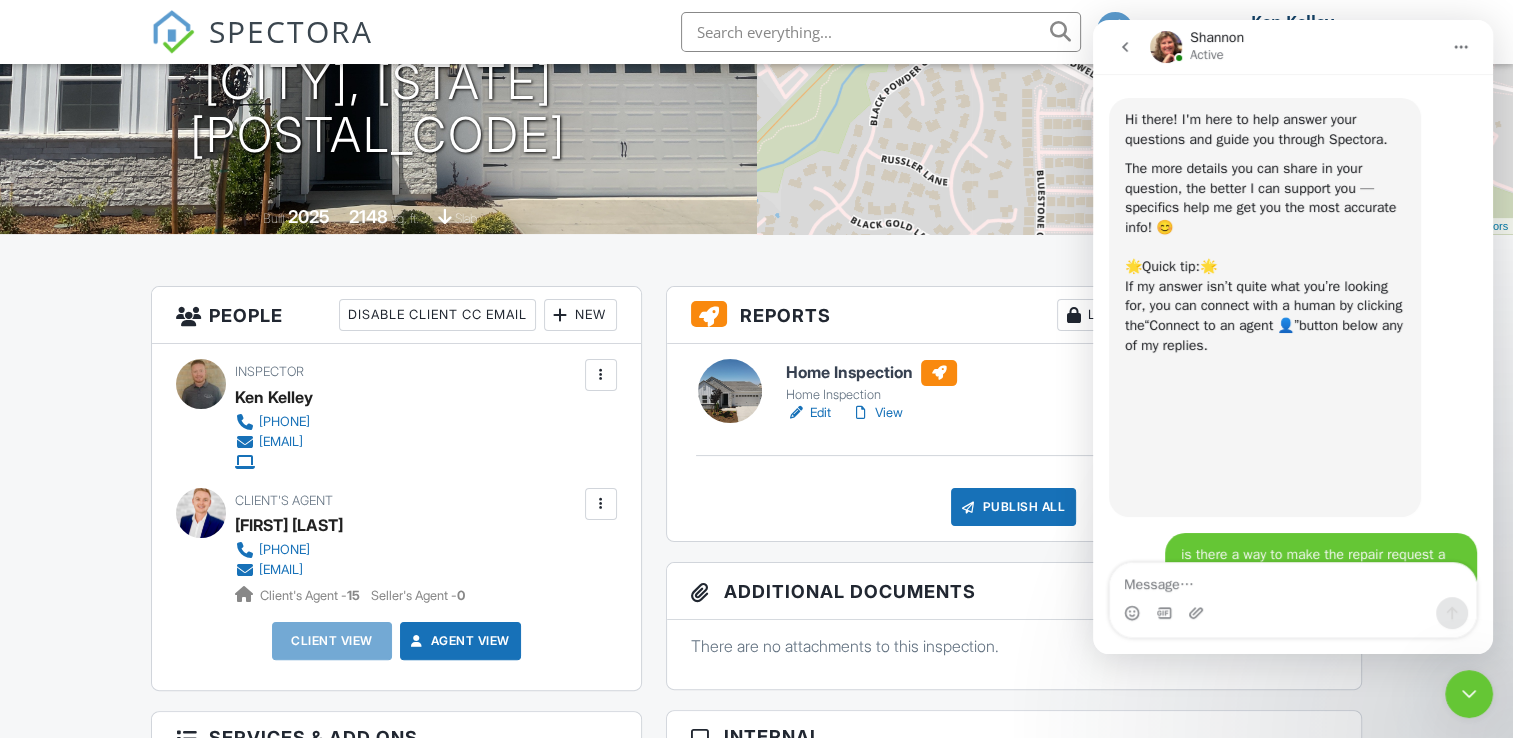 scroll, scrollTop: 3, scrollLeft: 0, axis: vertical 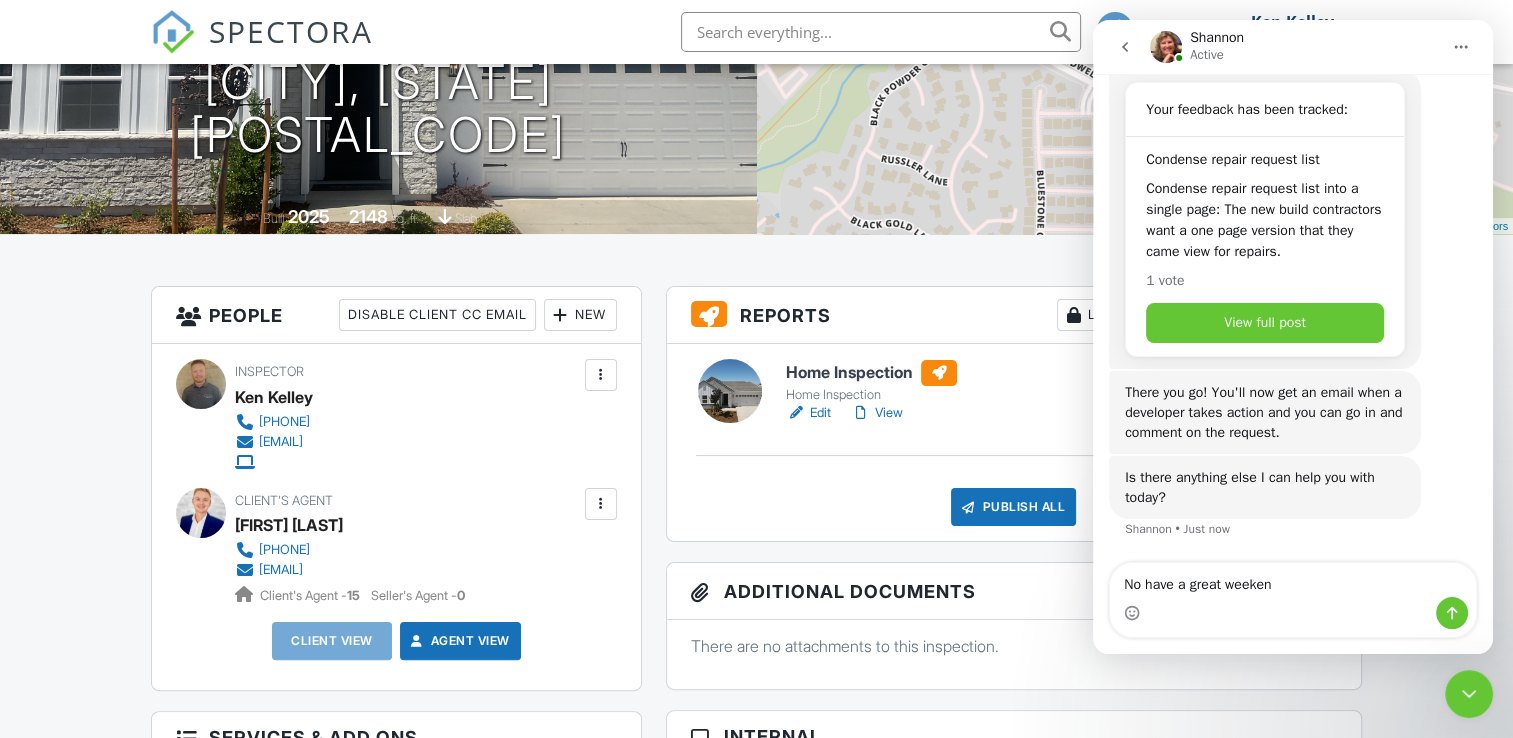 type on "No have a great weekend" 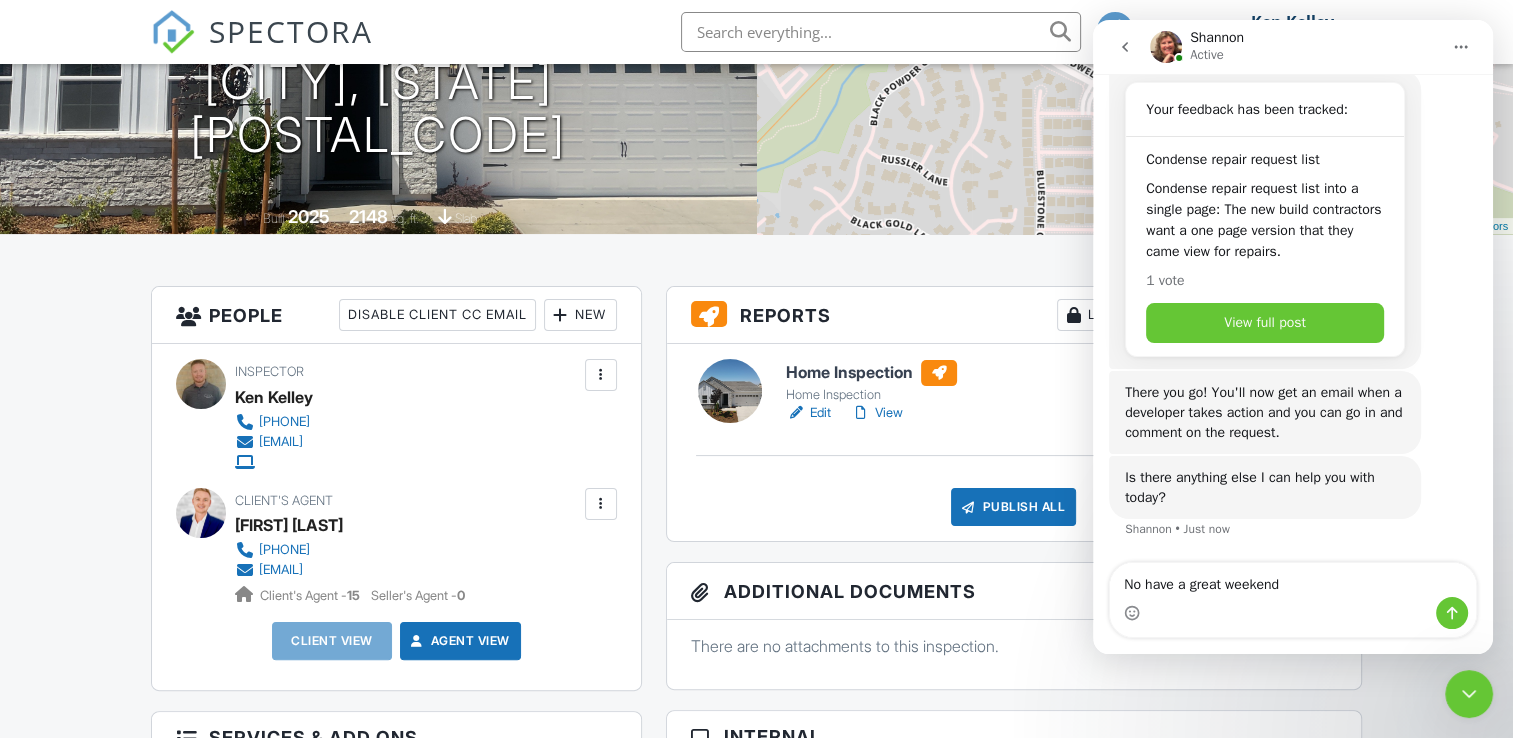 type 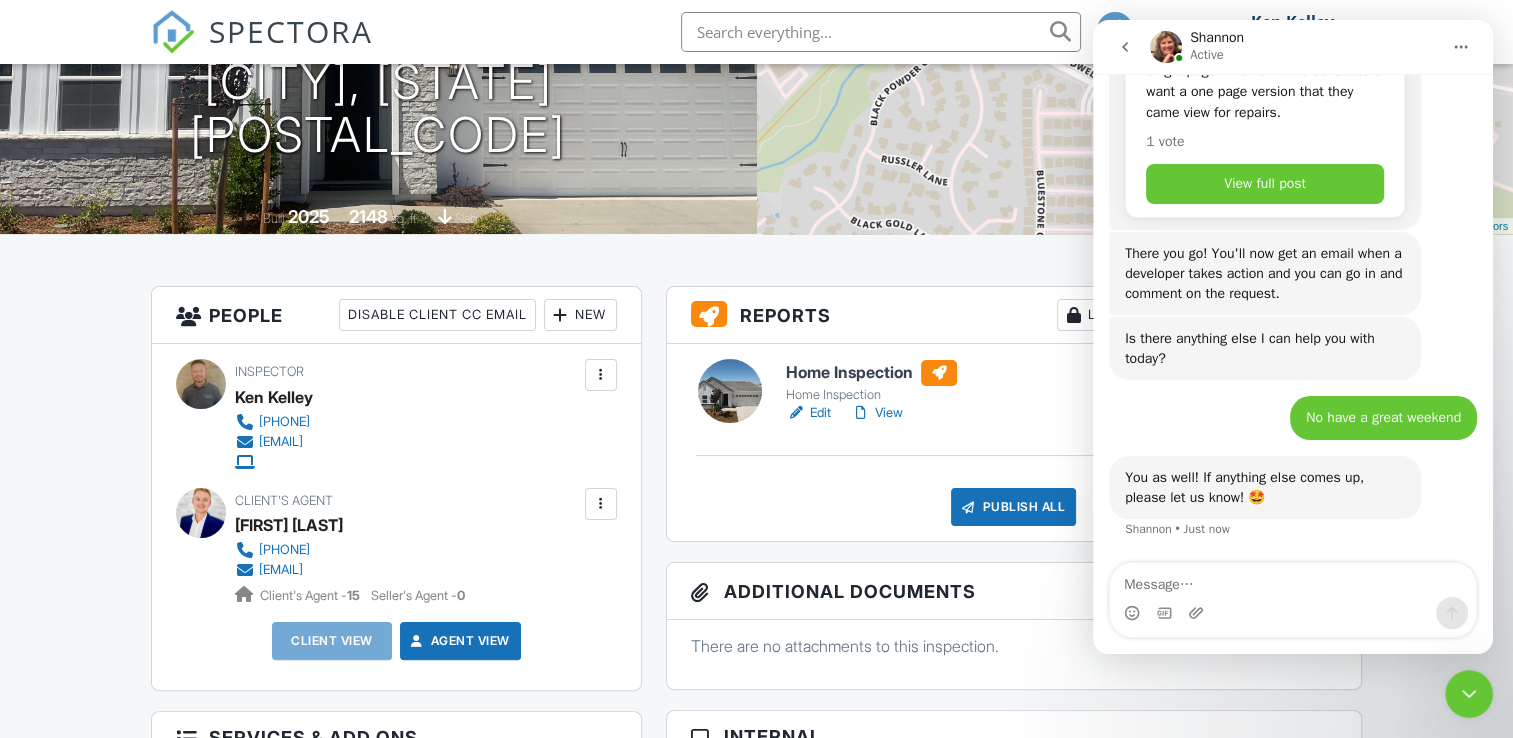 scroll, scrollTop: 2959, scrollLeft: 0, axis: vertical 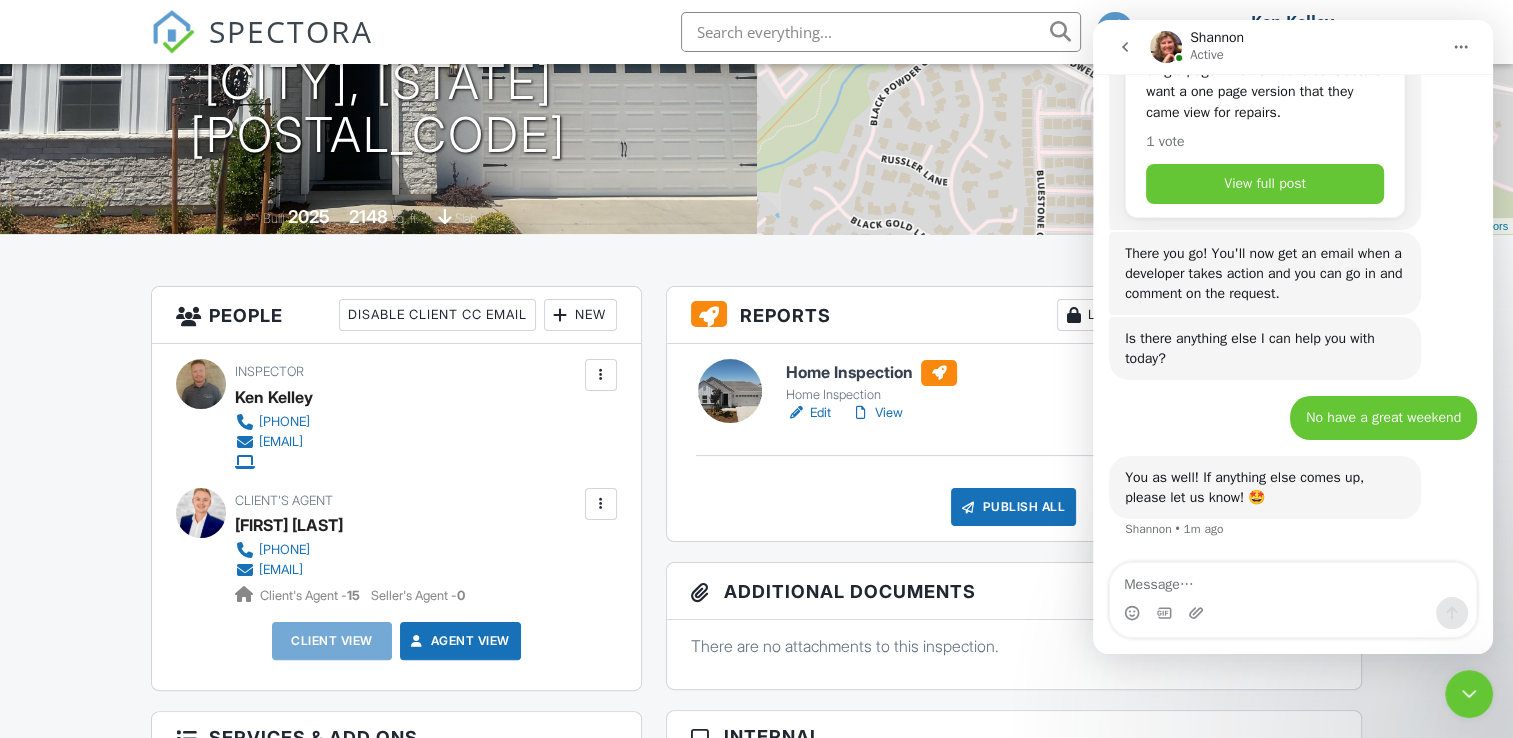 click on "Dashboard
Templates
Contacts
Metrics
Automations
Settings
Inspections
New Inspection
Support Center
Inspection Details
Client View
More
Property Details
Reschedule
Reorder / Copy
Share
Cancel
Delete
Print Order
Convert to V9
Enable Pass on CC Fees
View Change Log
[DATE] [TIME]
- [TIME]
[NUMBER] [STREET]
[CITY], [STATE] [POSTAL_CODE]
Built
2025
2148
sq. ft.
slab
+ − Leaflet  |  © MapTiler   © OpenStreetMap contributors
All emails and texts are disabled for this inspection!
Turn on emails and texts
Turn on and Requeue Notifications
Reports
Locked
Attach
New
Home Inspection
Home Inspection
Edit
View" at bounding box center (756, 1119) 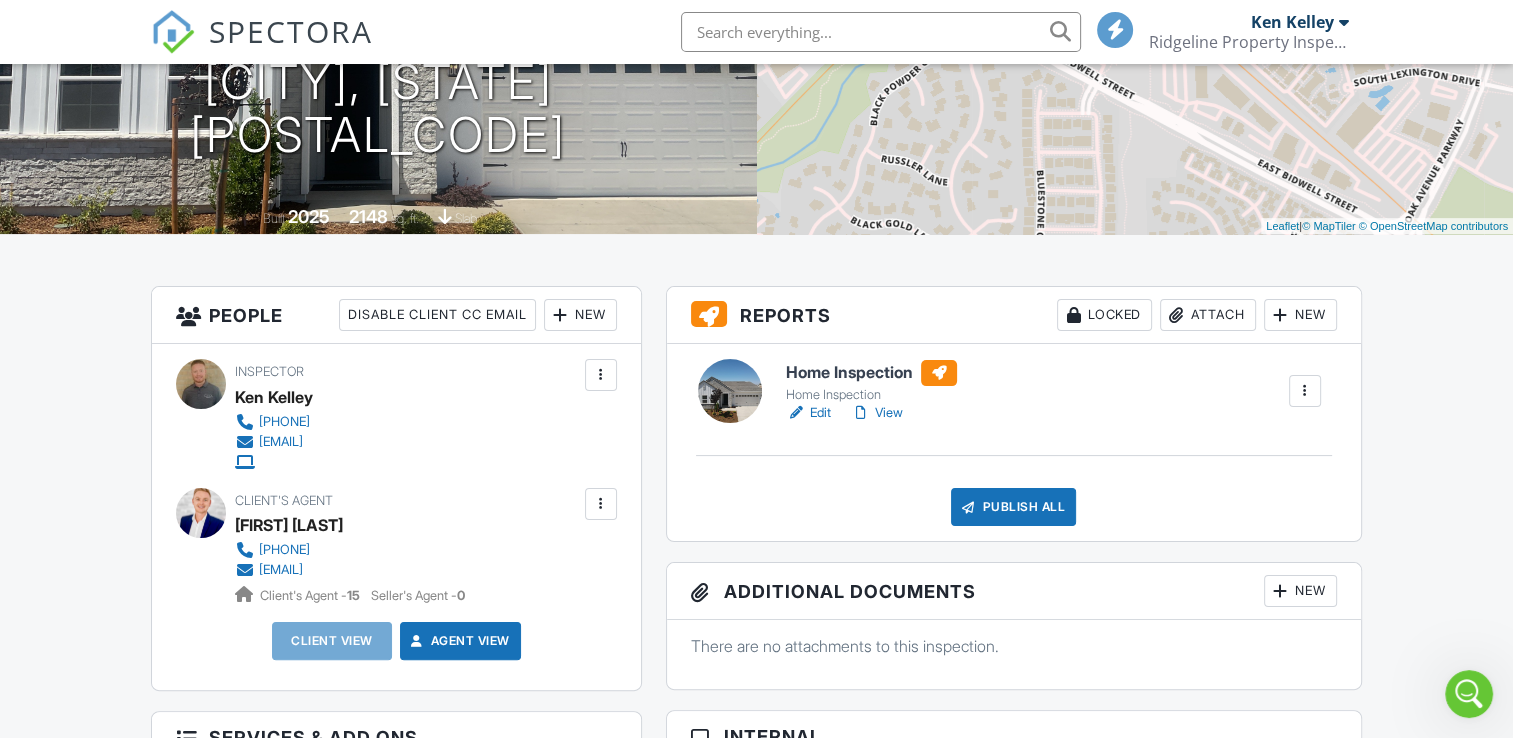 scroll, scrollTop: 0, scrollLeft: 0, axis: both 